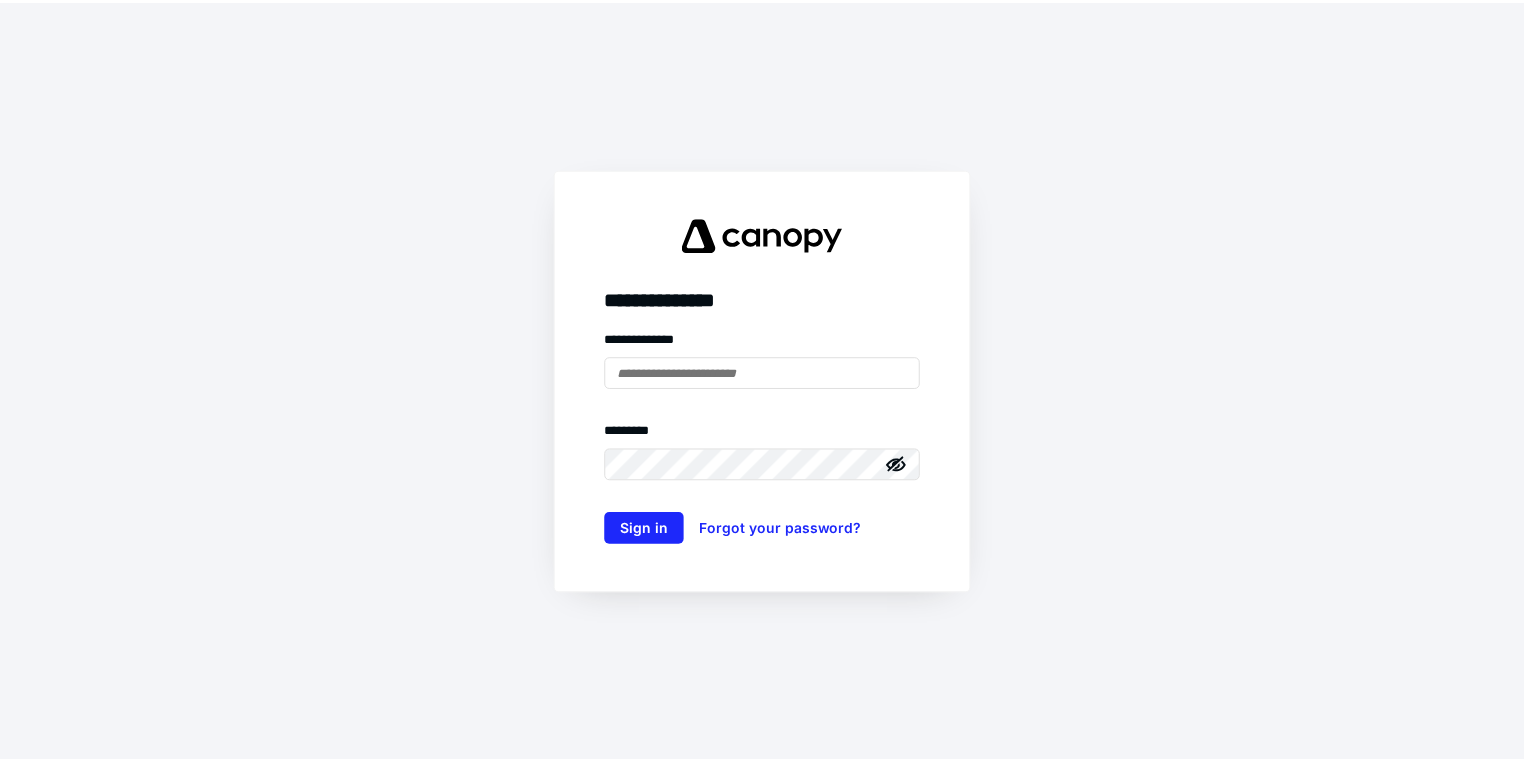 scroll, scrollTop: 0, scrollLeft: 0, axis: both 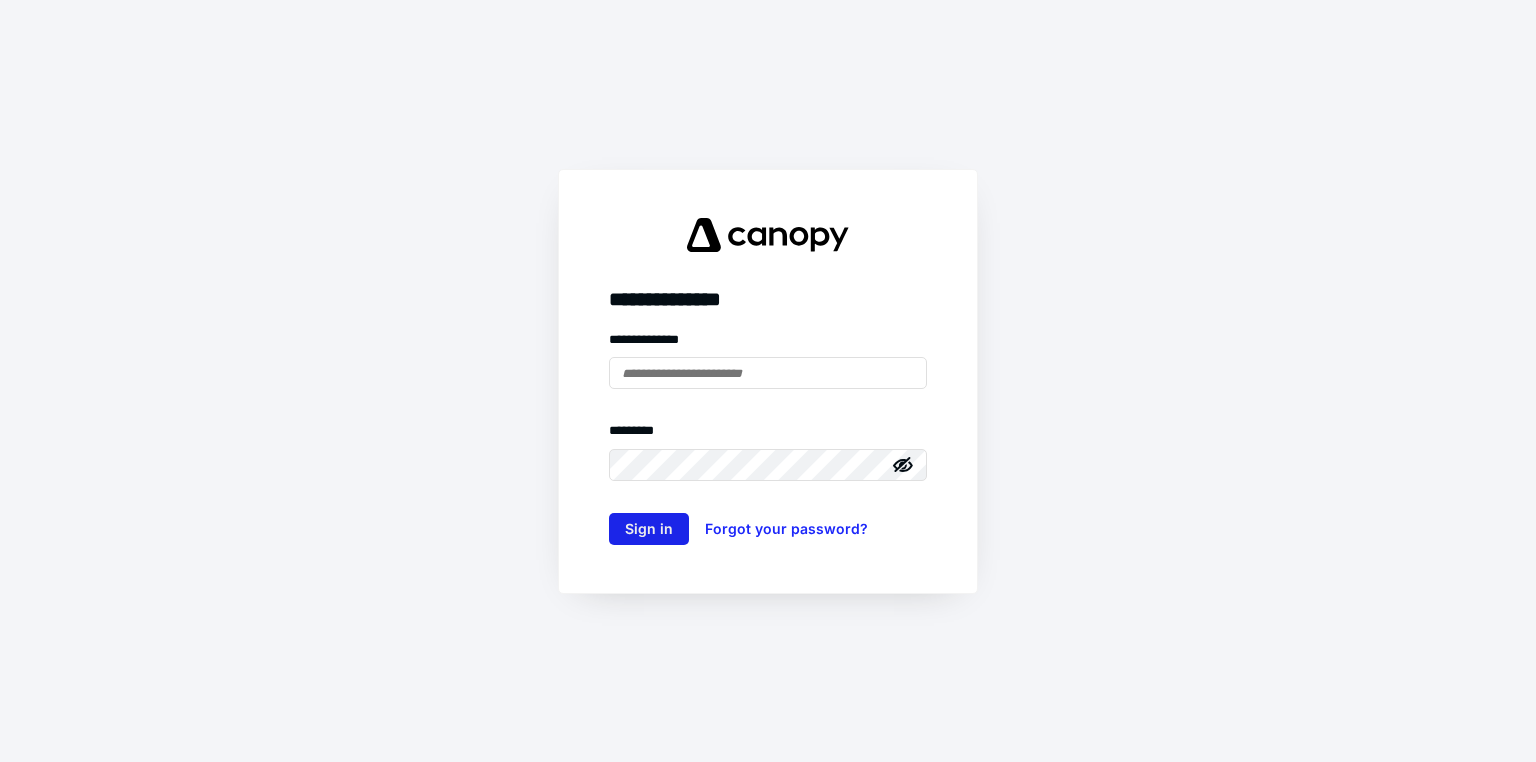 type on "**********" 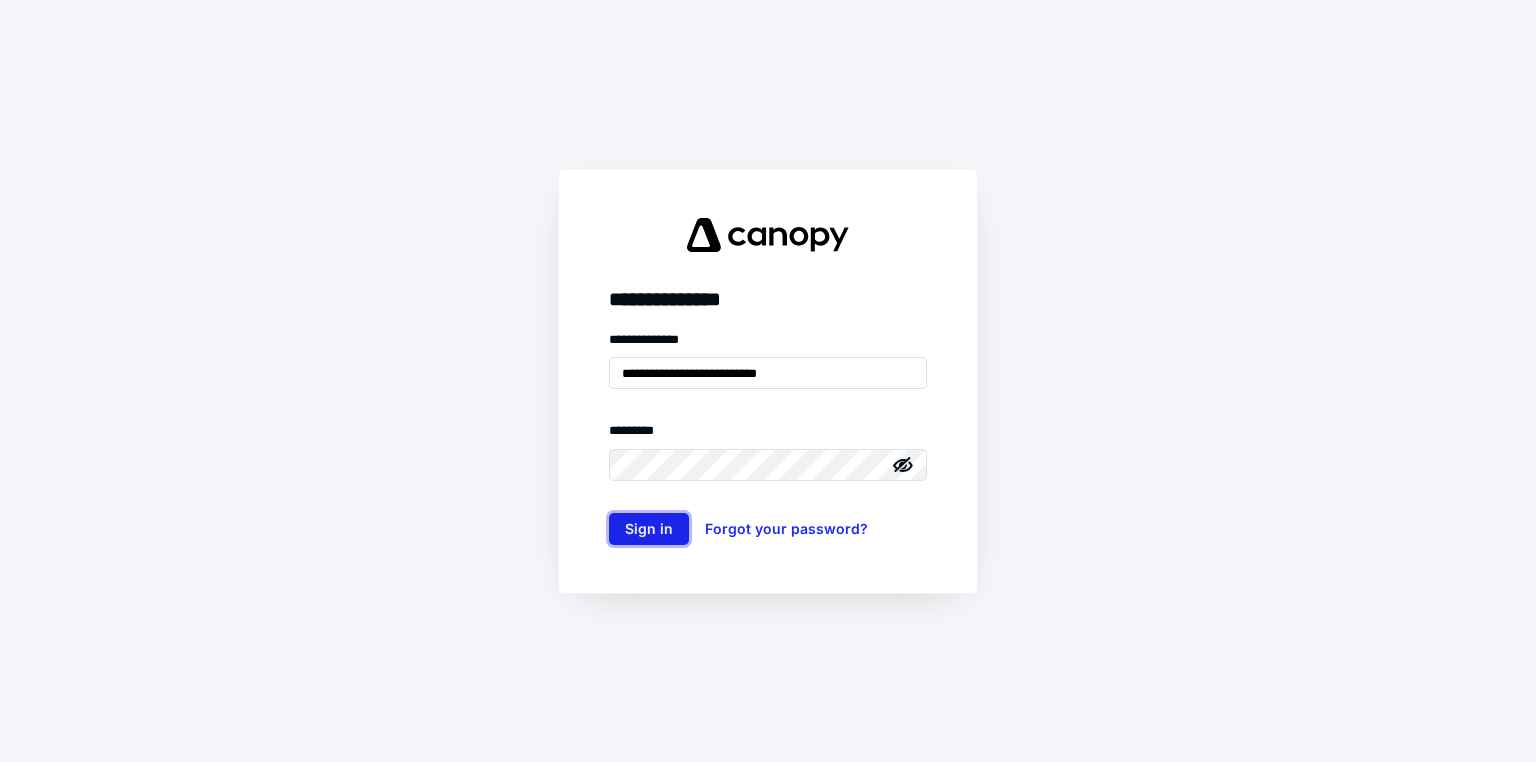 click on "Sign in" at bounding box center [649, 529] 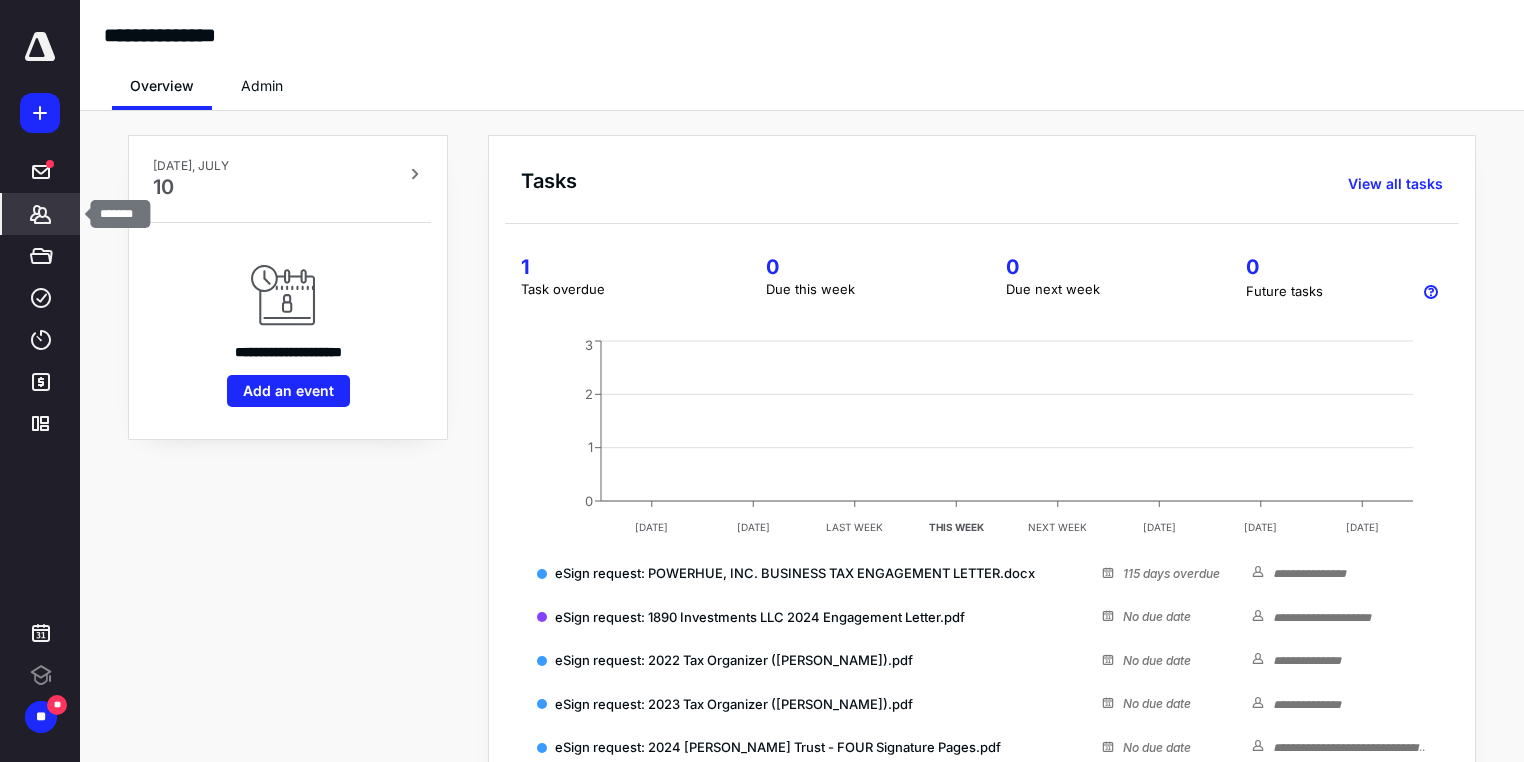 scroll, scrollTop: 0, scrollLeft: 0, axis: both 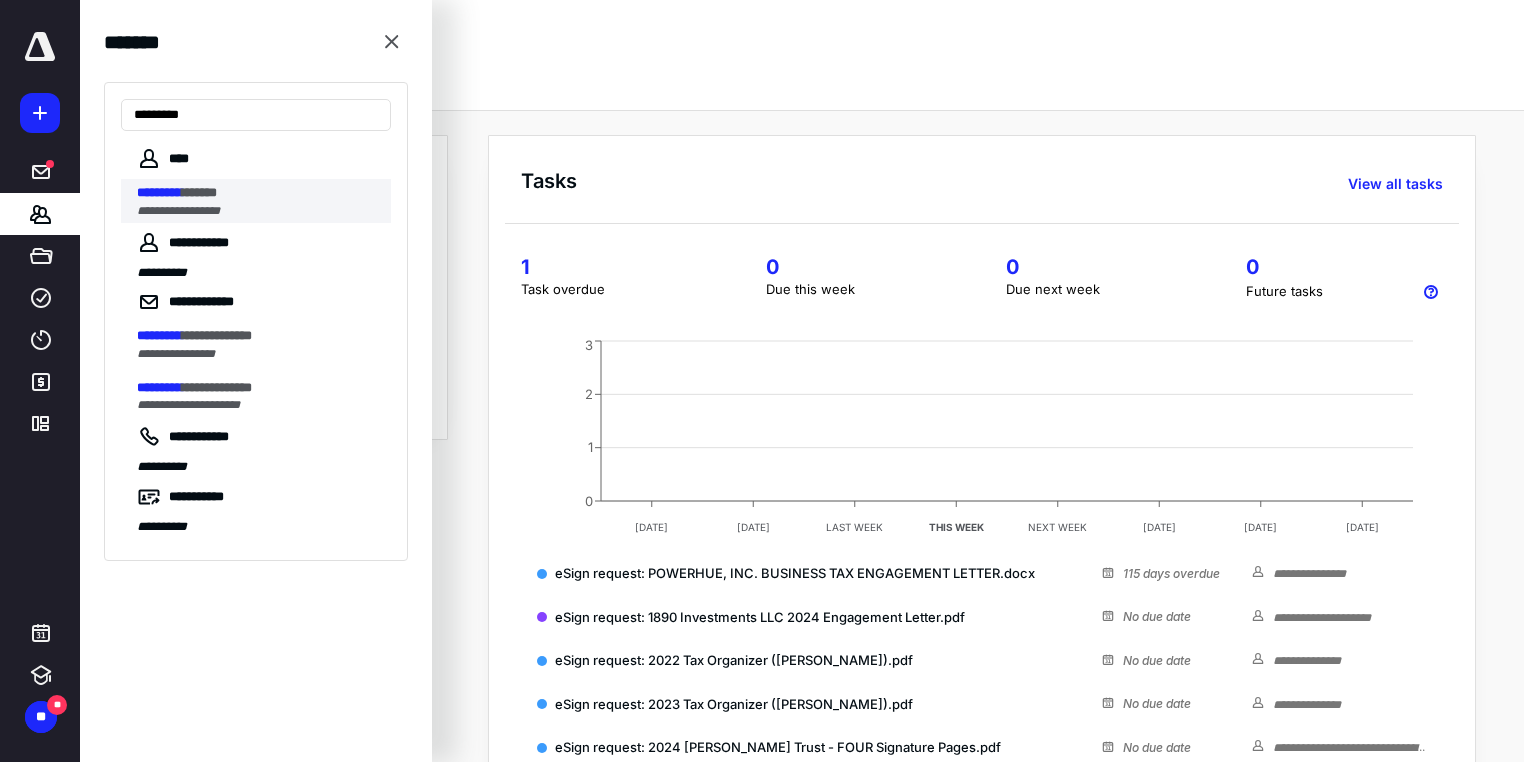 type on "*********" 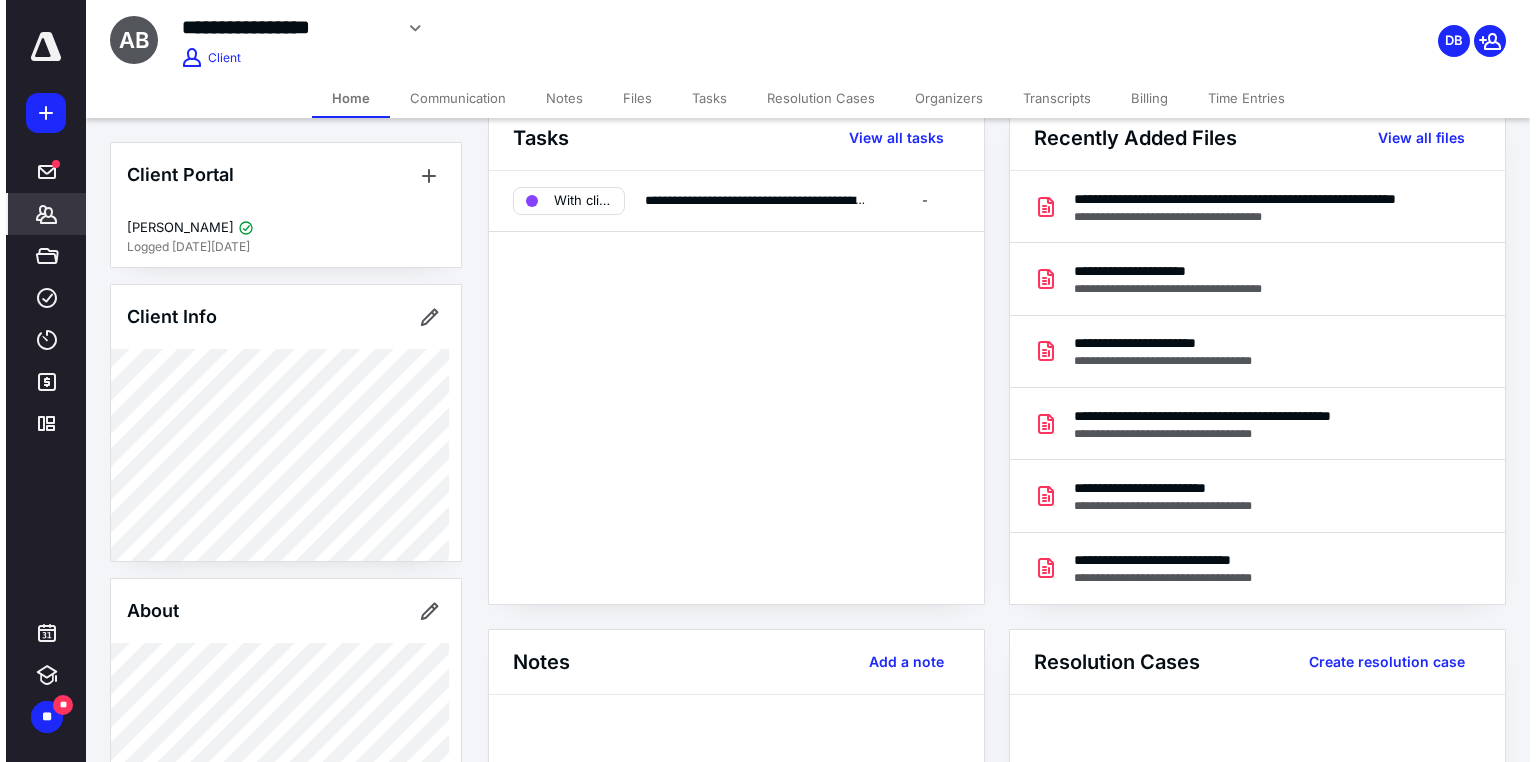 scroll, scrollTop: 0, scrollLeft: 0, axis: both 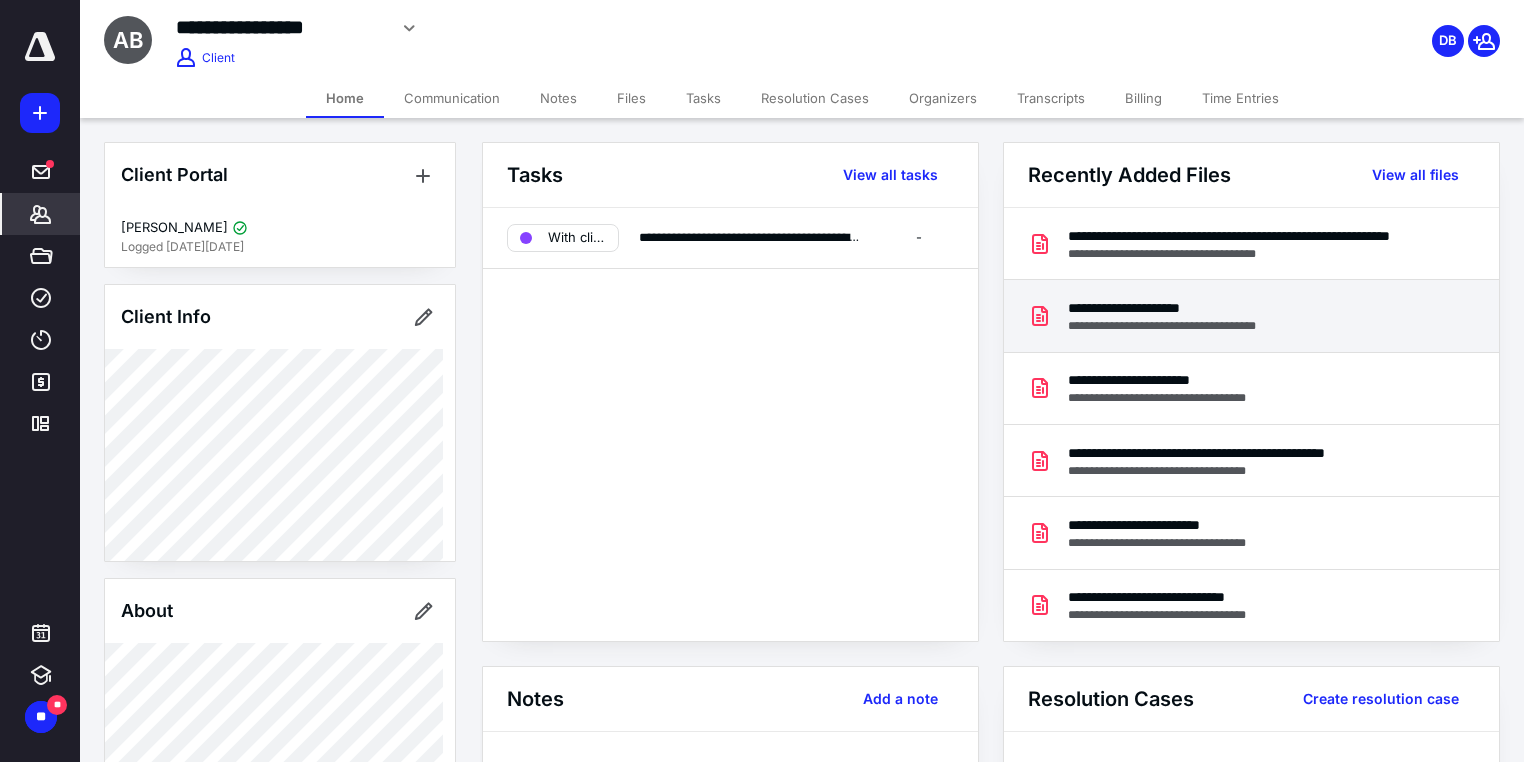 click on "**********" at bounding box center (1182, 326) 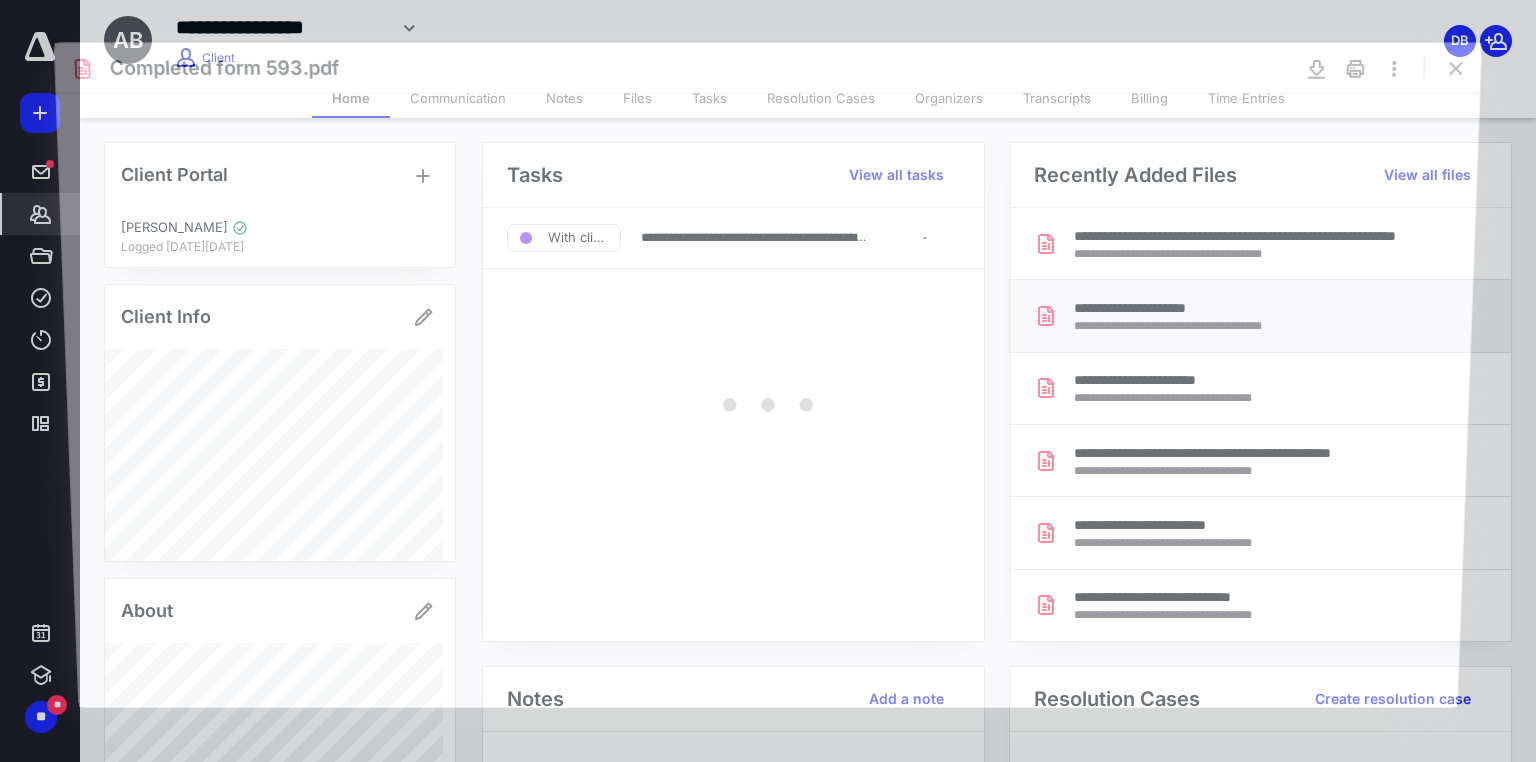 scroll, scrollTop: 0, scrollLeft: 0, axis: both 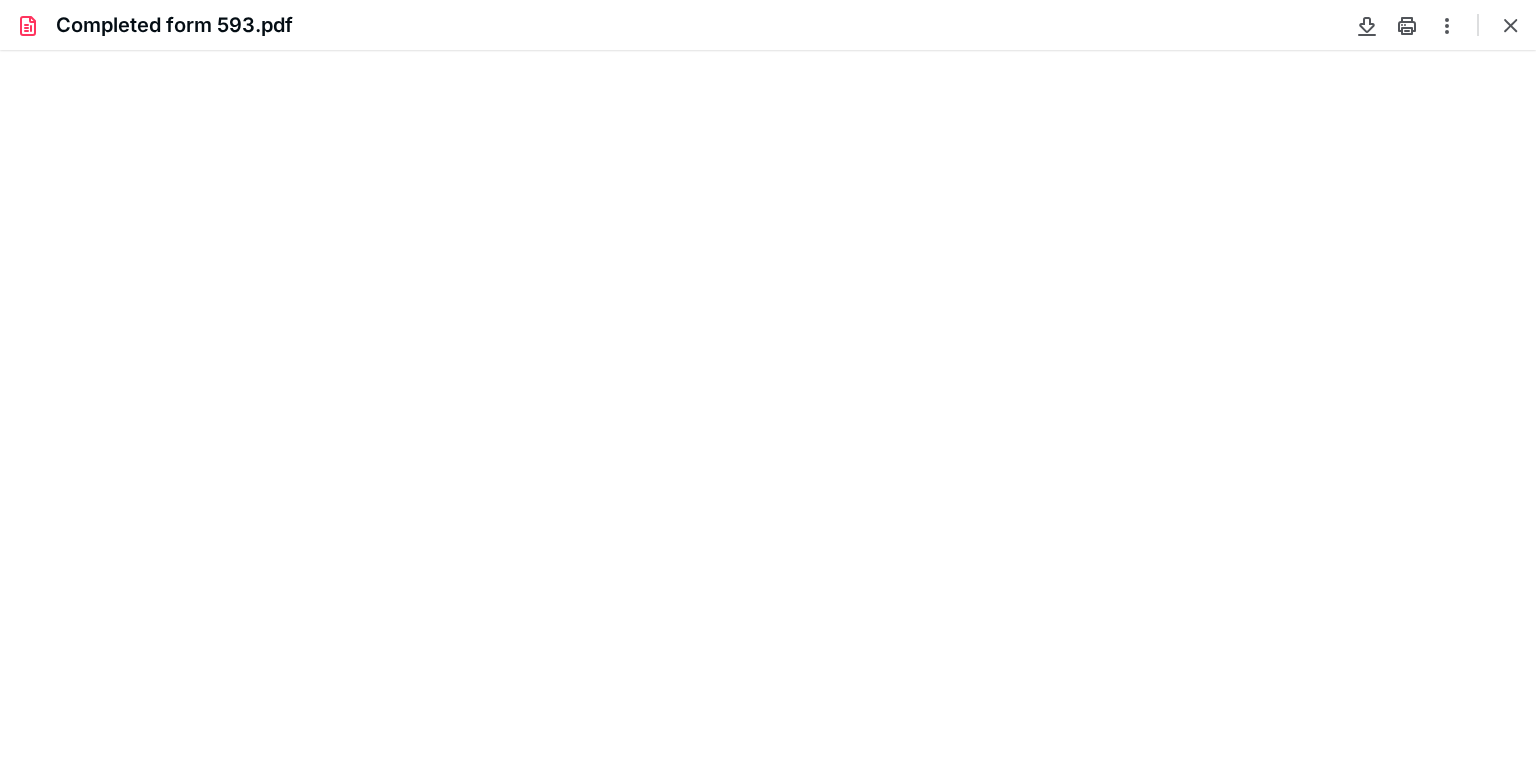 type on "62" 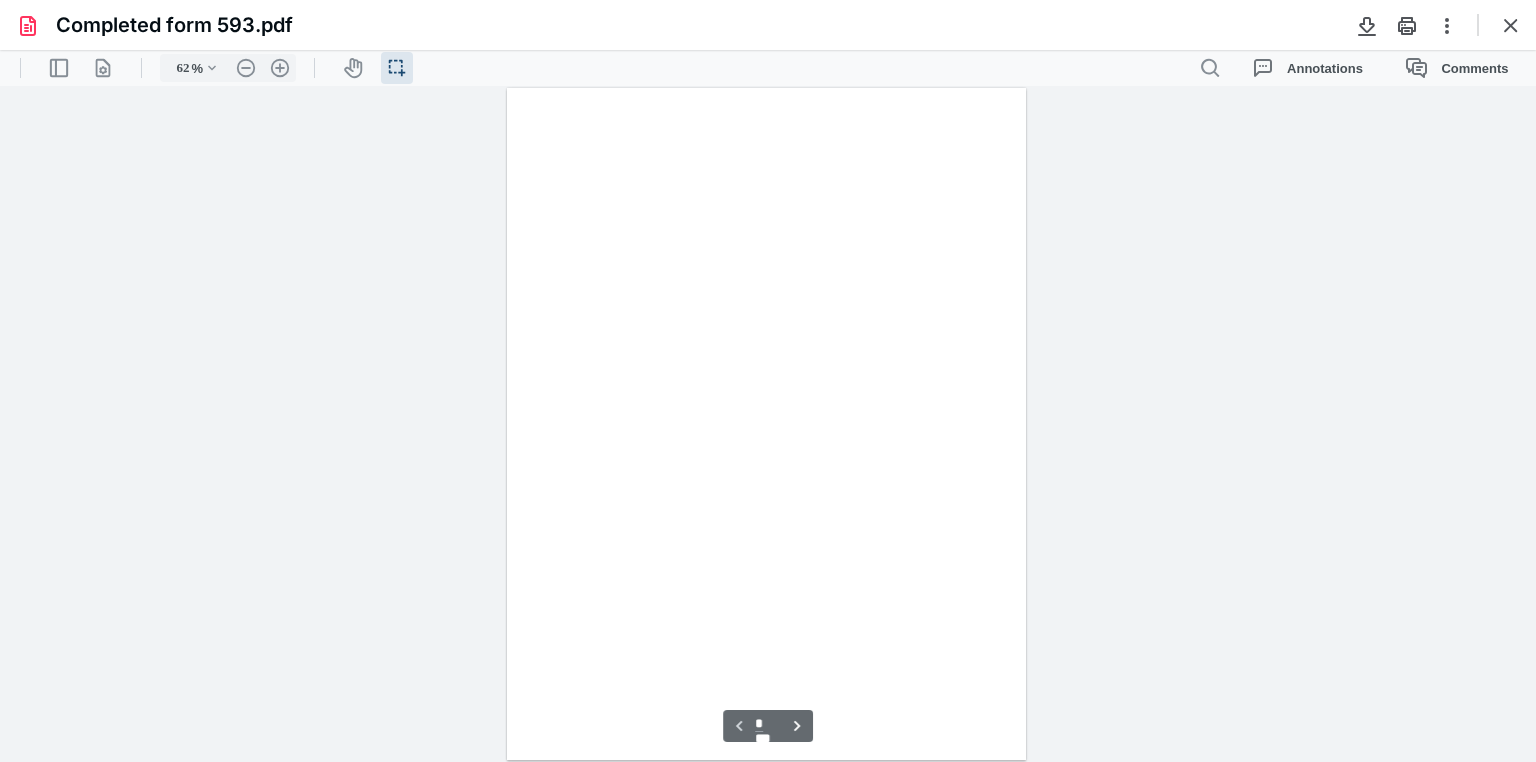 scroll, scrollTop: 38, scrollLeft: 0, axis: vertical 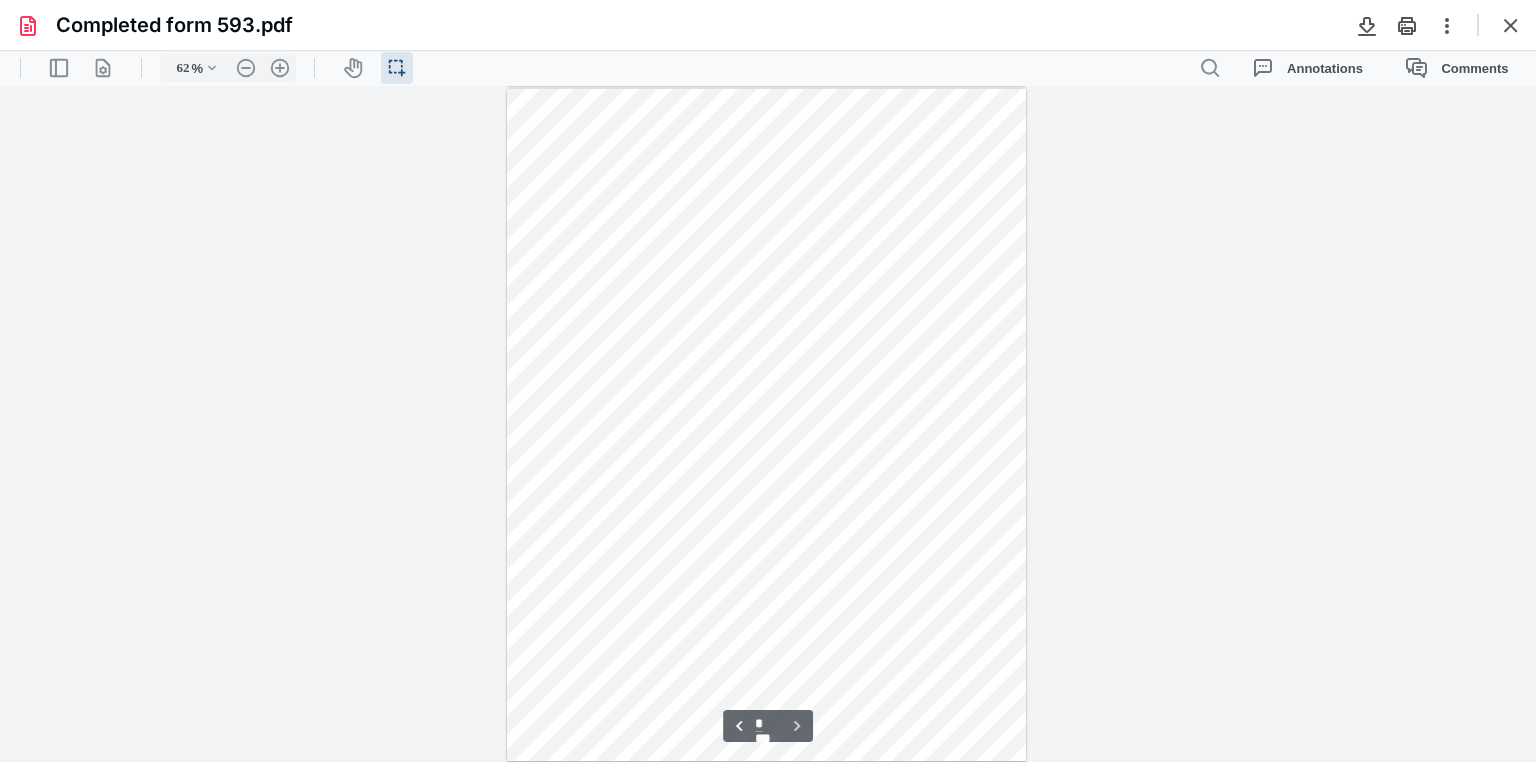 drag, startPoint x: 1526, startPoint y: 623, endPoint x: 1526, endPoint y: 397, distance: 226 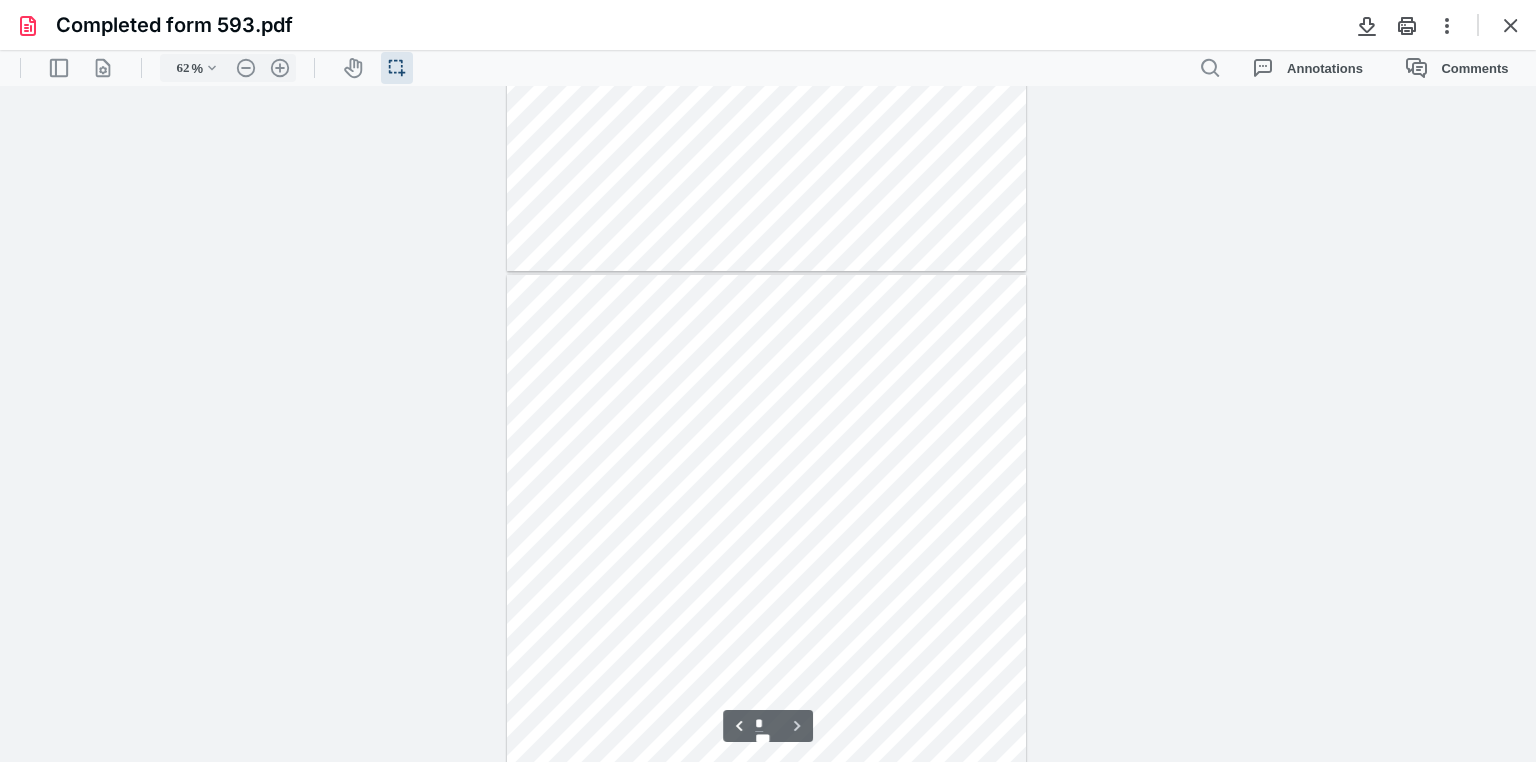 scroll, scrollTop: 283, scrollLeft: 0, axis: vertical 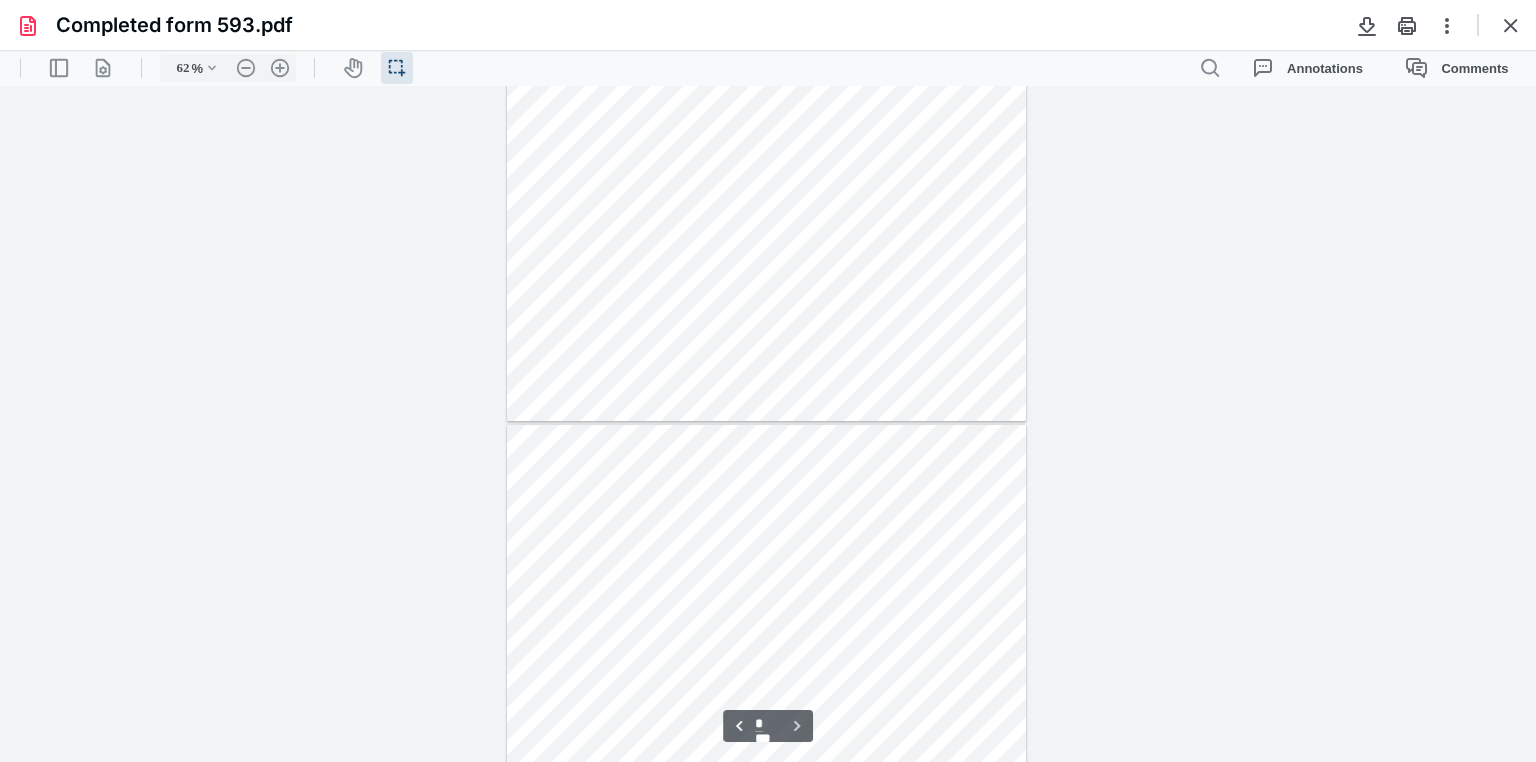 type on "*" 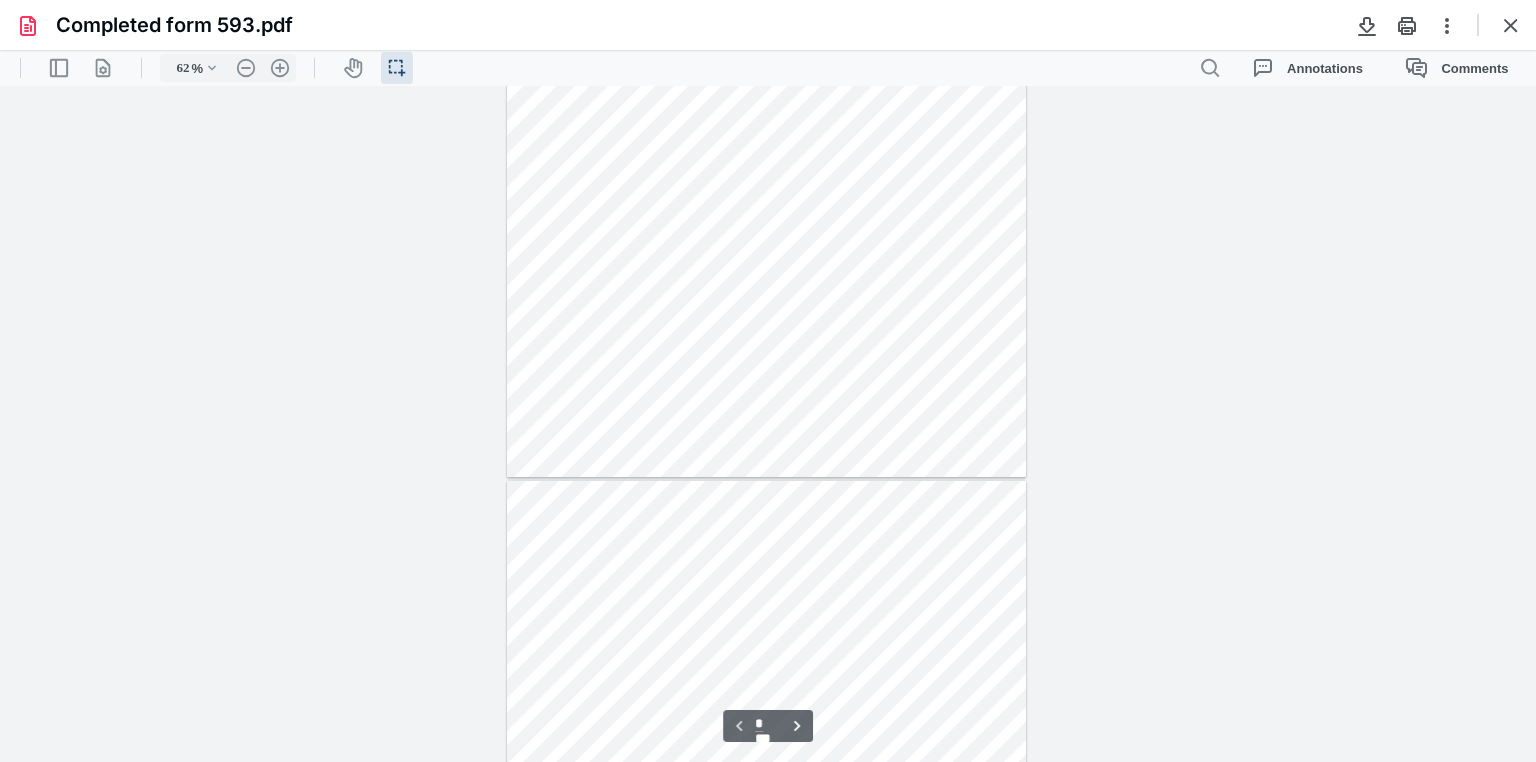 scroll, scrollTop: 0, scrollLeft: 0, axis: both 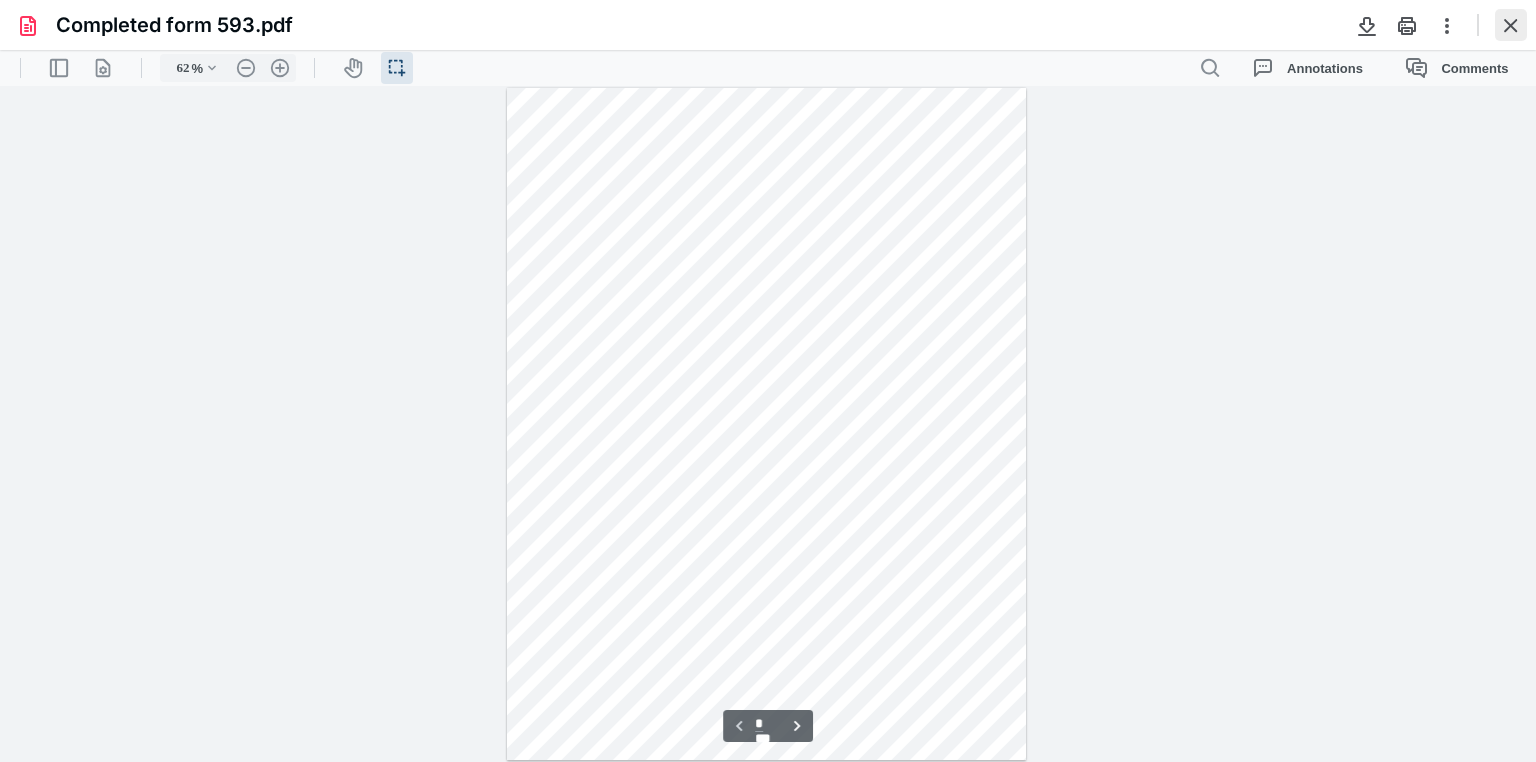 click at bounding box center (1511, 25) 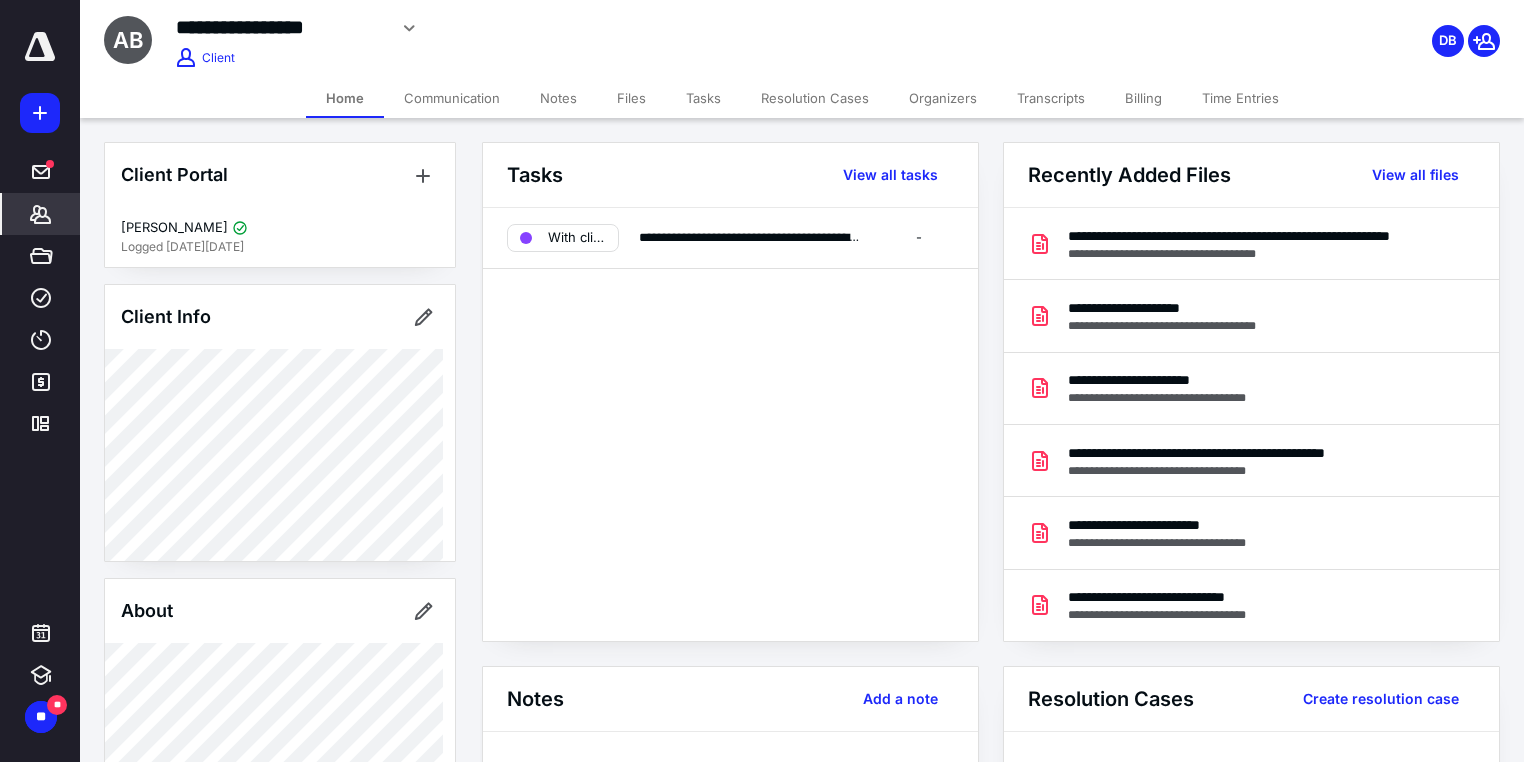 click on "View all files" at bounding box center (1415, 175) 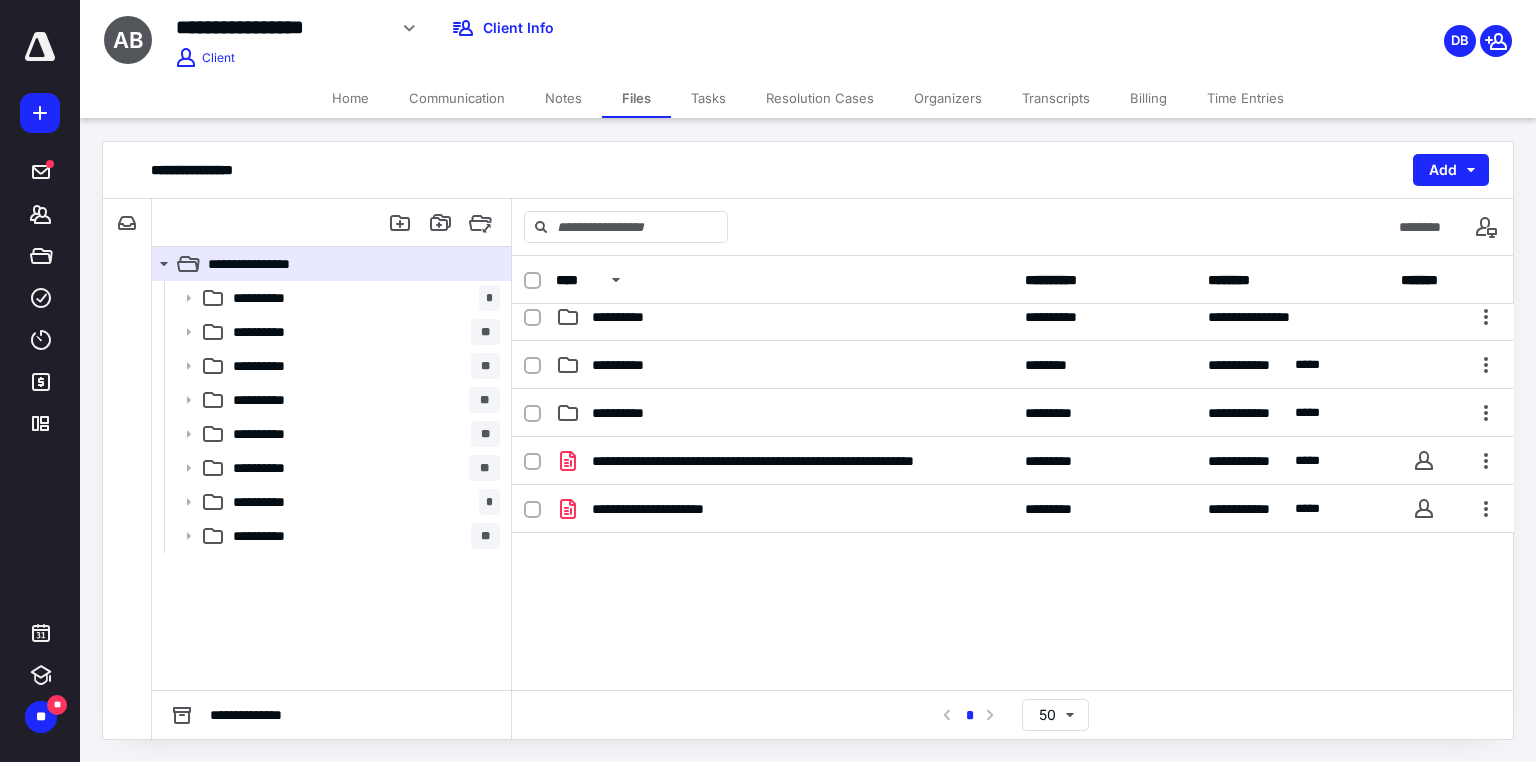 scroll, scrollTop: 264, scrollLeft: 0, axis: vertical 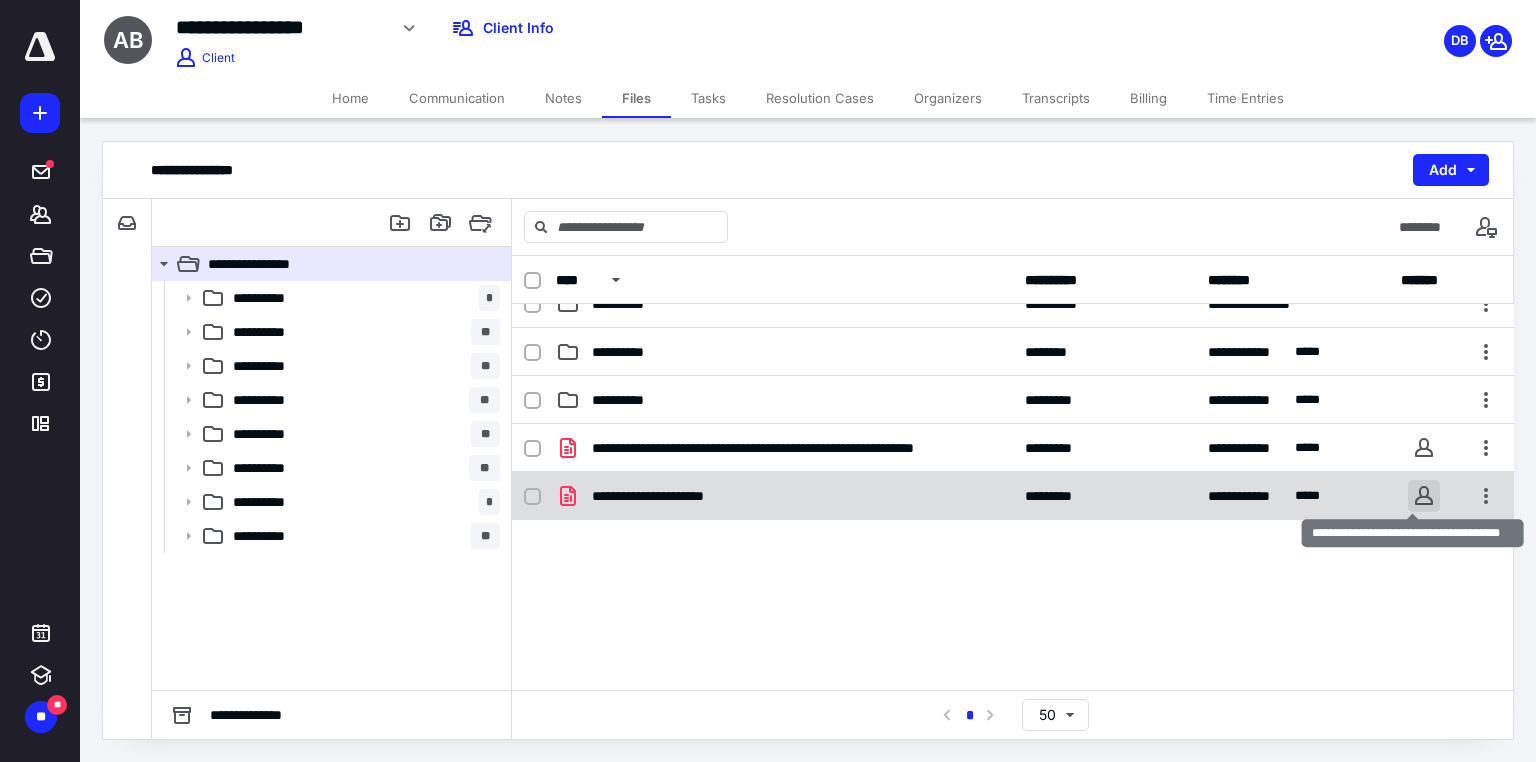 click at bounding box center [1424, 496] 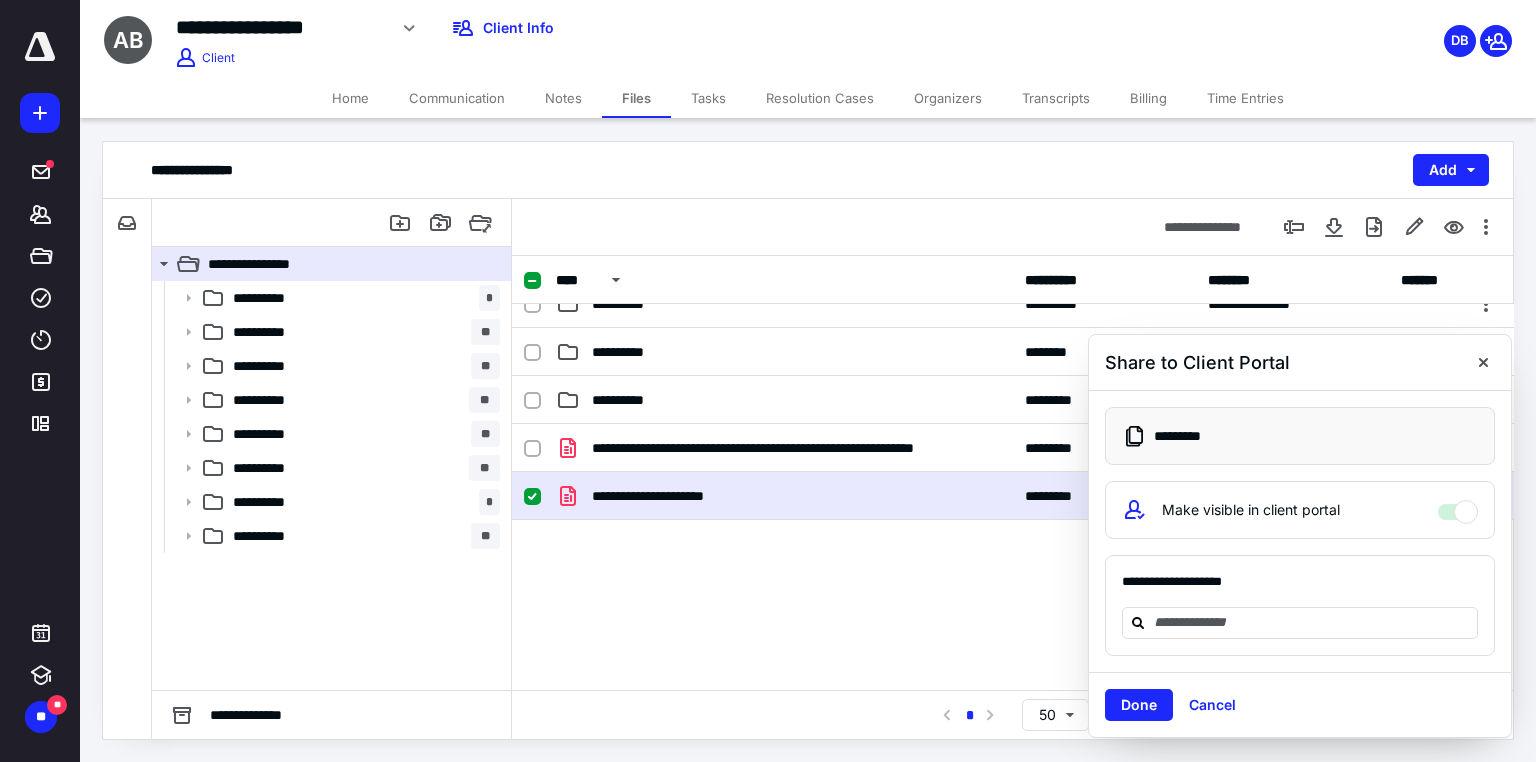 drag, startPoint x: 1140, startPoint y: 706, endPoint x: 1150, endPoint y: 695, distance: 14.866069 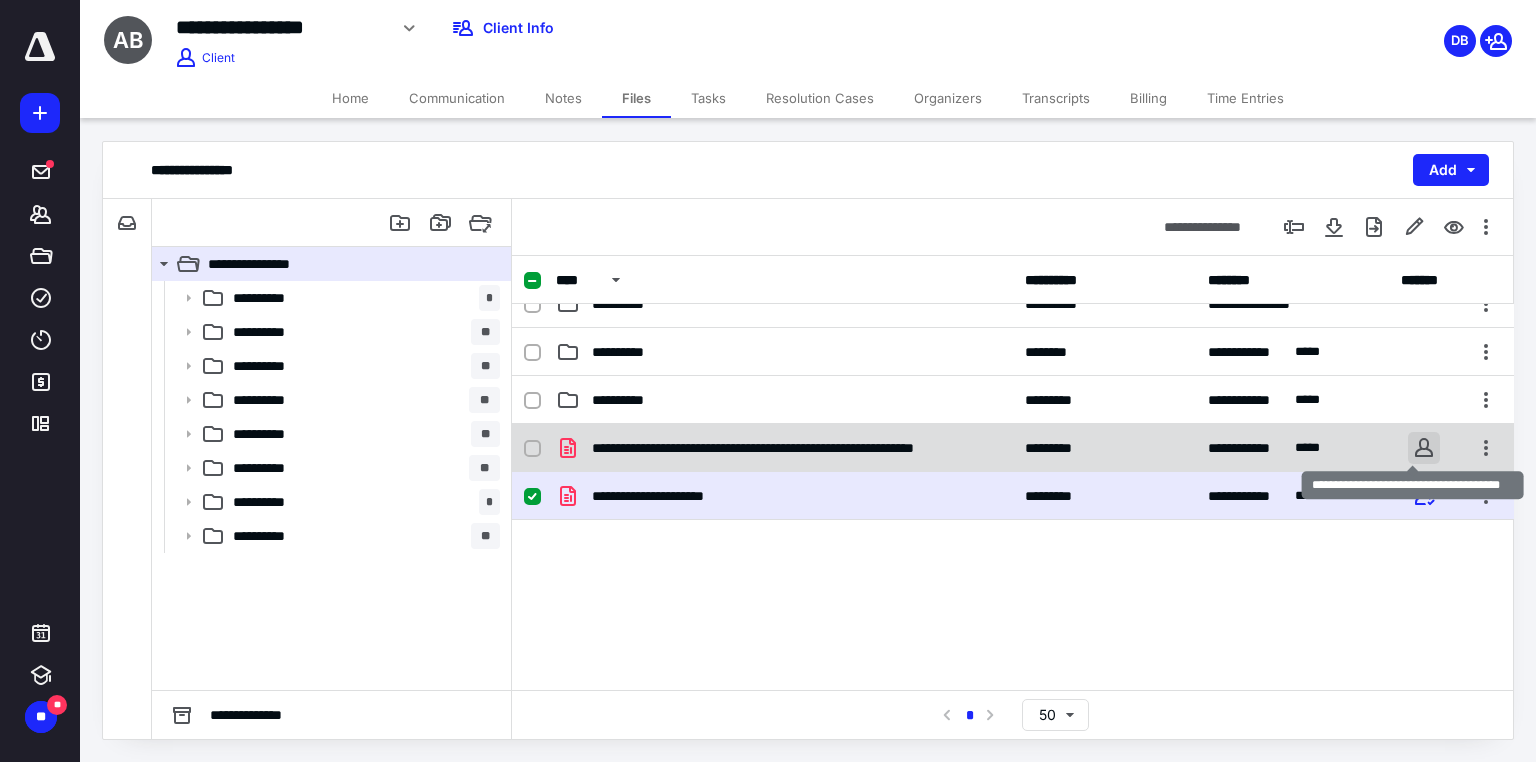 click at bounding box center [1424, 448] 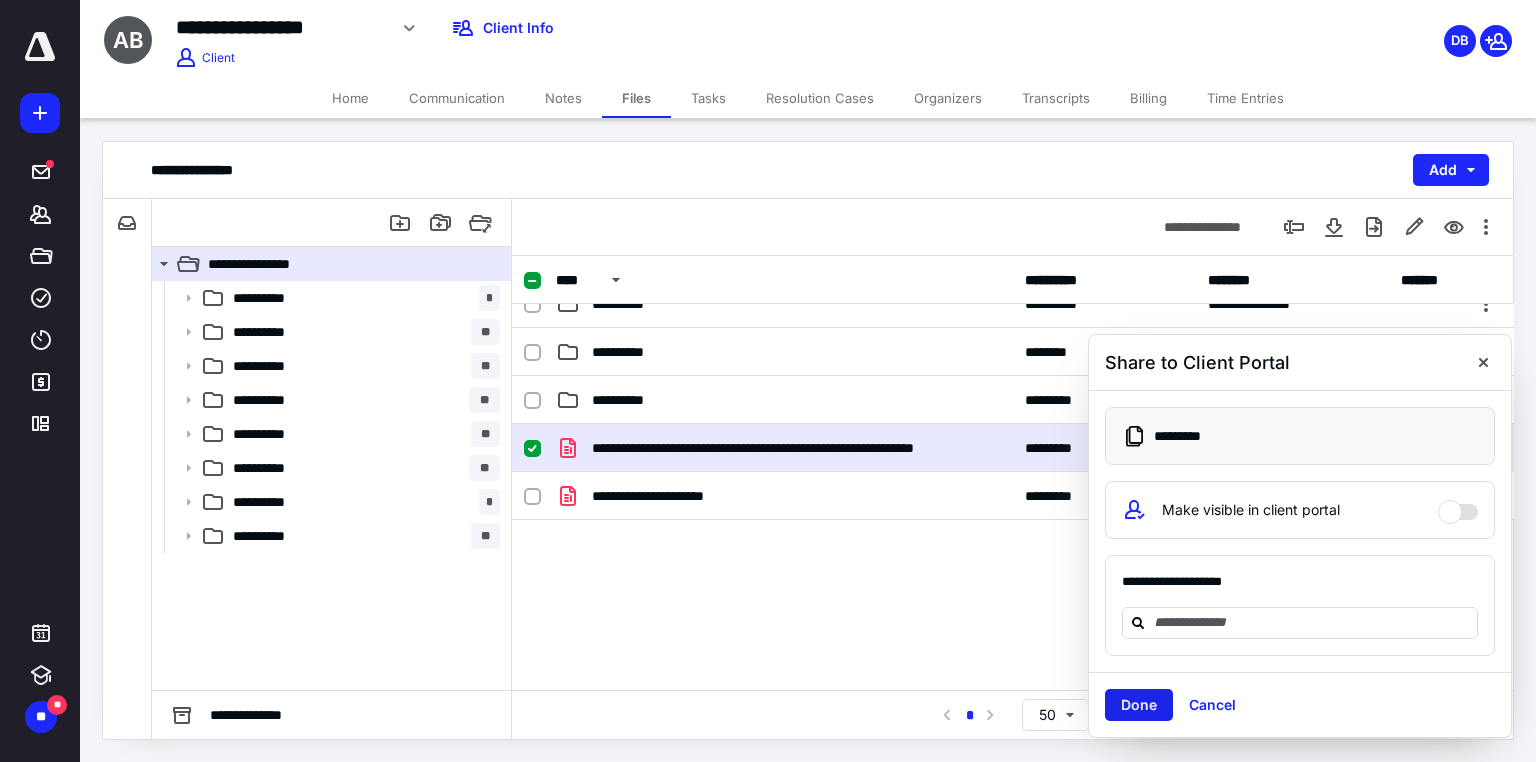 click on "Done" at bounding box center (1139, 705) 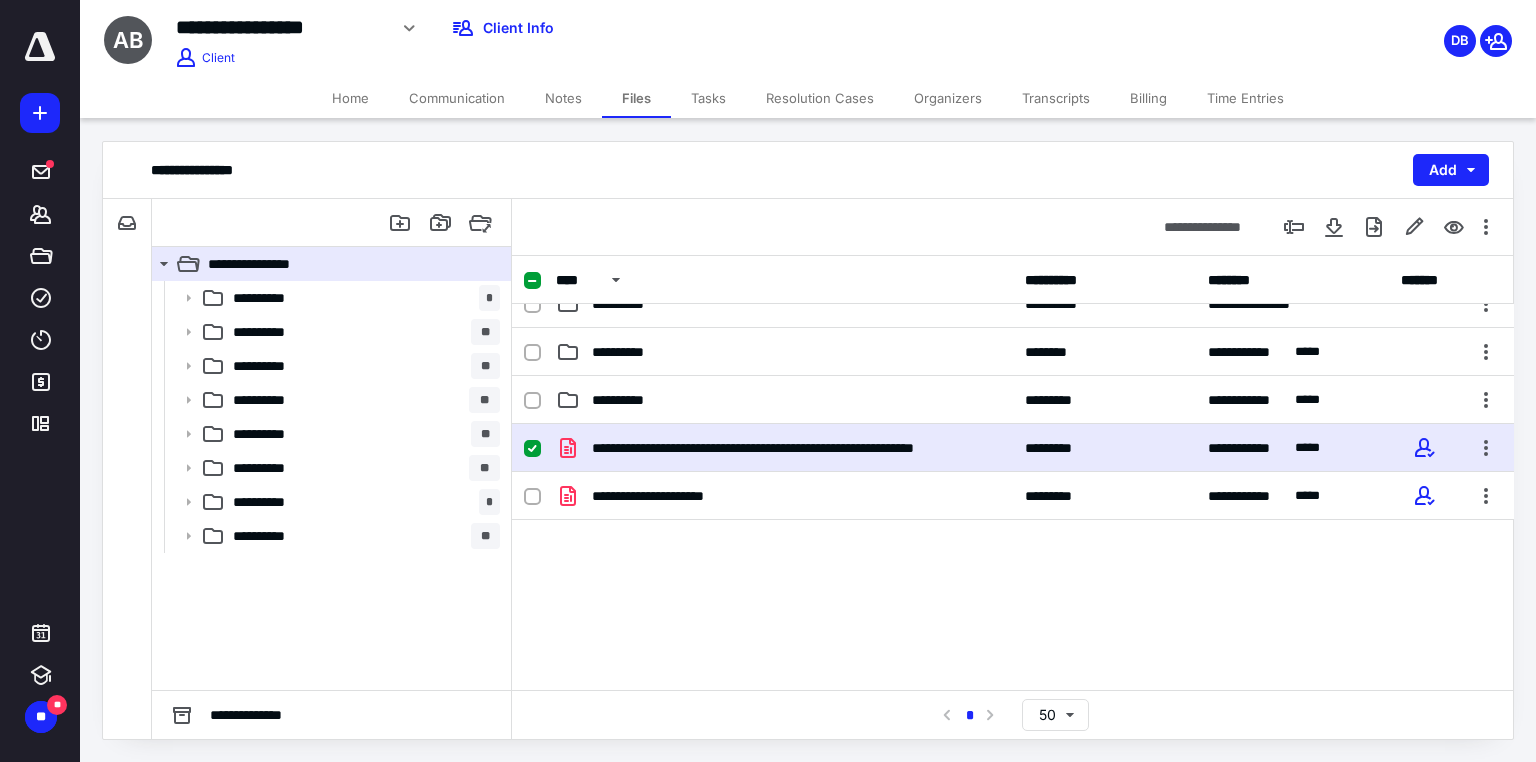 click on "**********" at bounding box center [1013, 574] 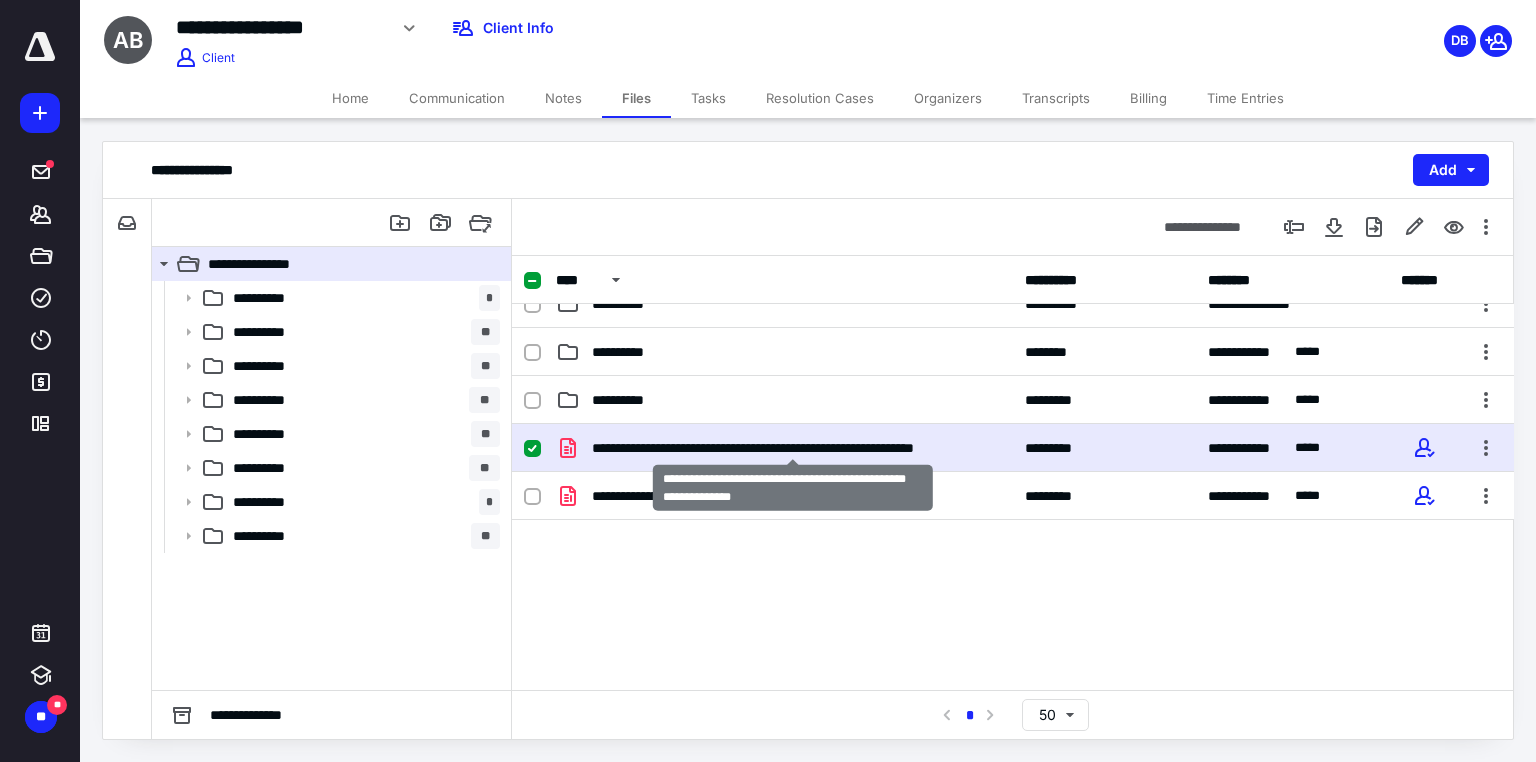 click on "**********" at bounding box center [793, 448] 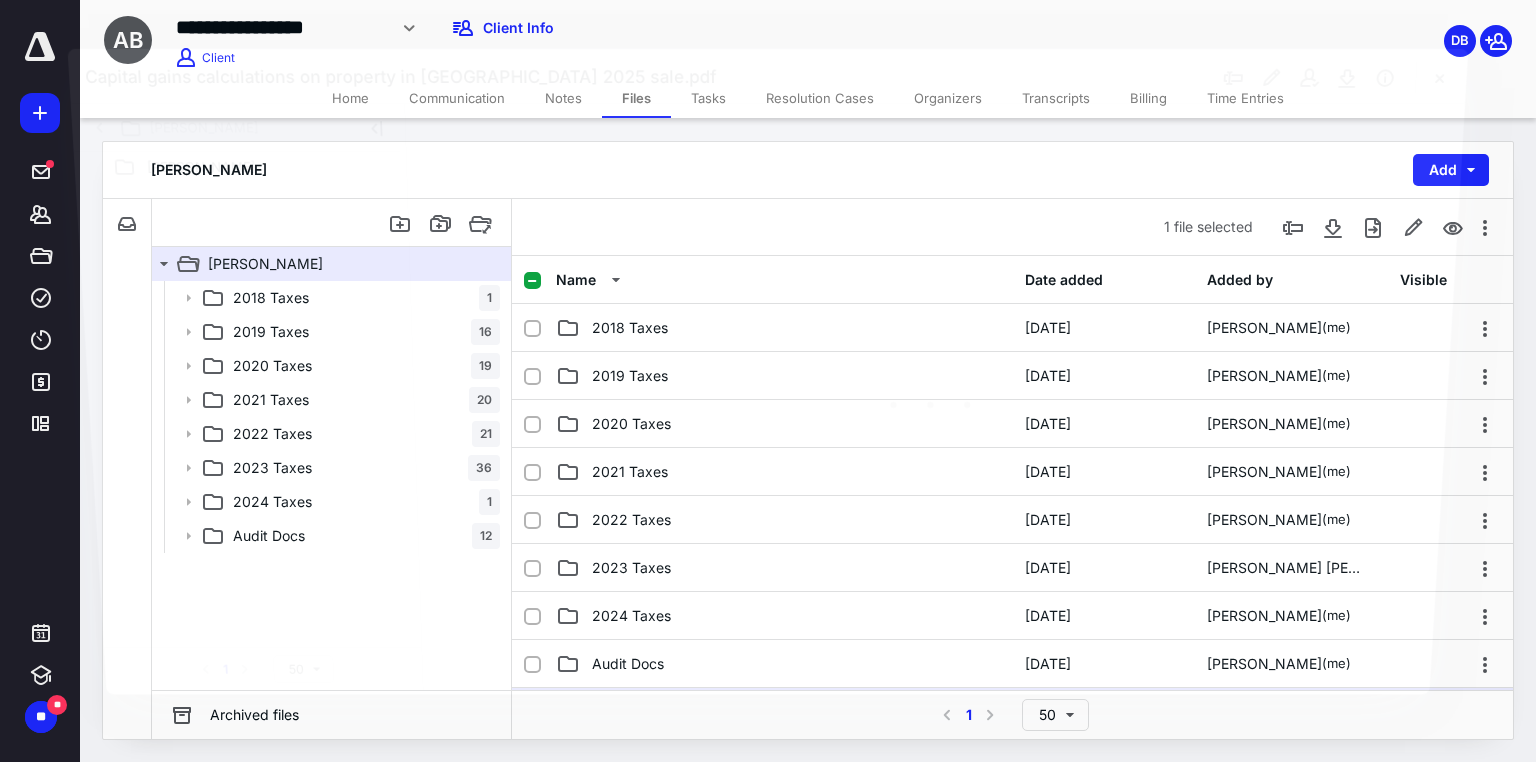 scroll, scrollTop: 264, scrollLeft: 0, axis: vertical 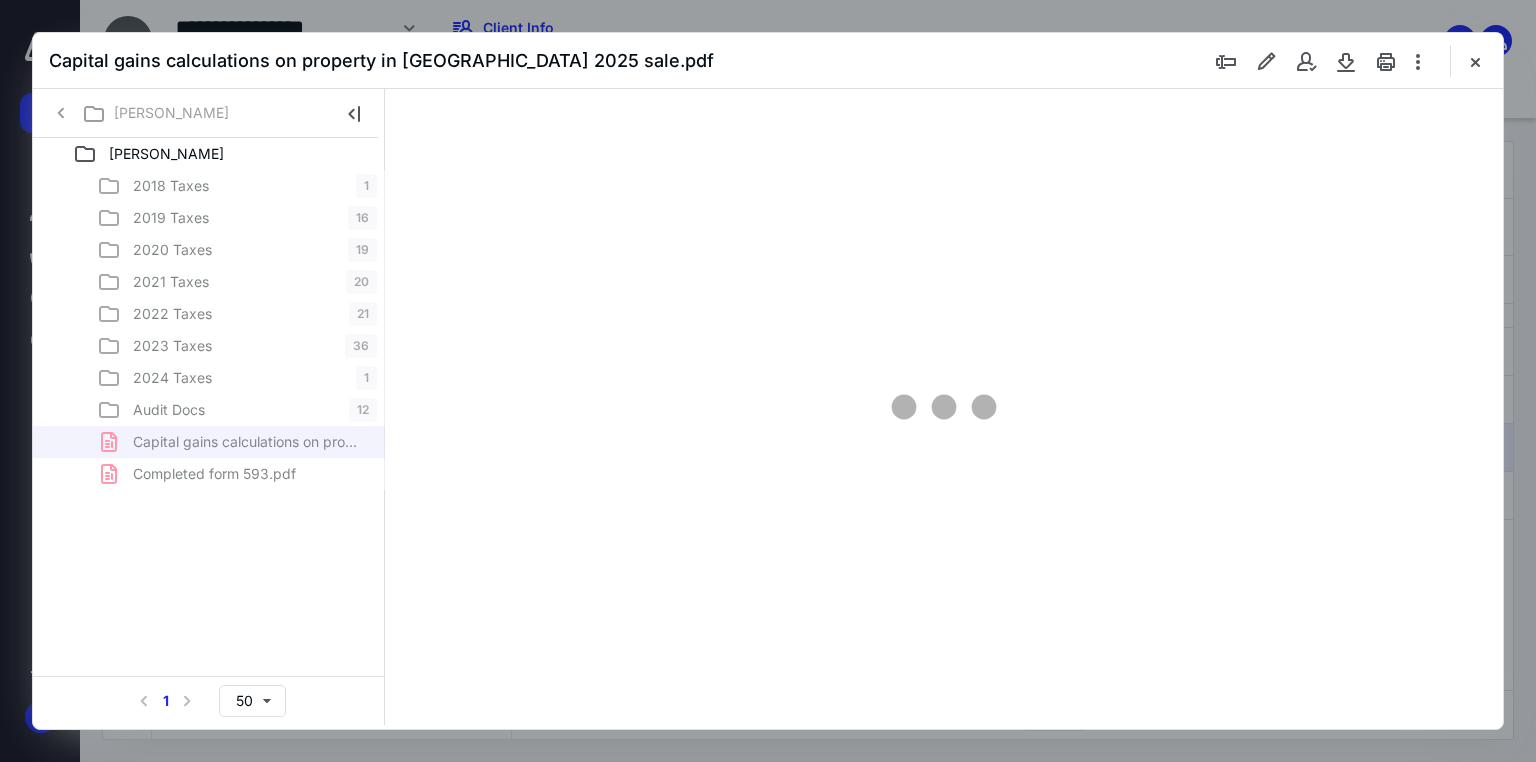 type on "51" 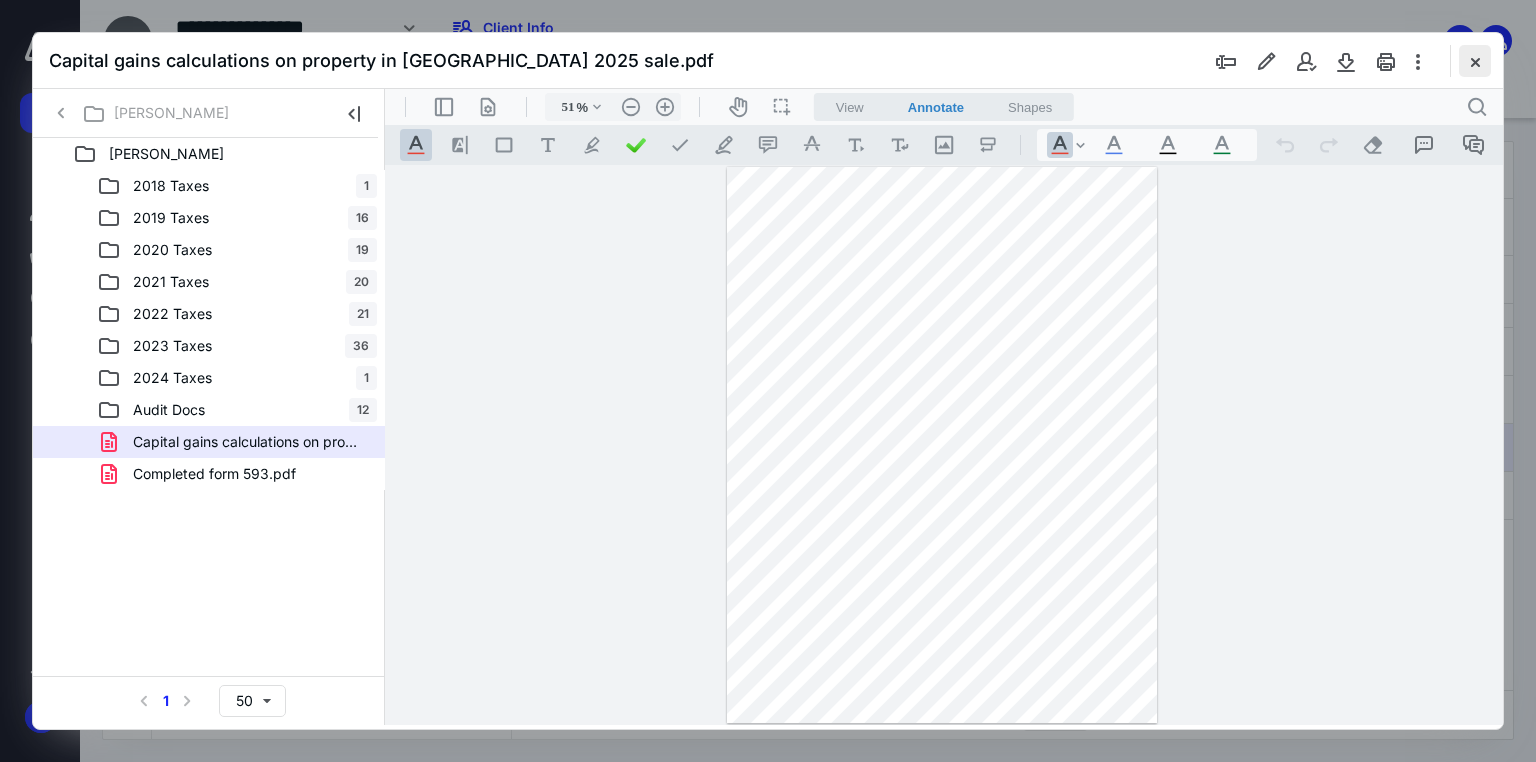 click at bounding box center (1475, 61) 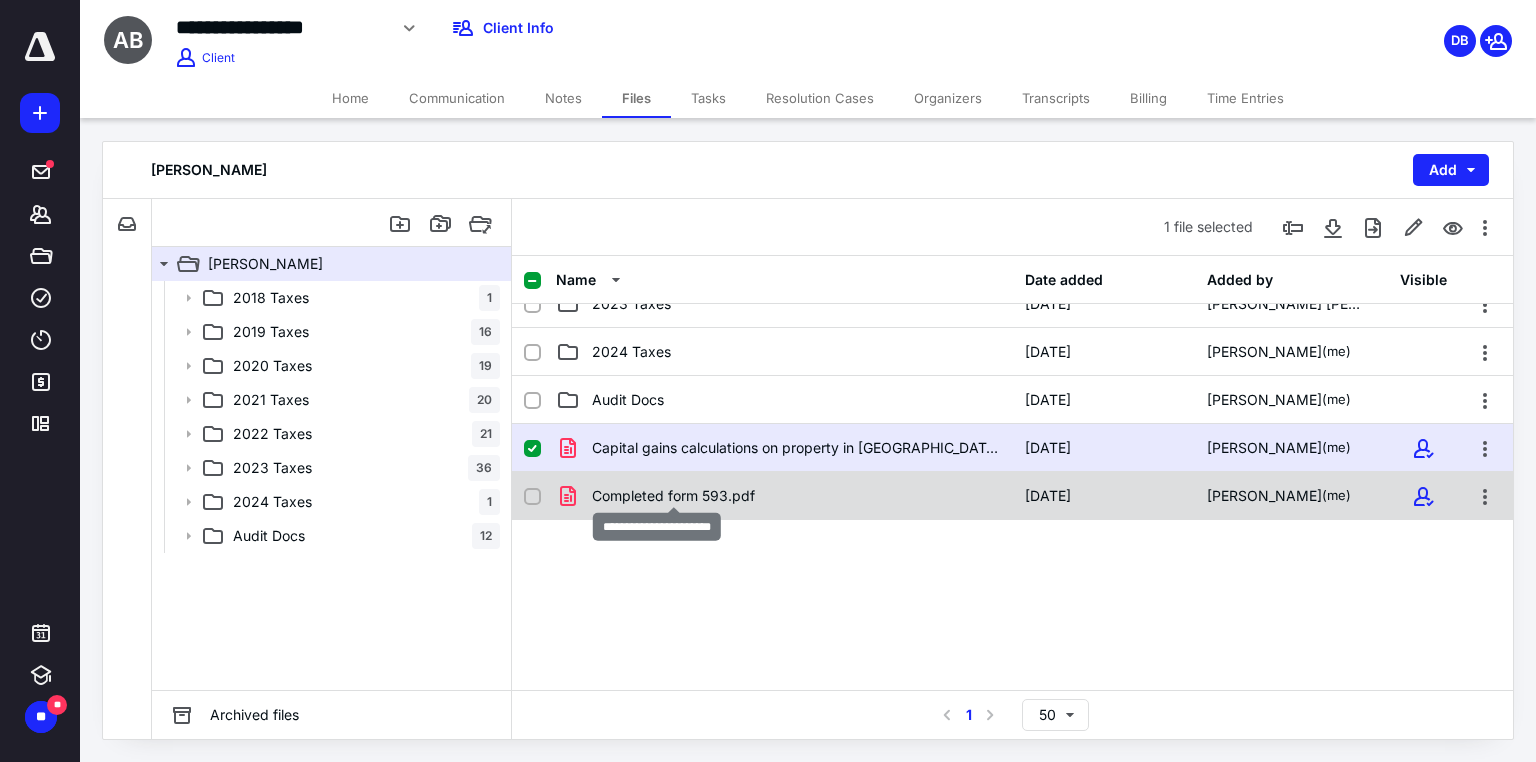 click on "Completed form 593.pdf" at bounding box center [673, 496] 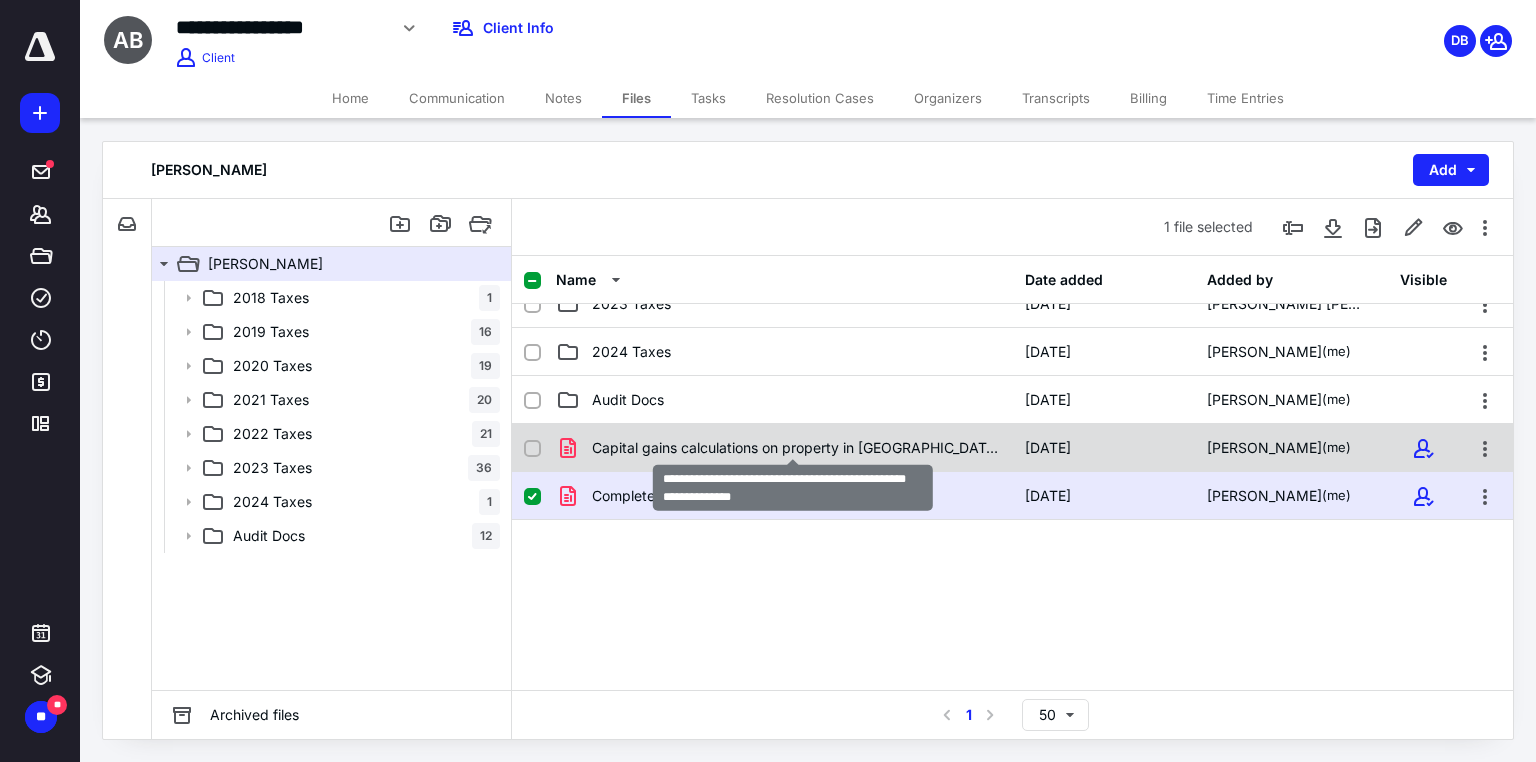 click on "Capital gains calculations on property in Hesperia 2025 sale.pdf" at bounding box center (796, 448) 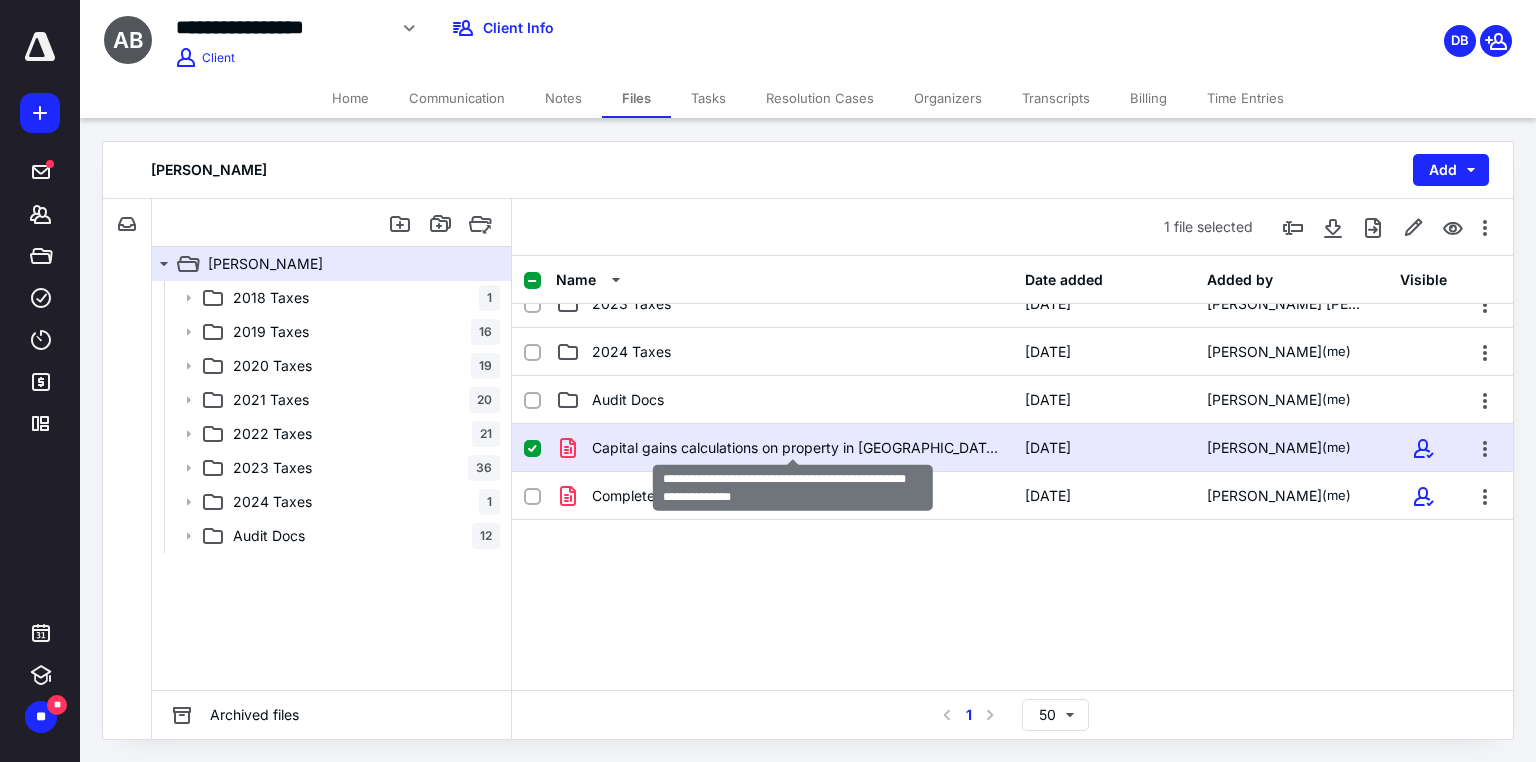 click on "Capital gains calculations on property in Hesperia 2025 sale.pdf" at bounding box center [796, 448] 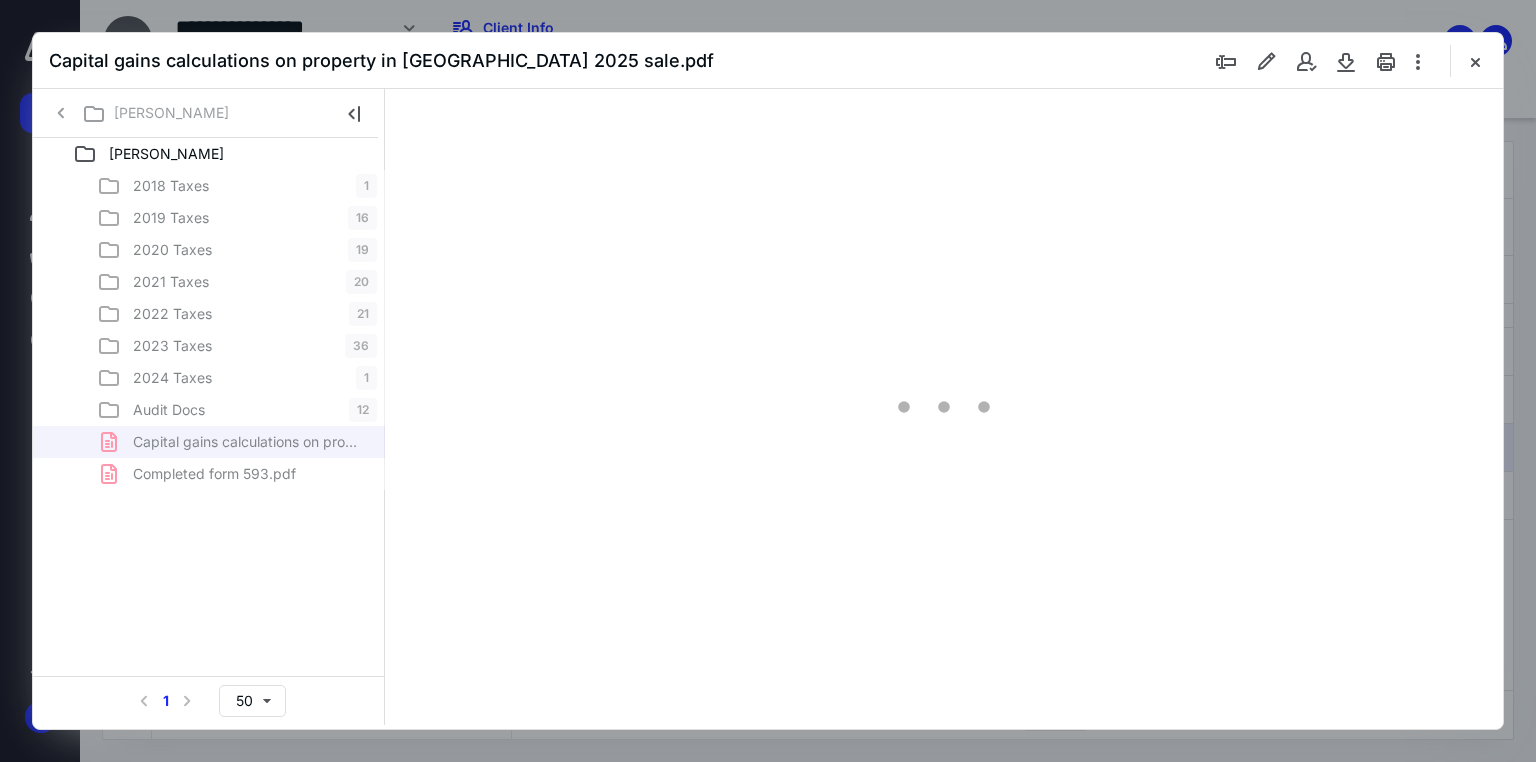 scroll, scrollTop: 0, scrollLeft: 0, axis: both 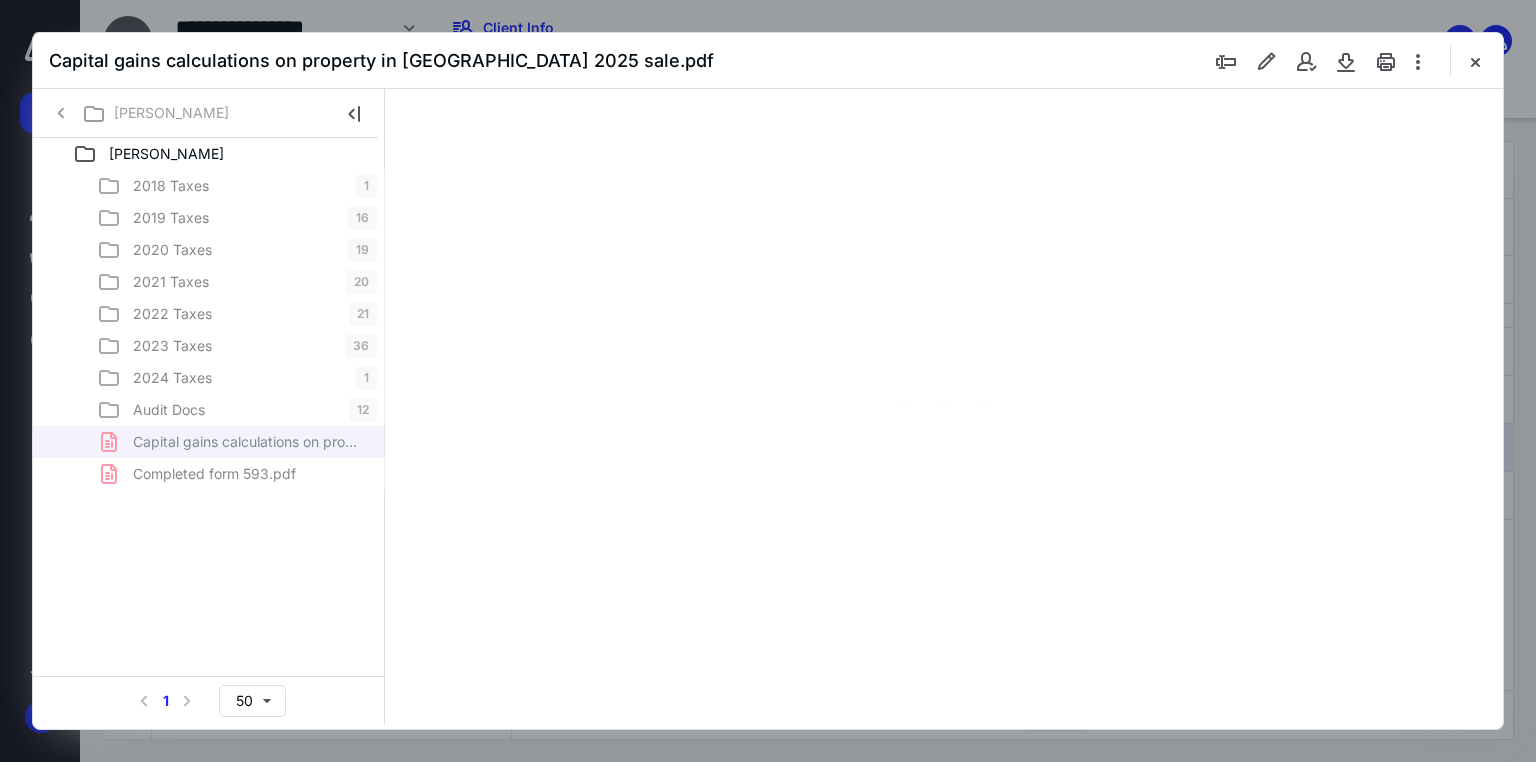 type on "51" 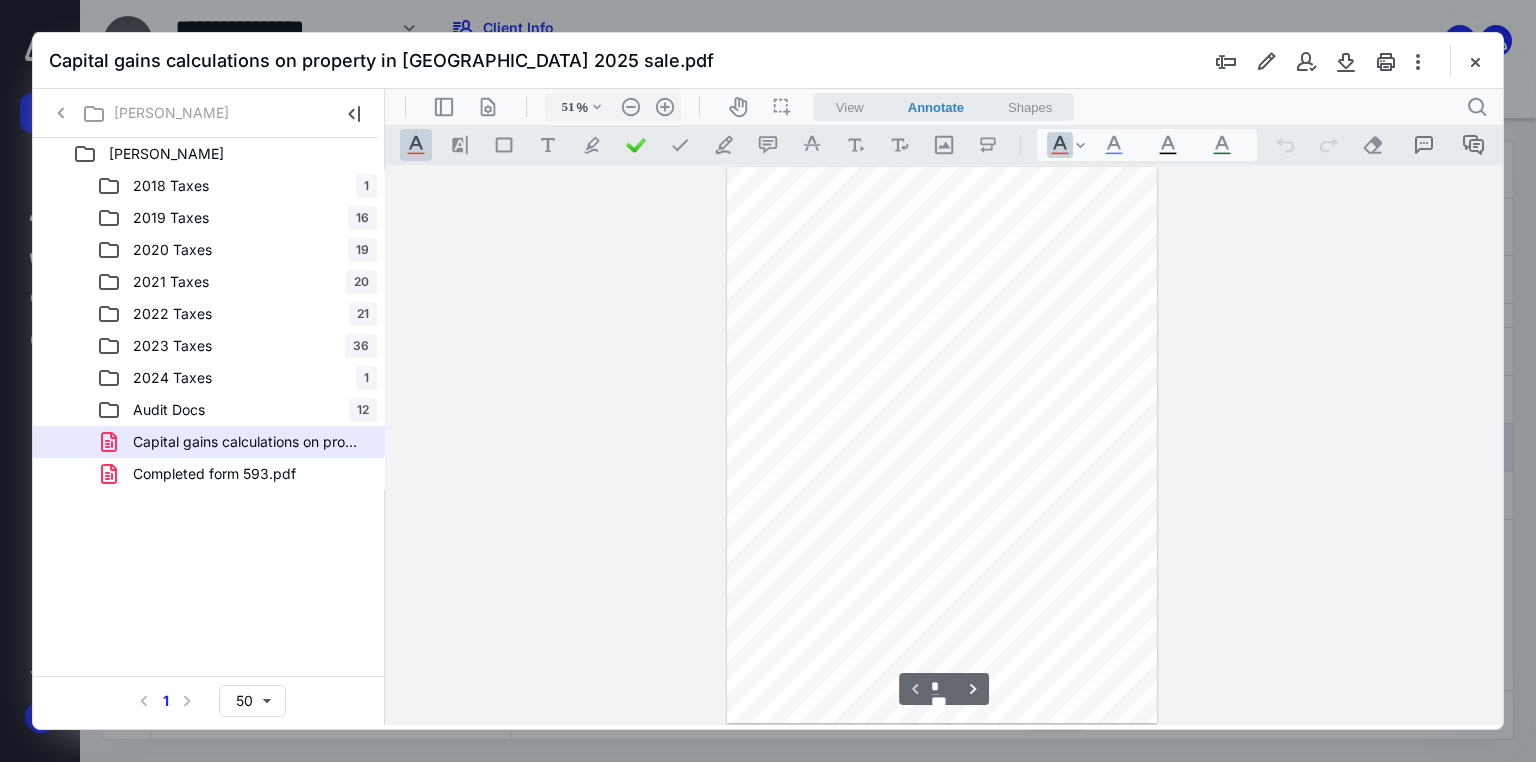 scroll, scrollTop: 78, scrollLeft: 0, axis: vertical 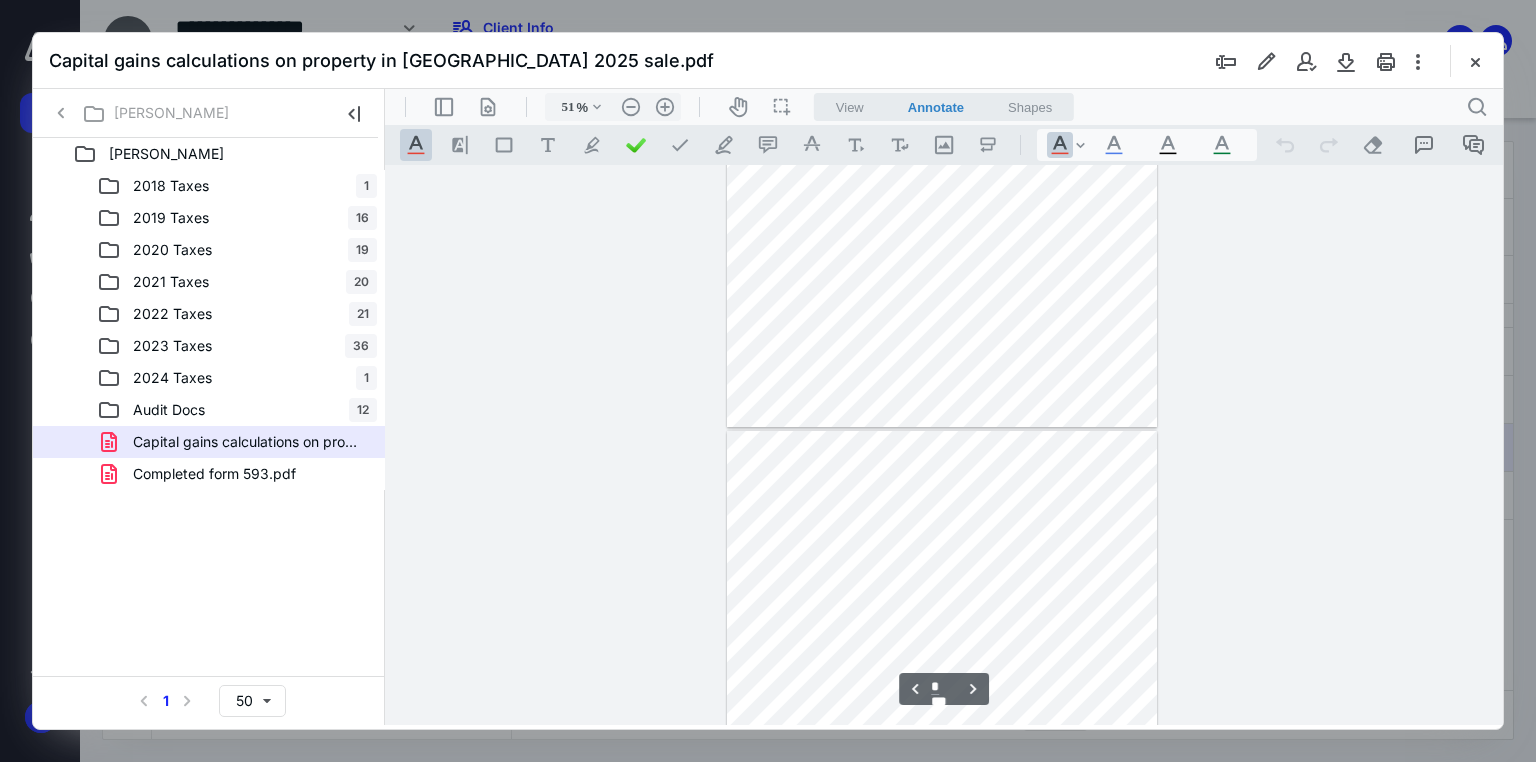 type on "*" 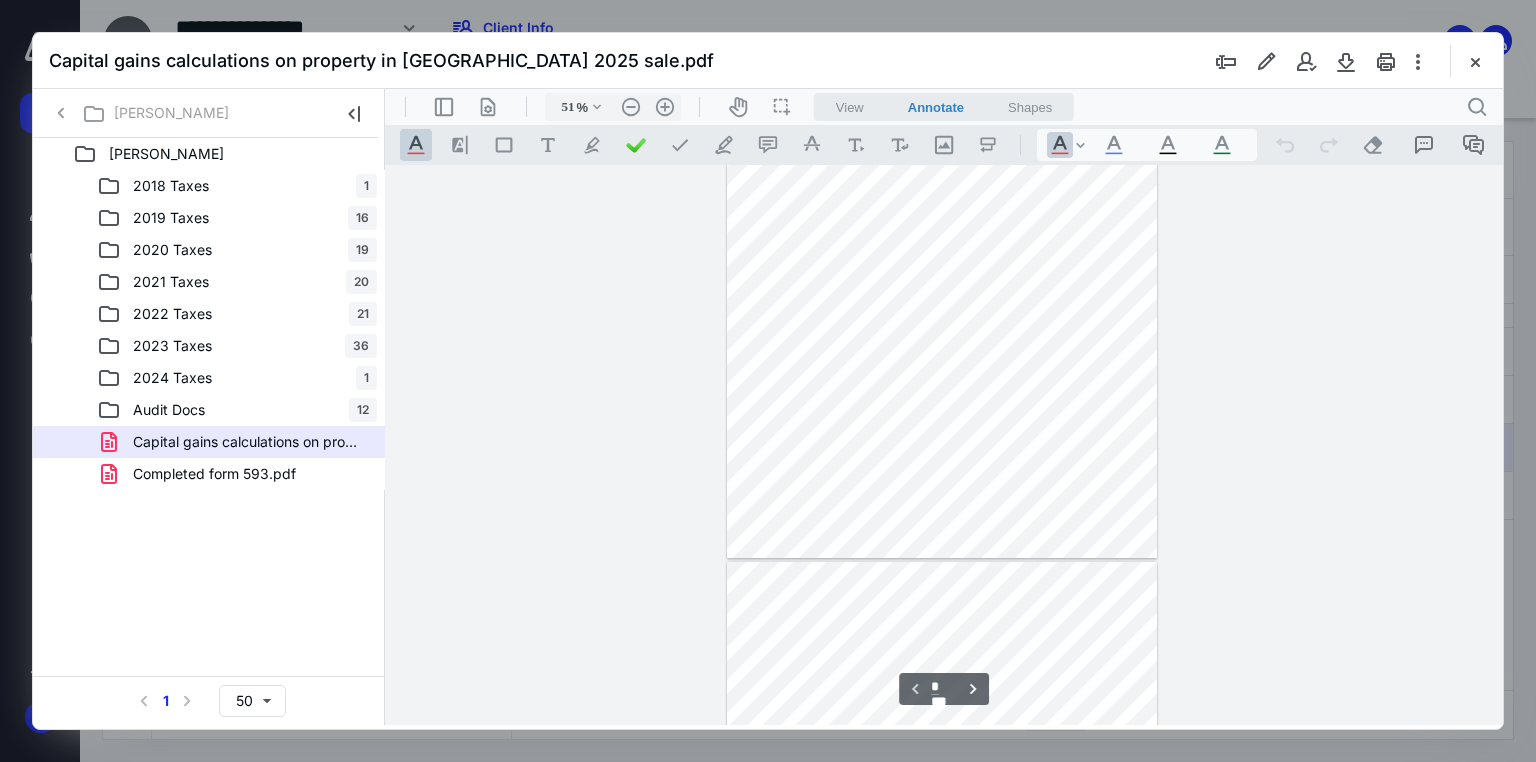 scroll, scrollTop: 206, scrollLeft: 0, axis: vertical 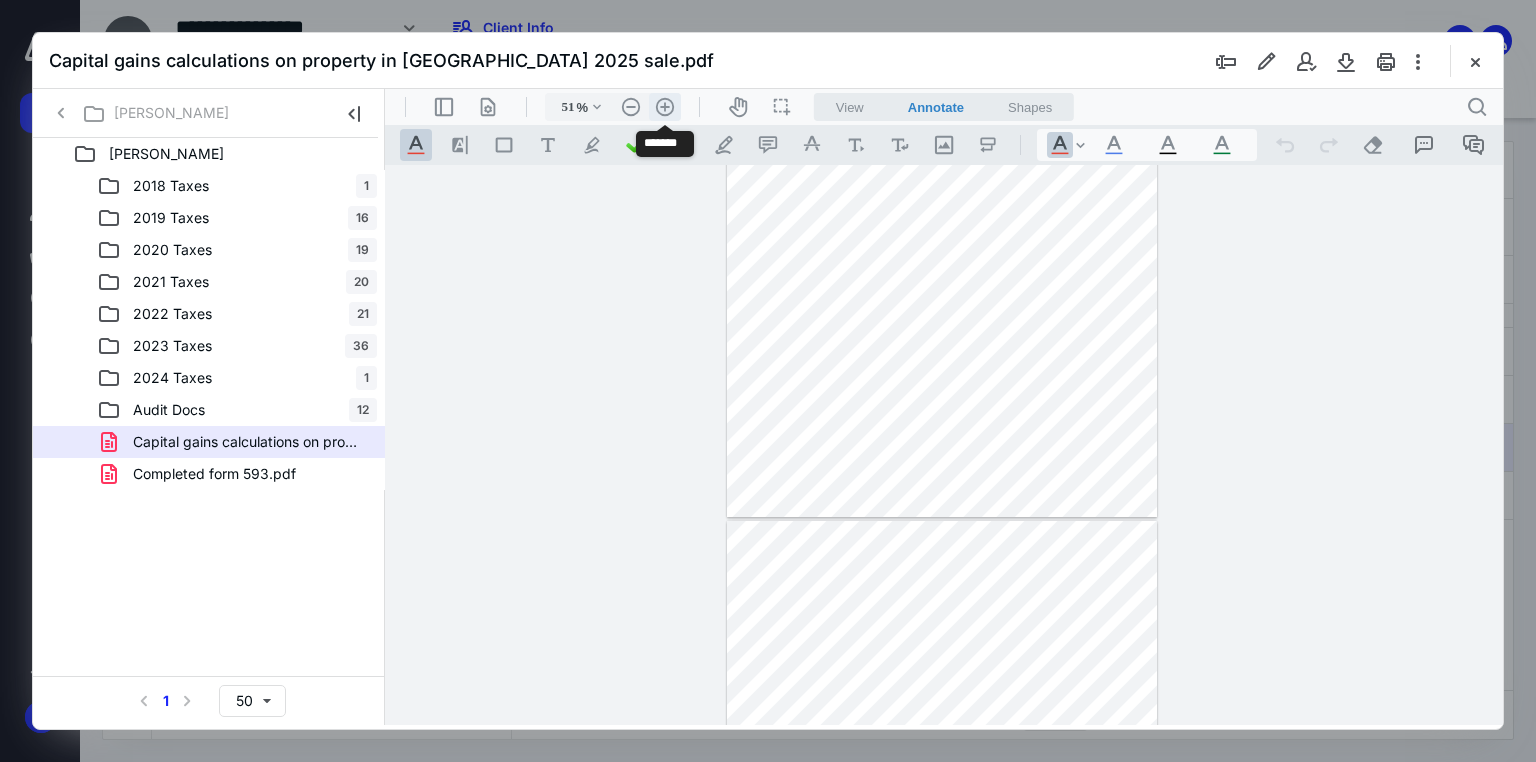 click on ".cls-1{fill:#abb0c4;} icon - header - zoom - in - line" at bounding box center [665, 107] 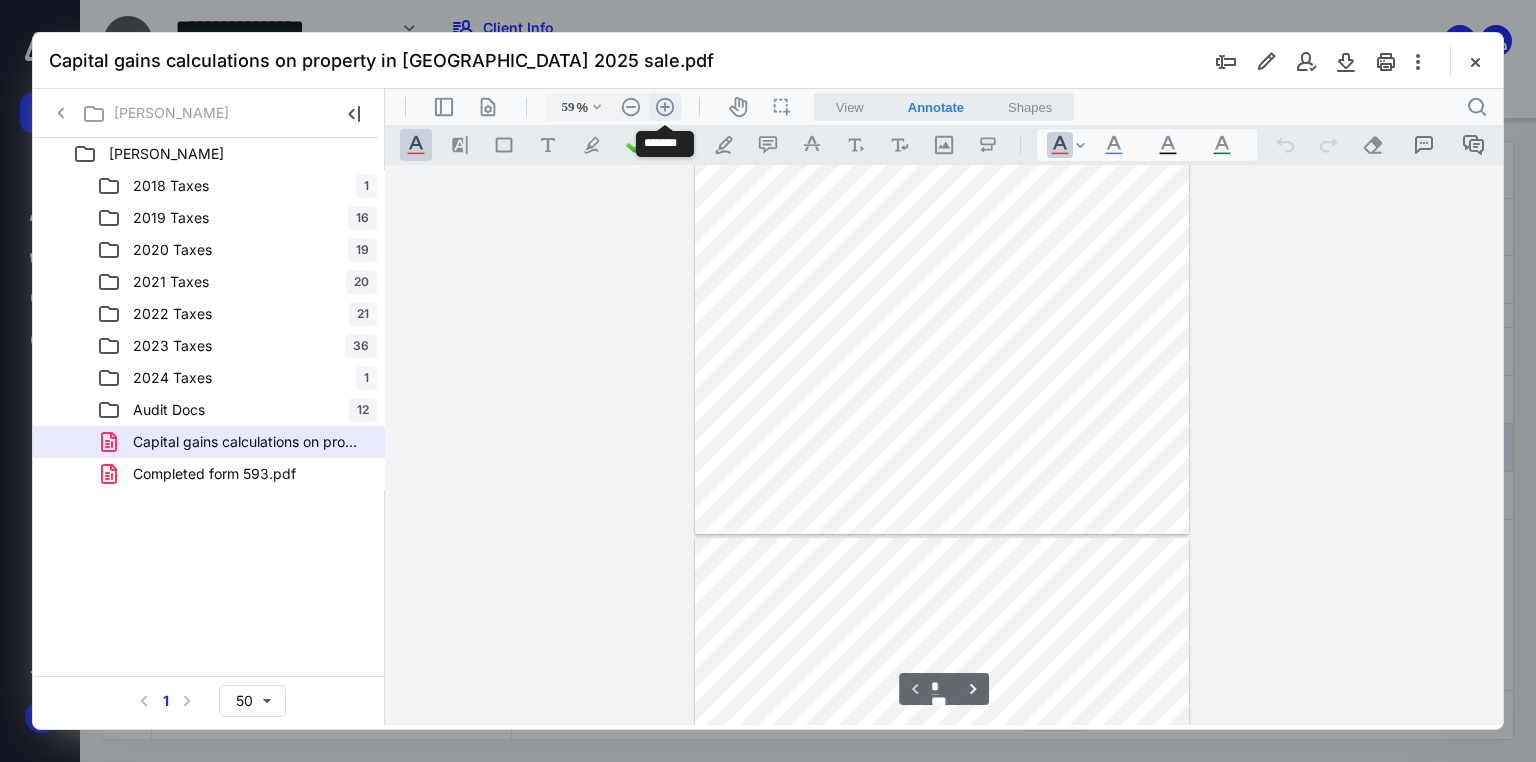 click on ".cls-1{fill:#abb0c4;} icon - header - zoom - in - line" at bounding box center [665, 107] 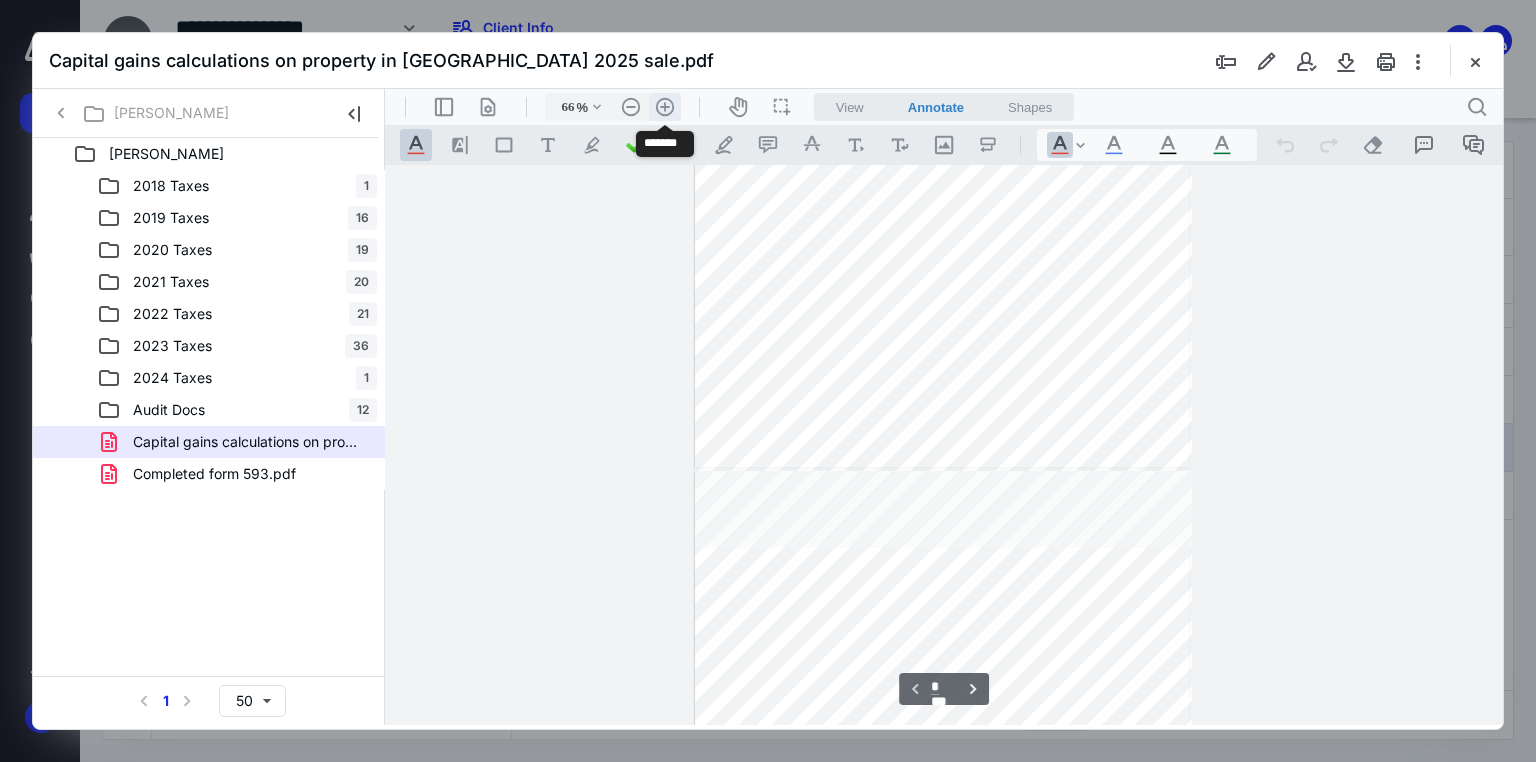 click on ".cls-1{fill:#abb0c4;} icon - header - zoom - in - line" at bounding box center (665, 107) 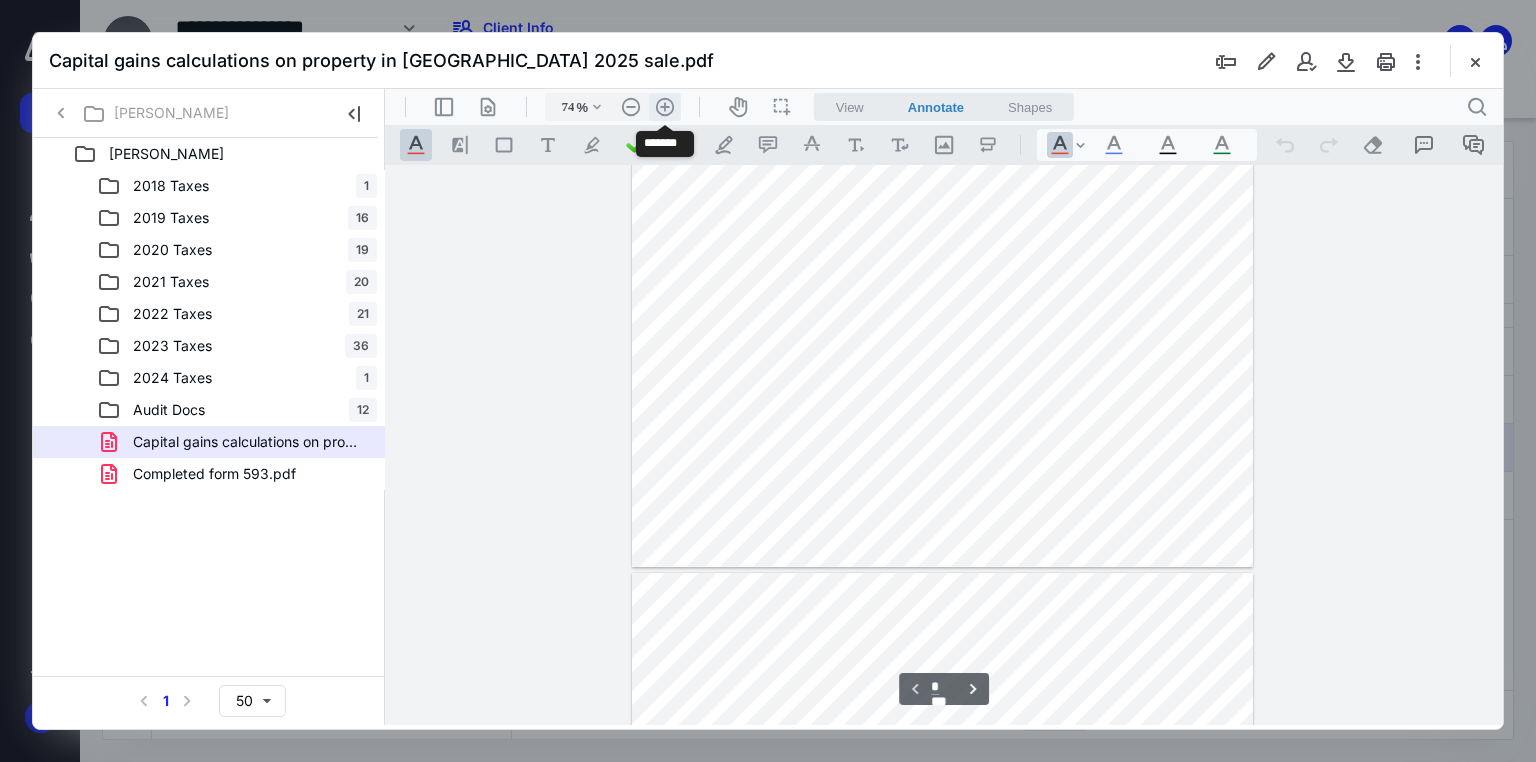 click on ".cls-1{fill:#abb0c4;} icon - header - zoom - in - line" at bounding box center (665, 107) 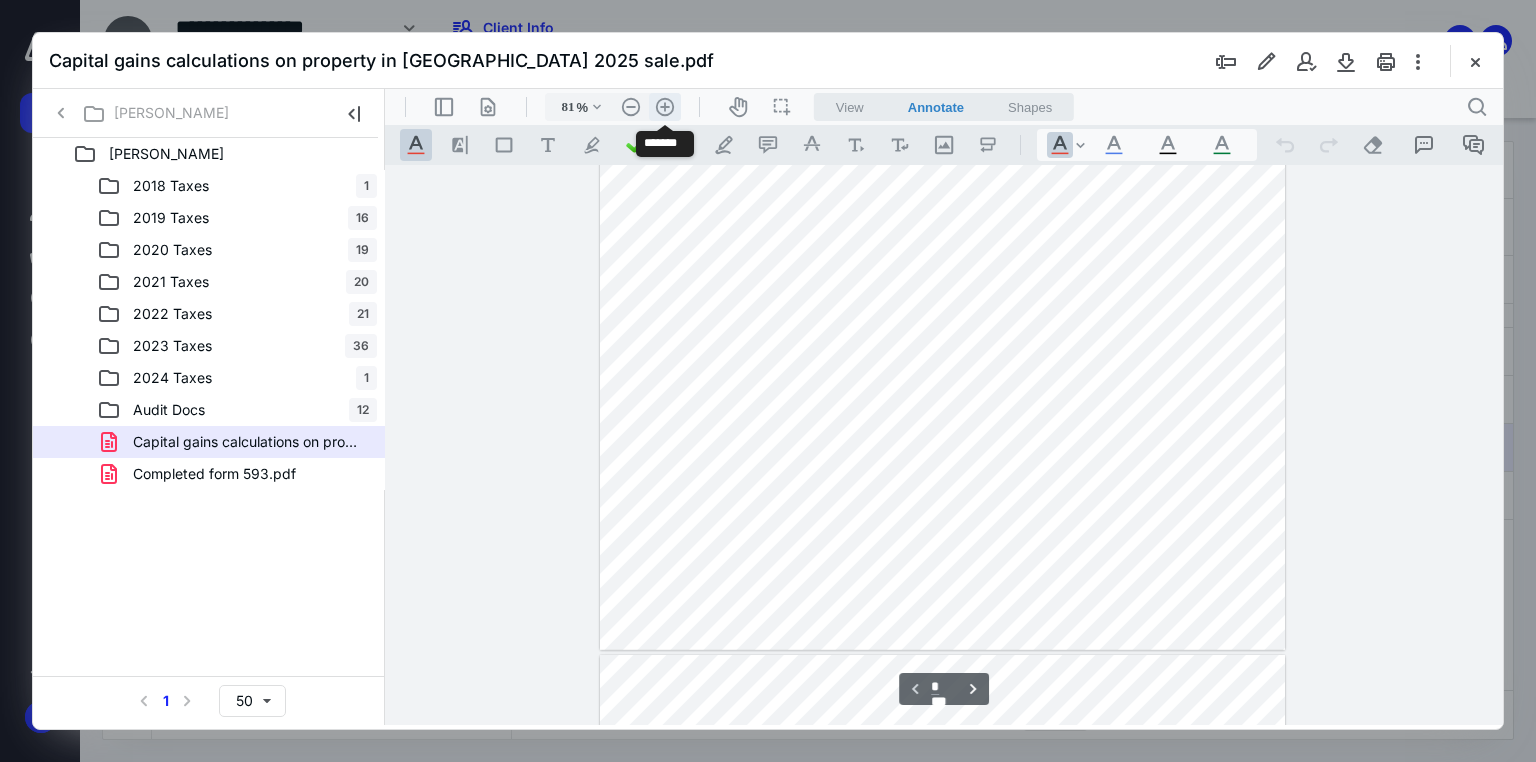 scroll, scrollTop: 472, scrollLeft: 0, axis: vertical 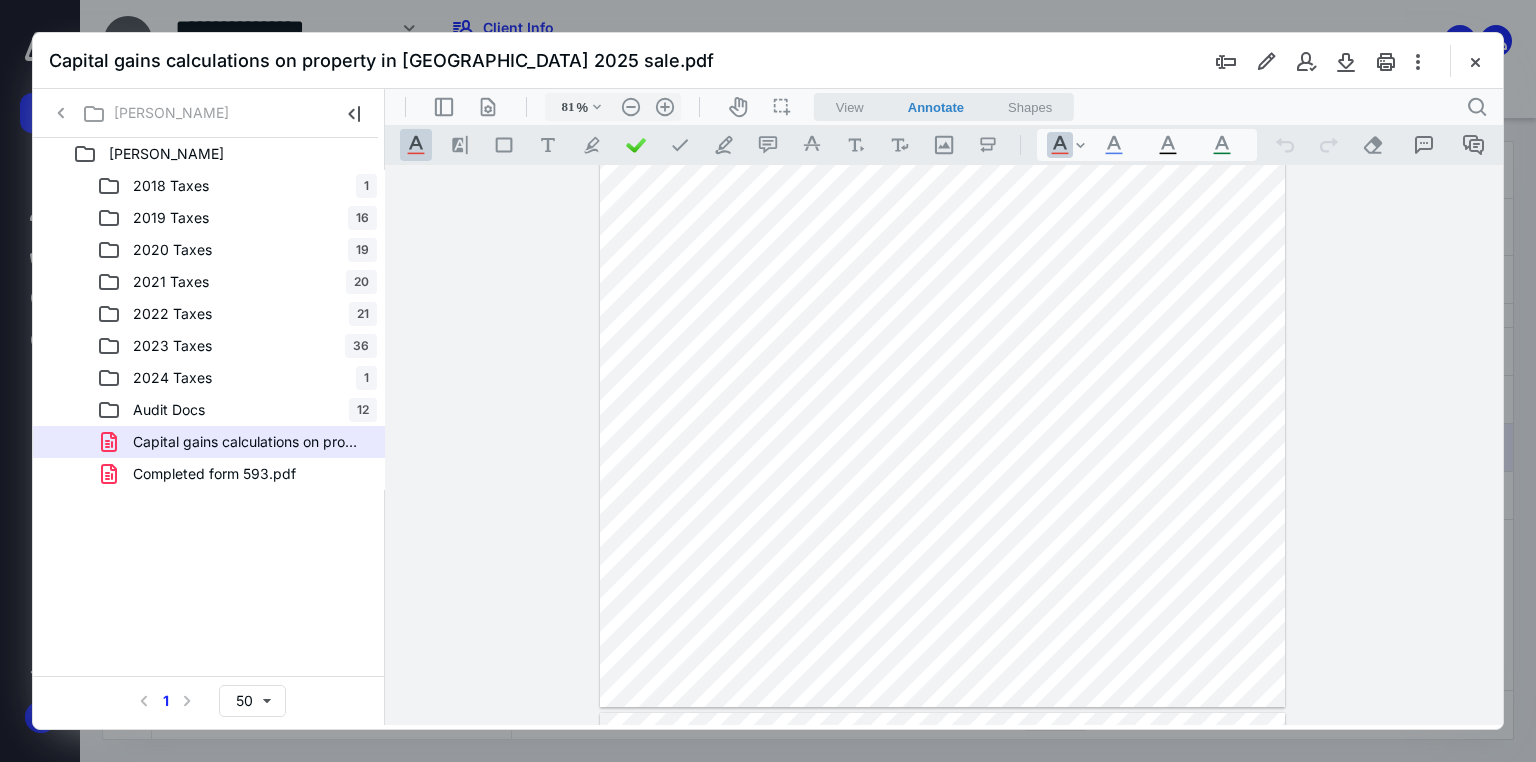 drag, startPoint x: 1501, startPoint y: 291, endPoint x: 1496, endPoint y: 320, distance: 29.427877 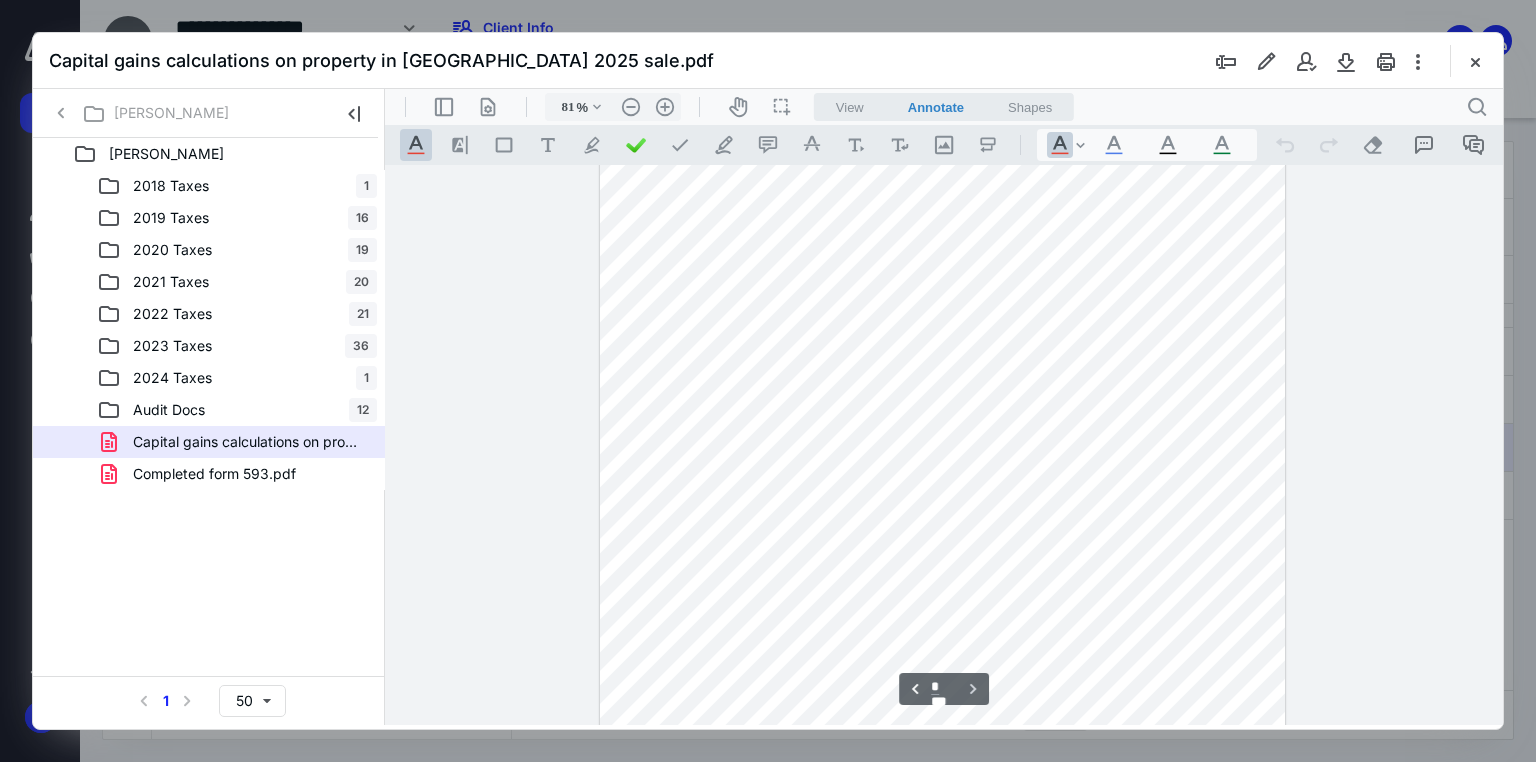 scroll, scrollTop: 2111, scrollLeft: 0, axis: vertical 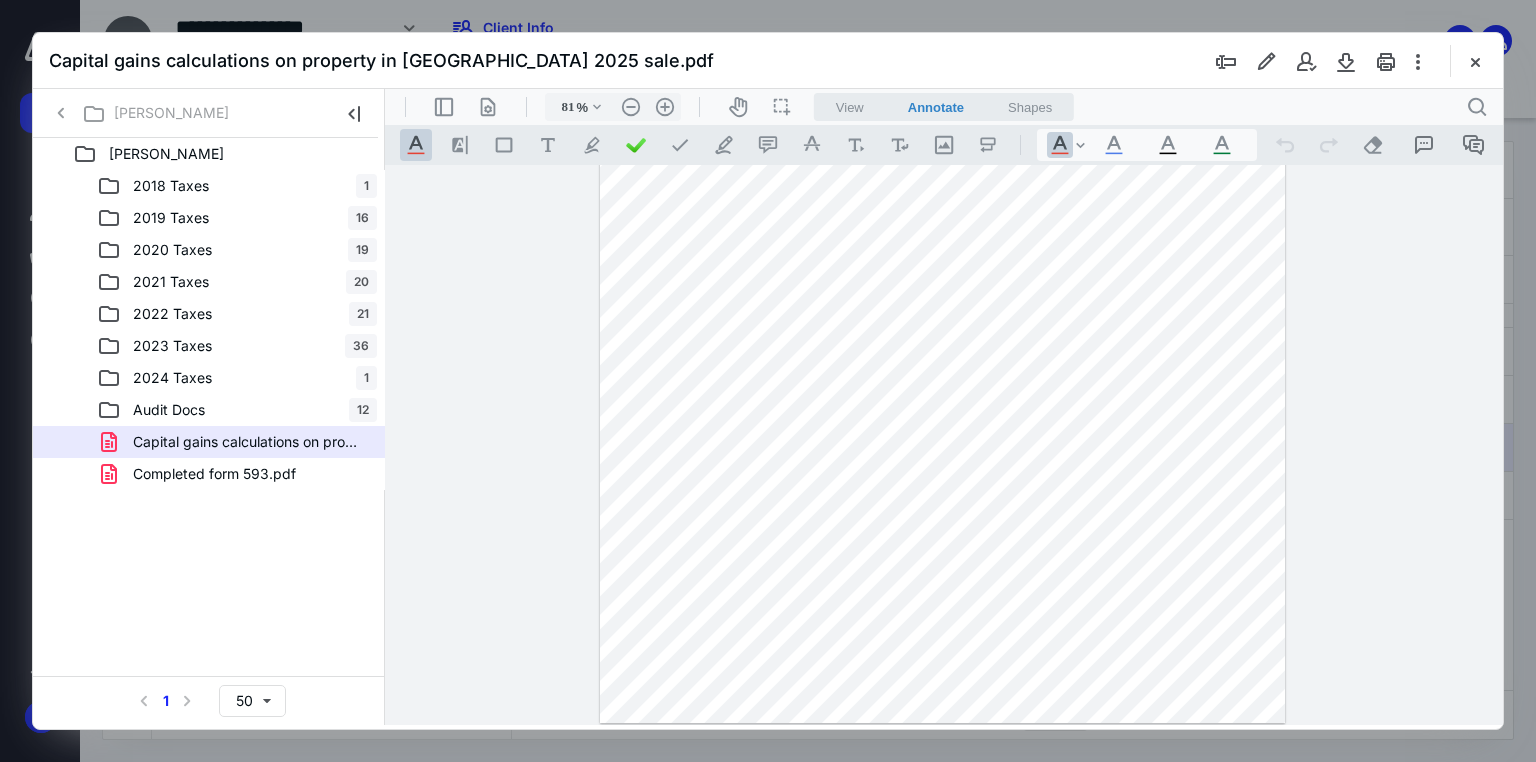 drag, startPoint x: 1504, startPoint y: 492, endPoint x: 1504, endPoint y: 590, distance: 98 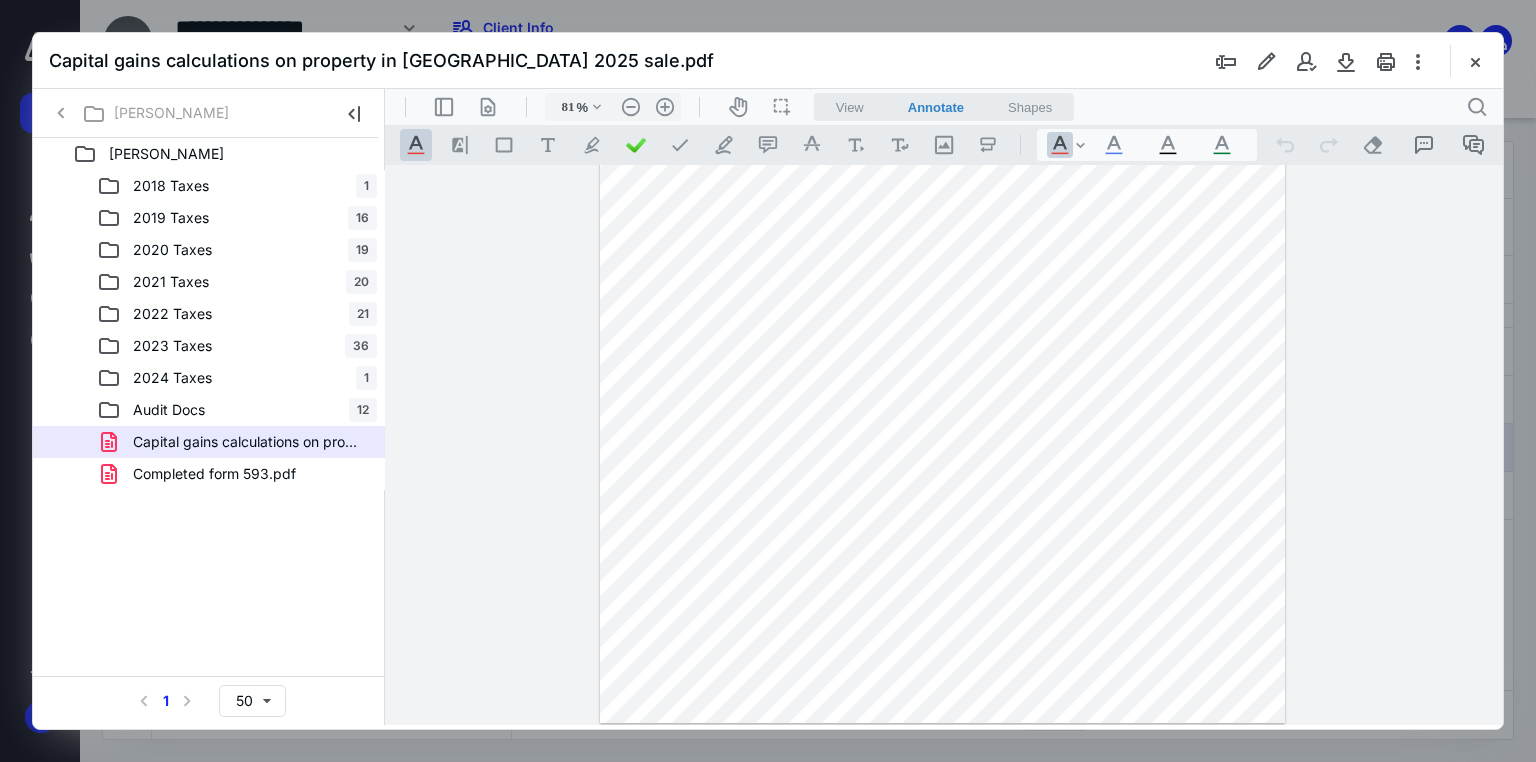 drag, startPoint x: 1493, startPoint y: 619, endPoint x: 1493, endPoint y: 632, distance: 13 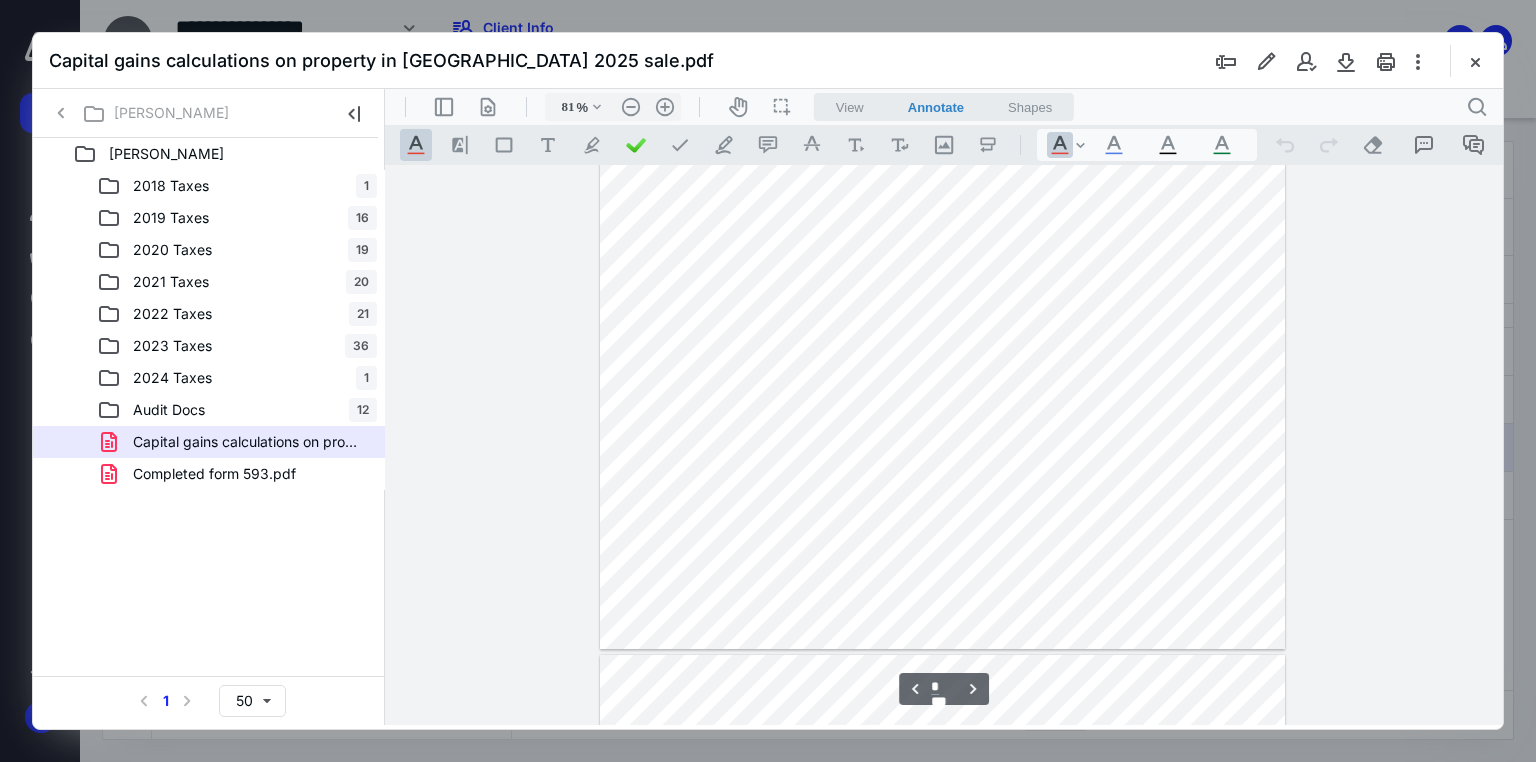 scroll, scrollTop: 1309, scrollLeft: 0, axis: vertical 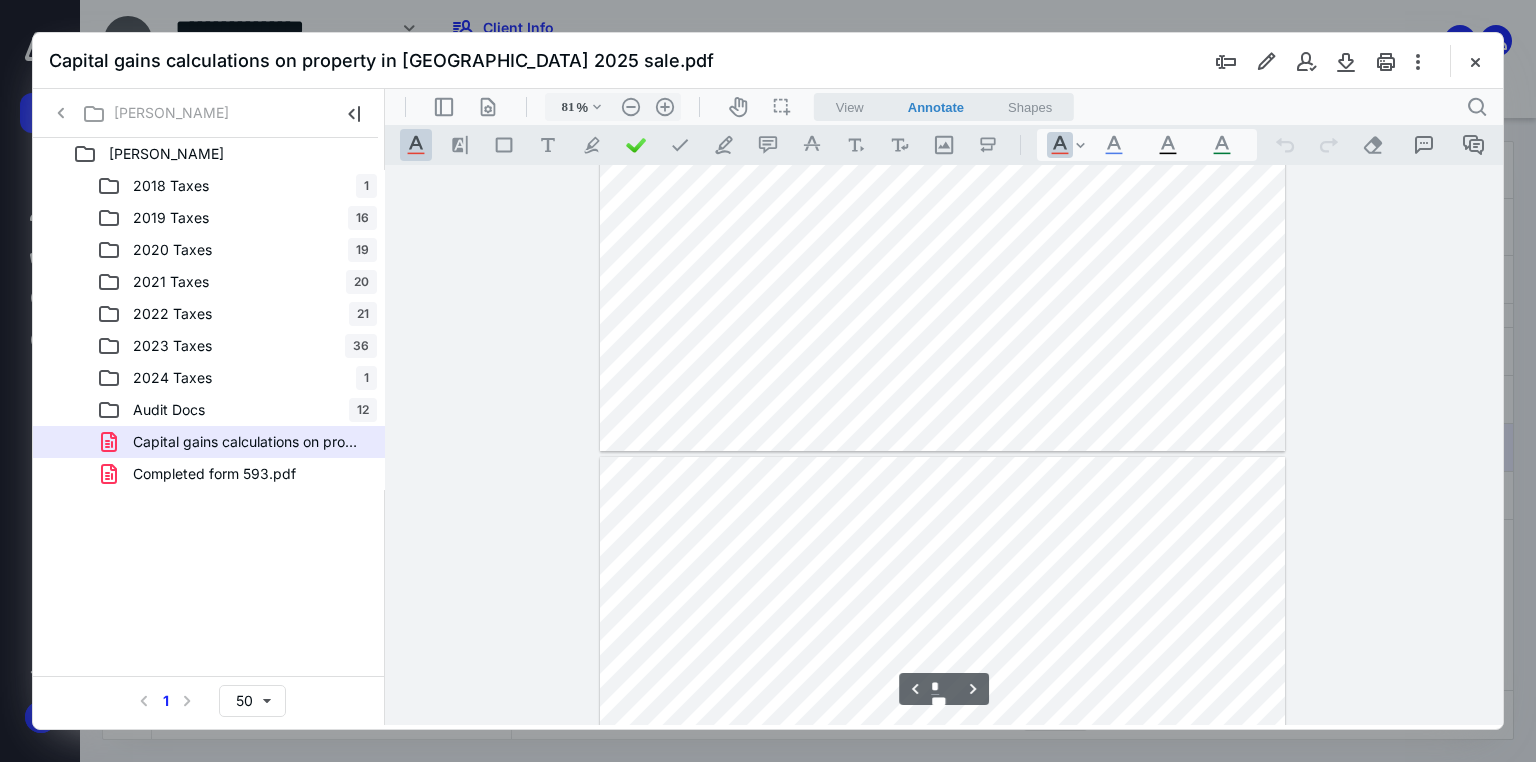 type on "*" 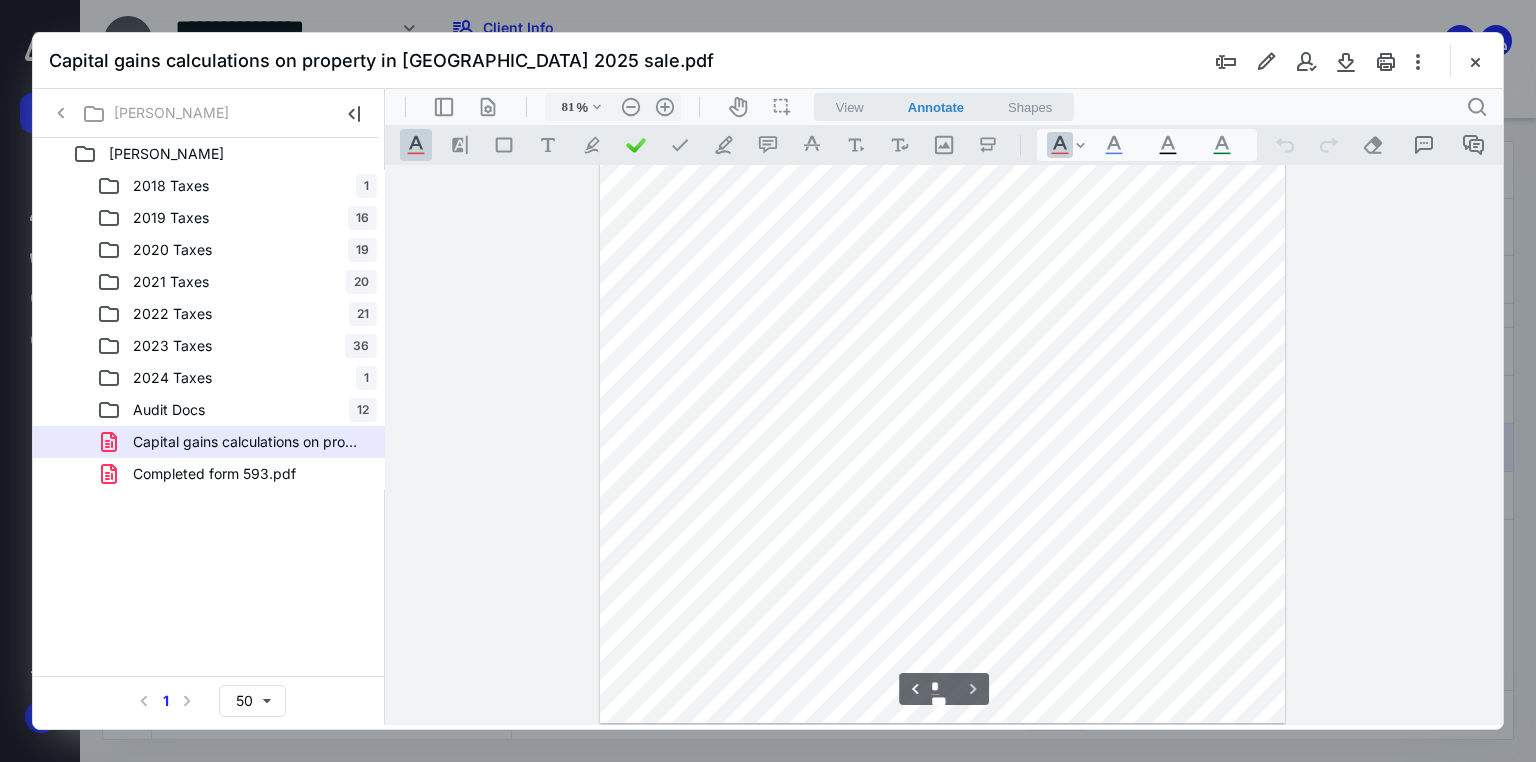 scroll, scrollTop: 1878, scrollLeft: 0, axis: vertical 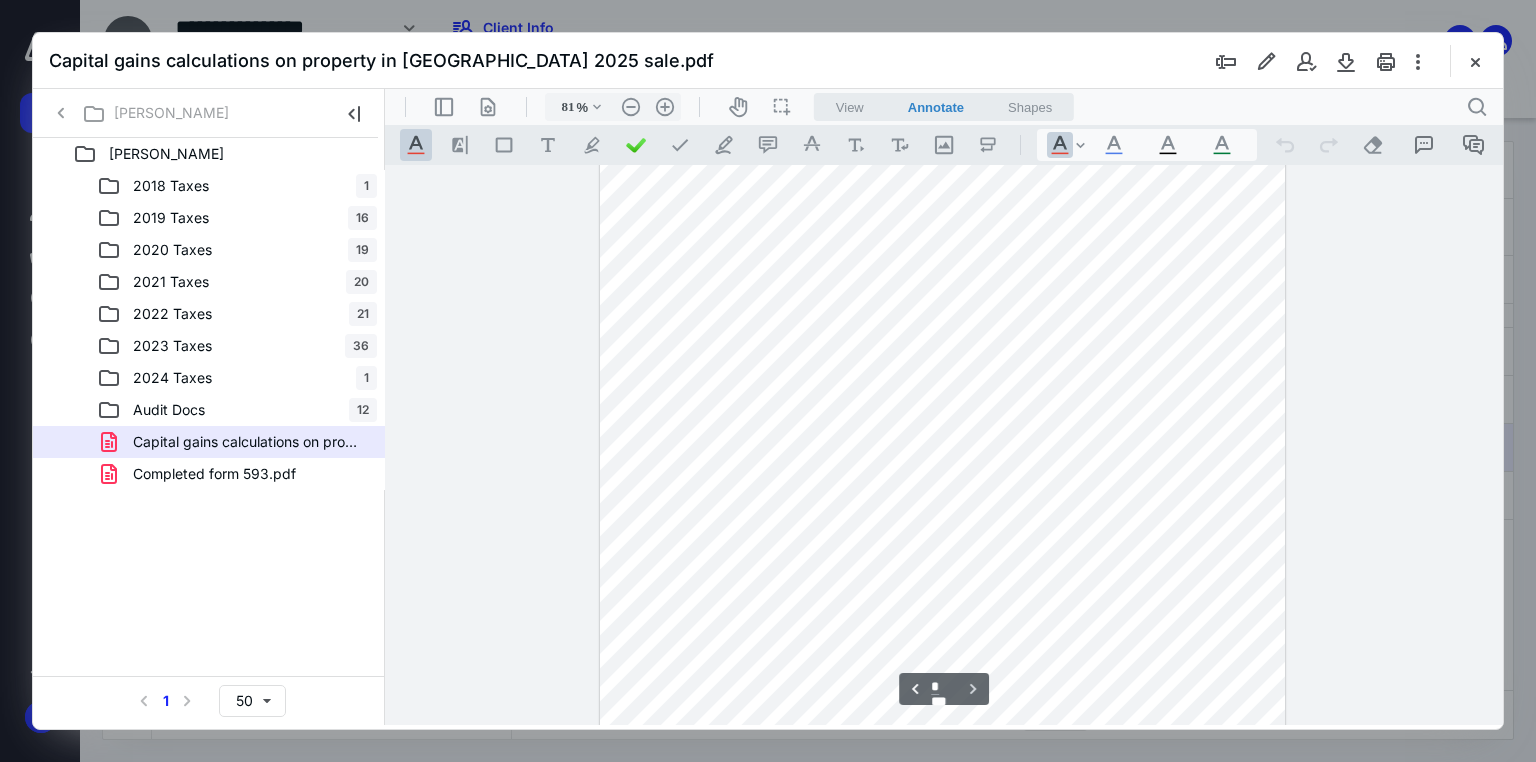 click at bounding box center (1475, 61) 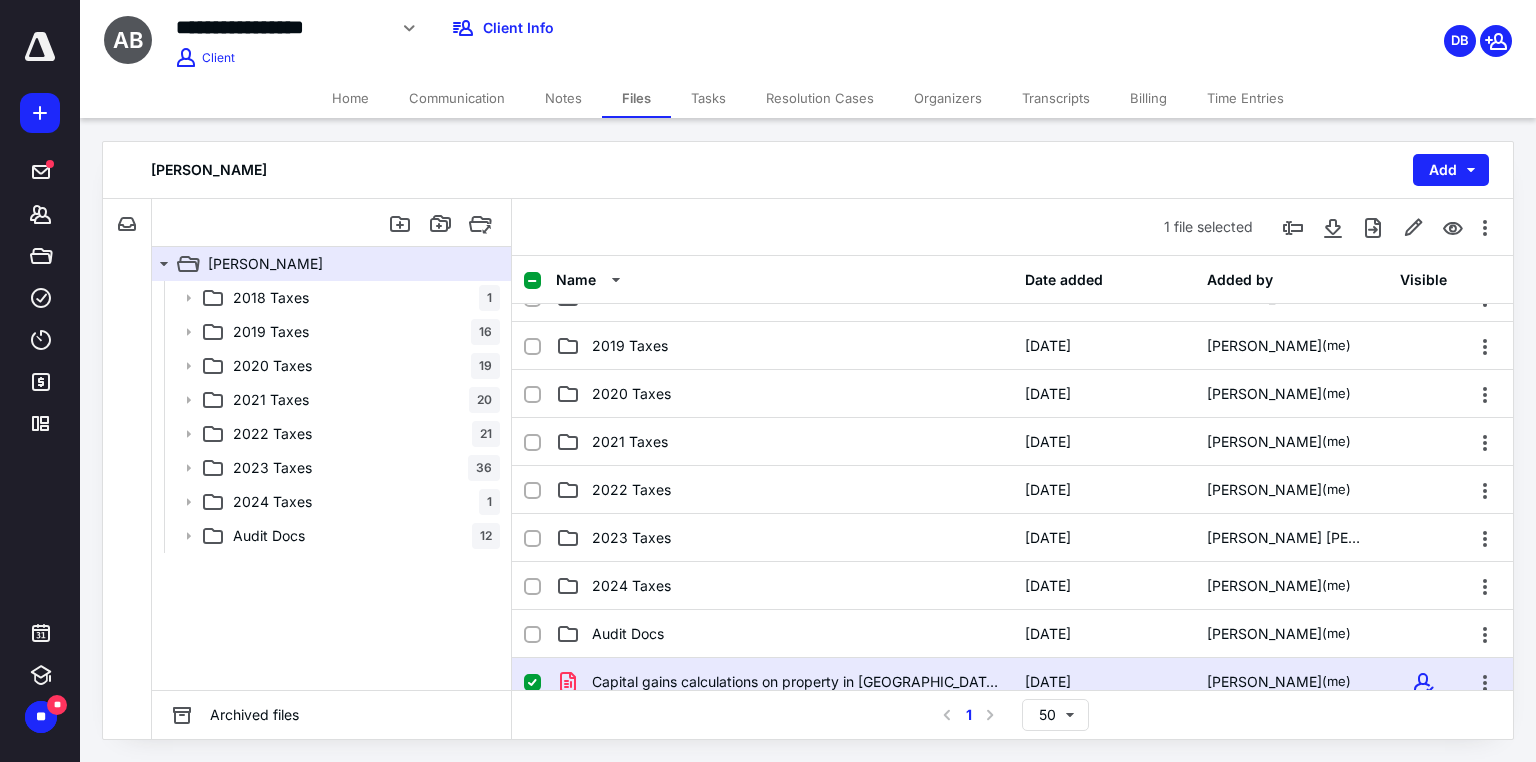 scroll, scrollTop: 0, scrollLeft: 0, axis: both 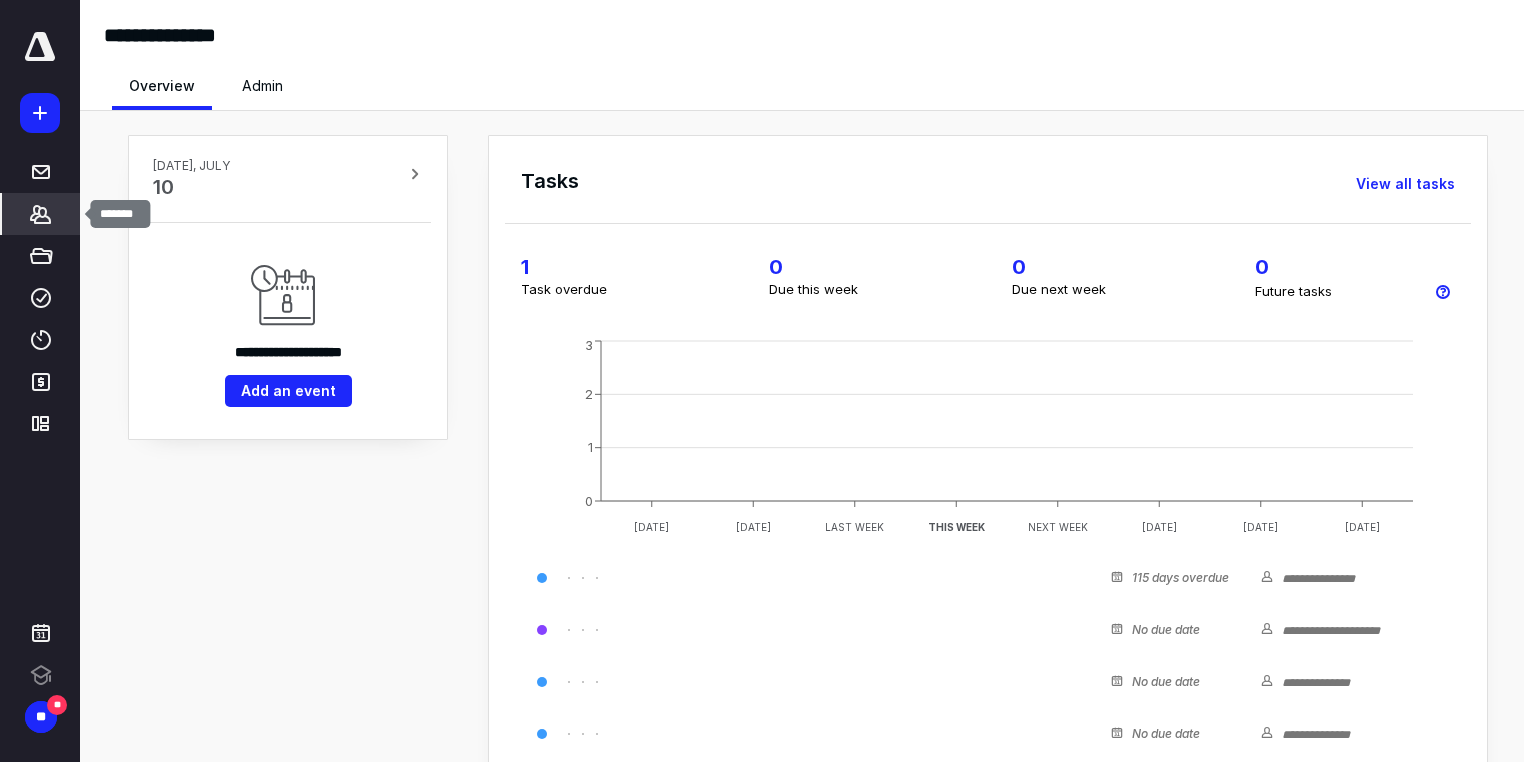 drag, startPoint x: 36, startPoint y: 212, endPoint x: 61, endPoint y: 200, distance: 27.730848 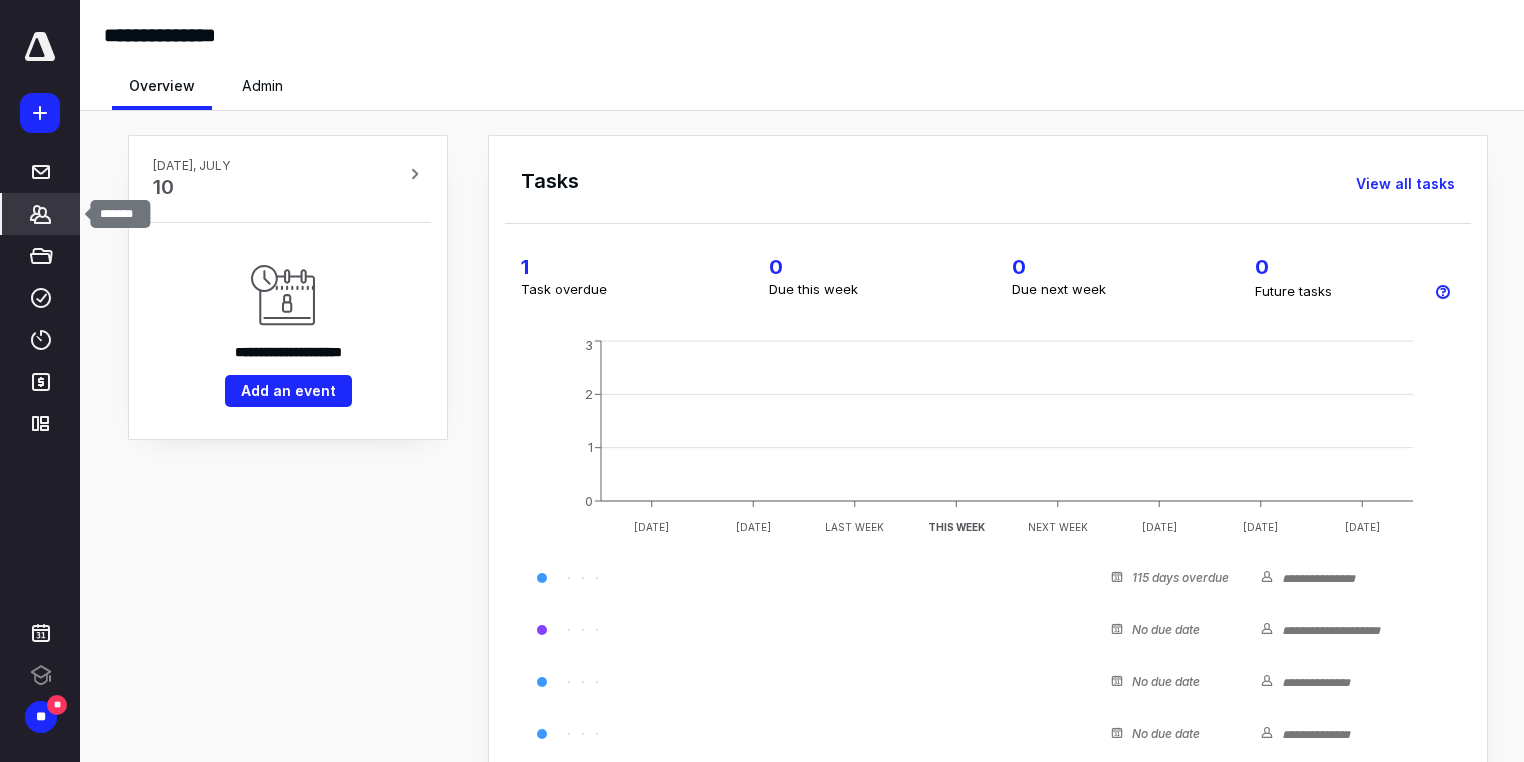 click 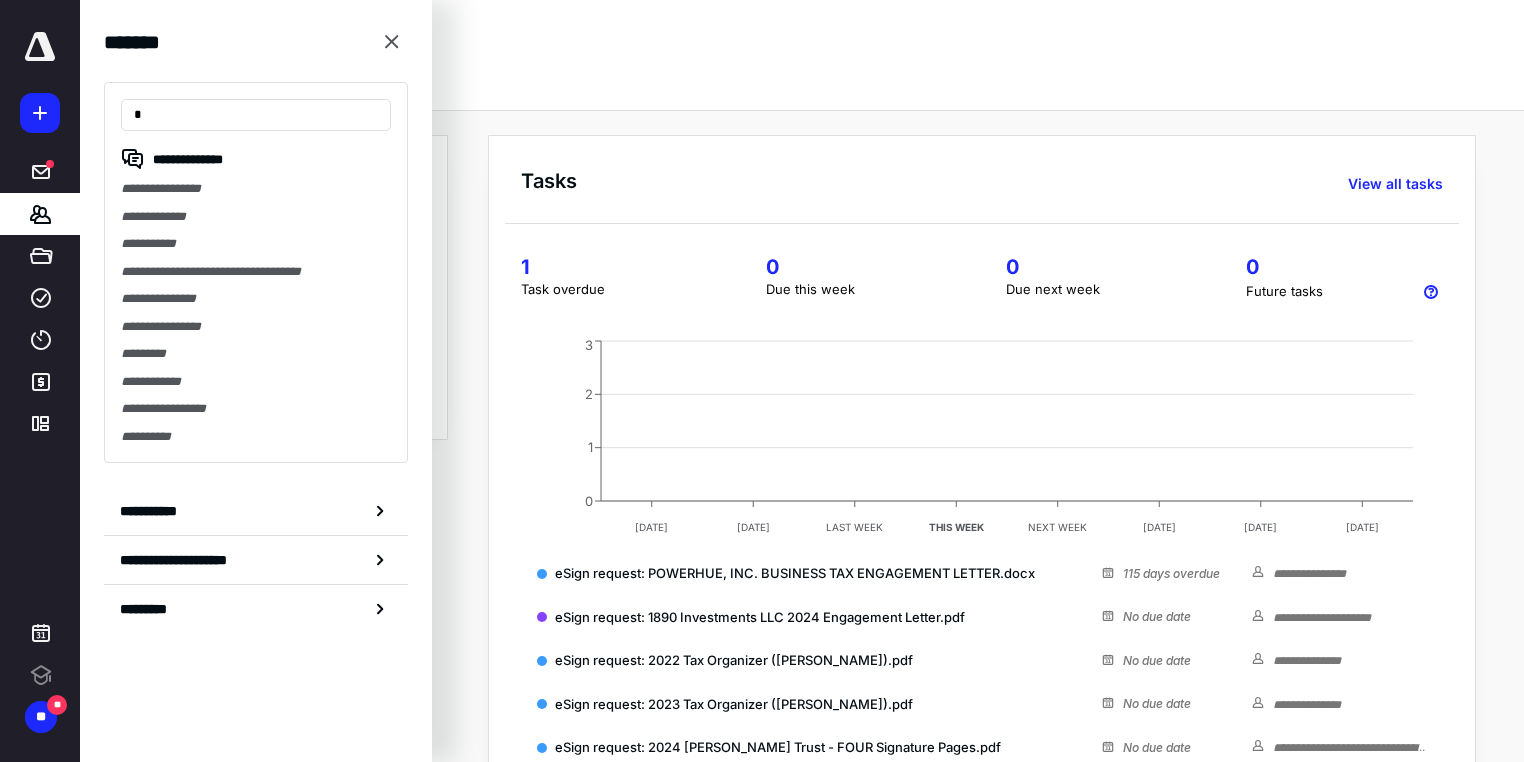 scroll, scrollTop: 0, scrollLeft: 0, axis: both 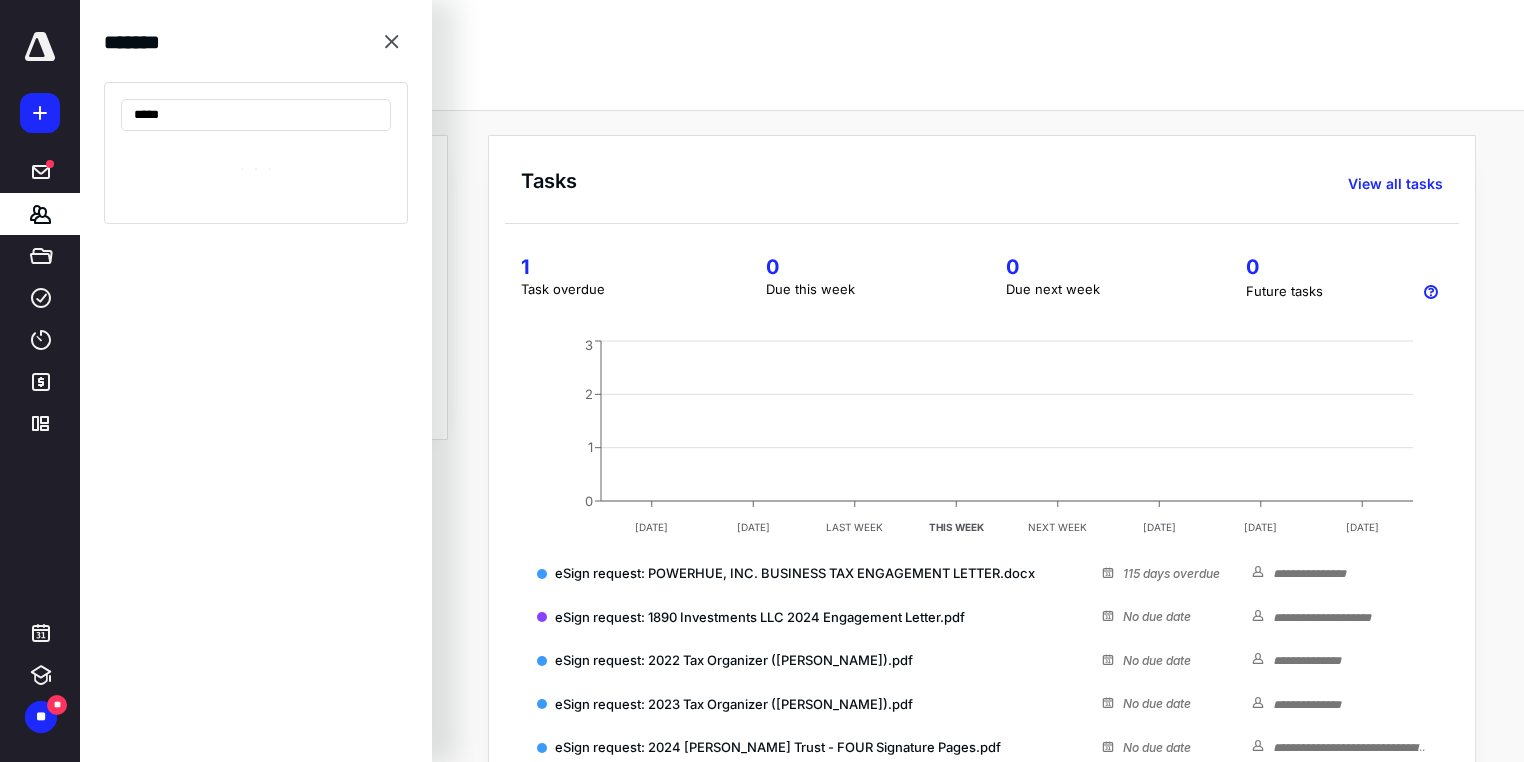 type on "*****" 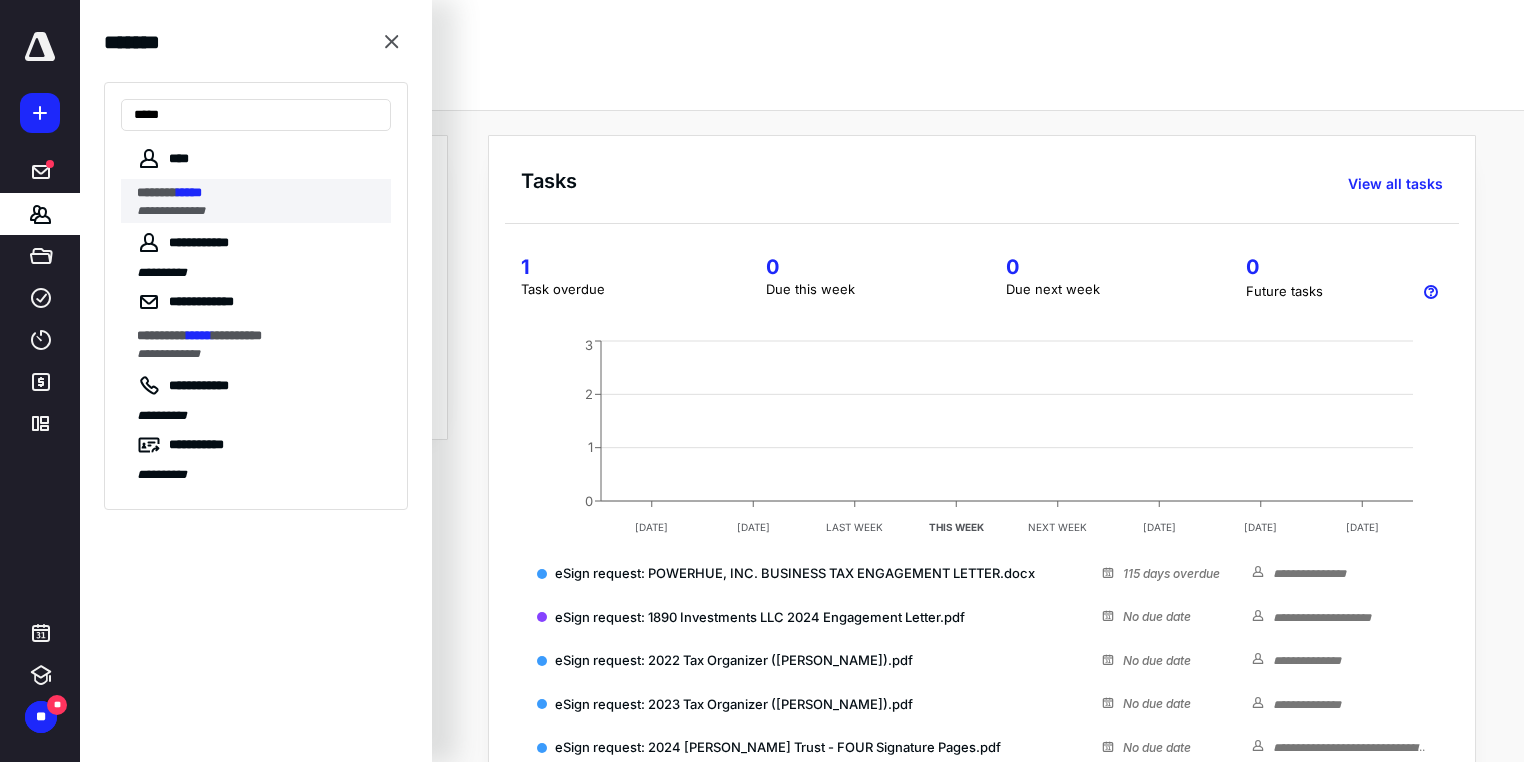 click on "*****" at bounding box center (189, 192) 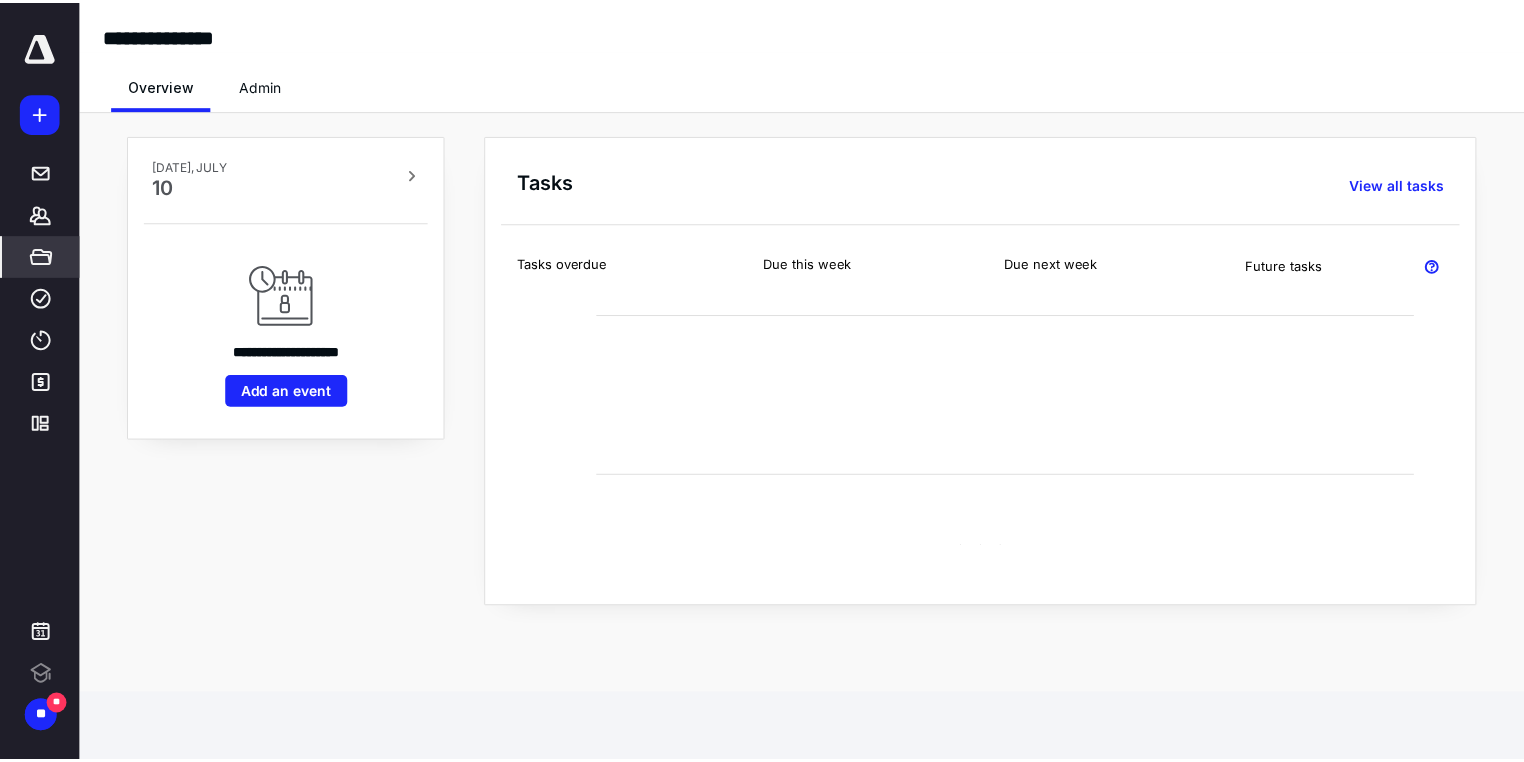 scroll, scrollTop: 0, scrollLeft: 0, axis: both 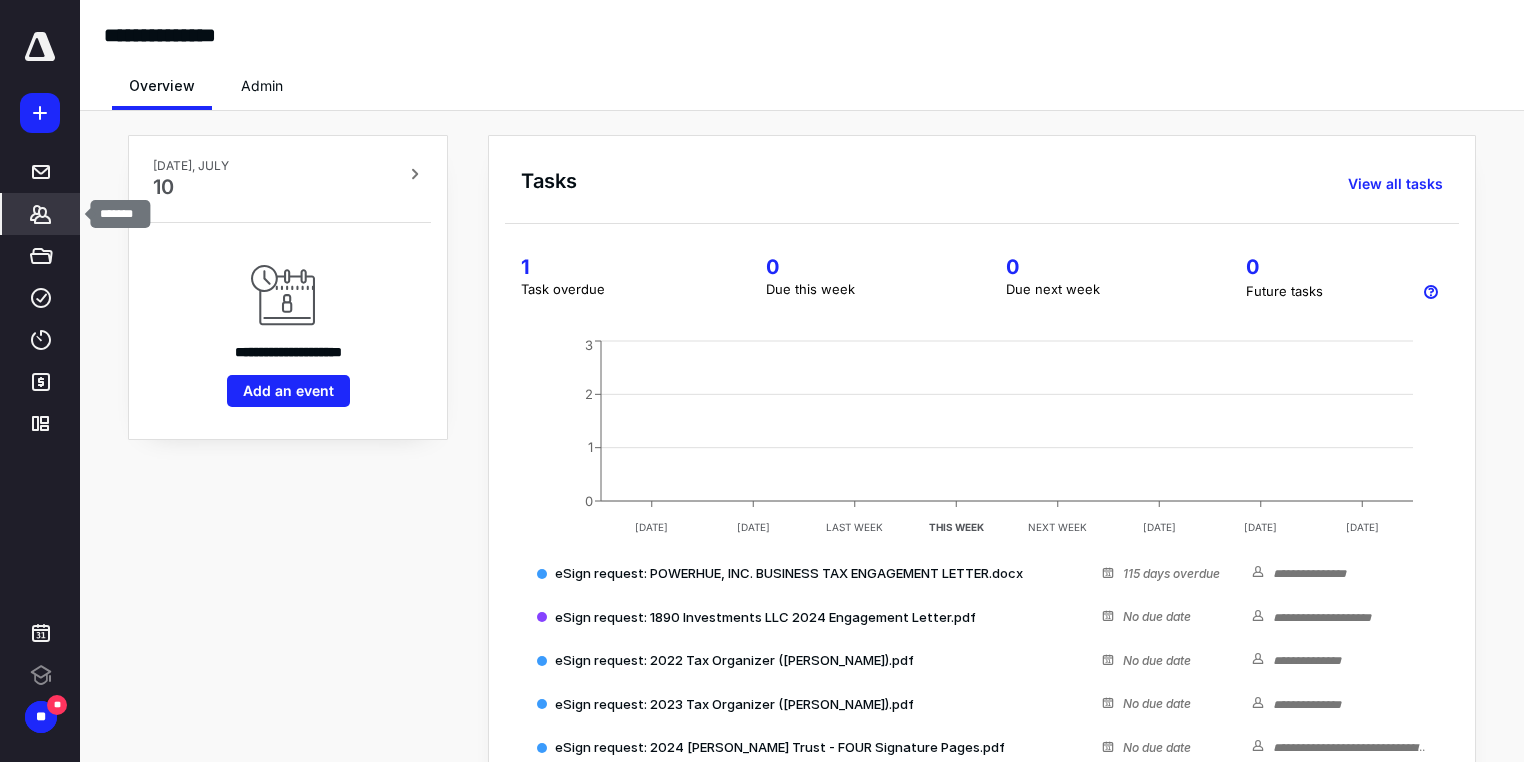 click 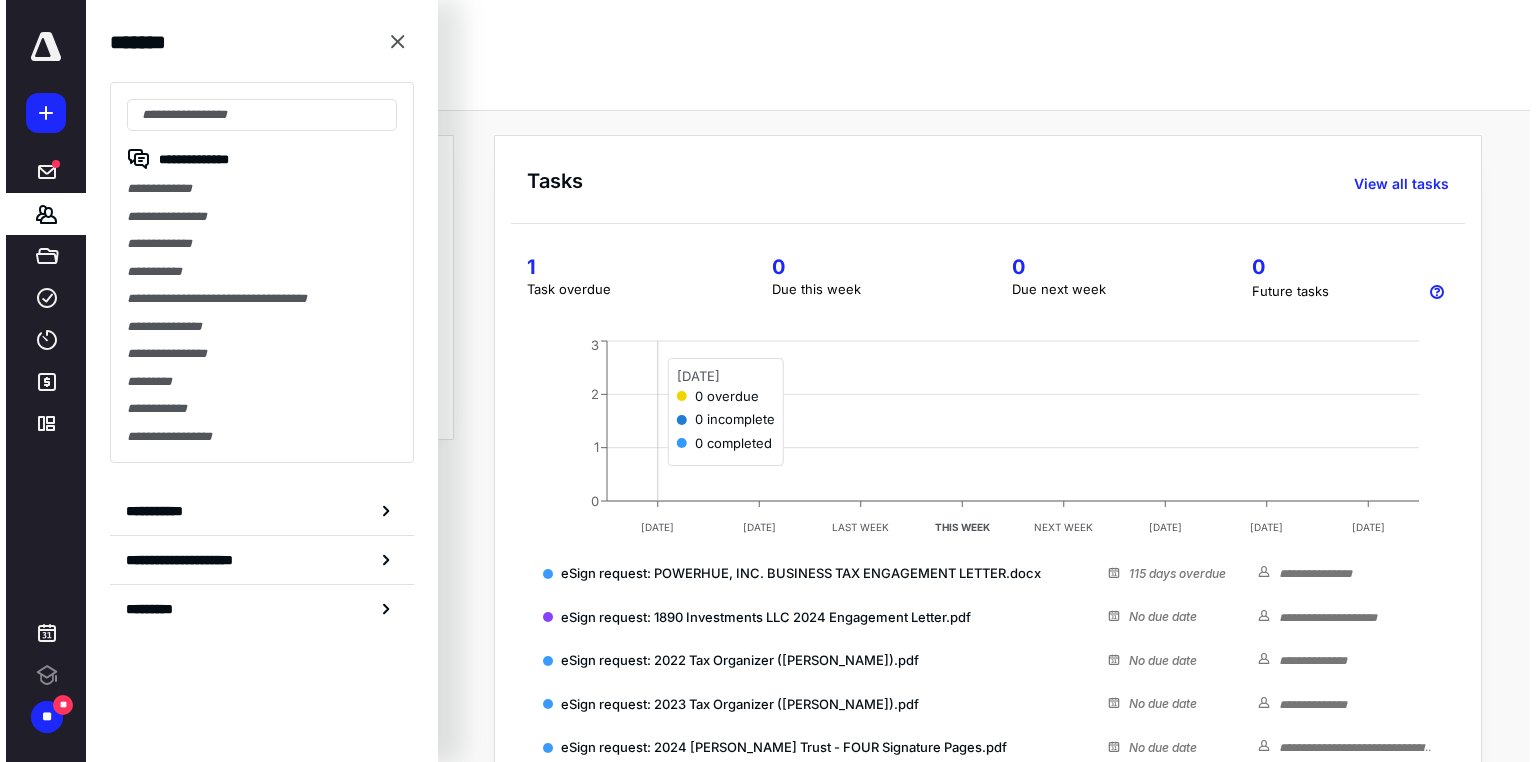 scroll, scrollTop: 0, scrollLeft: 0, axis: both 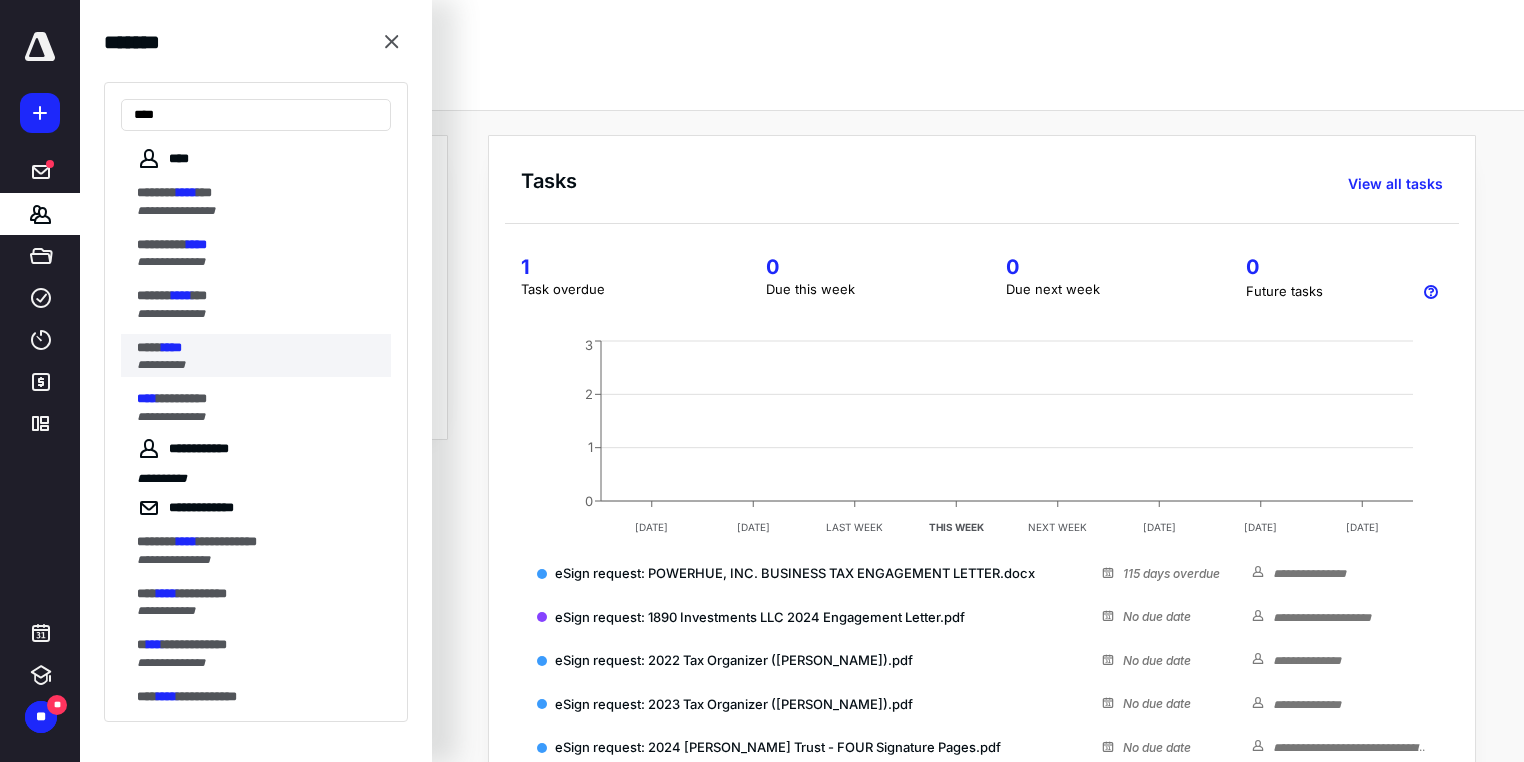 type on "****" 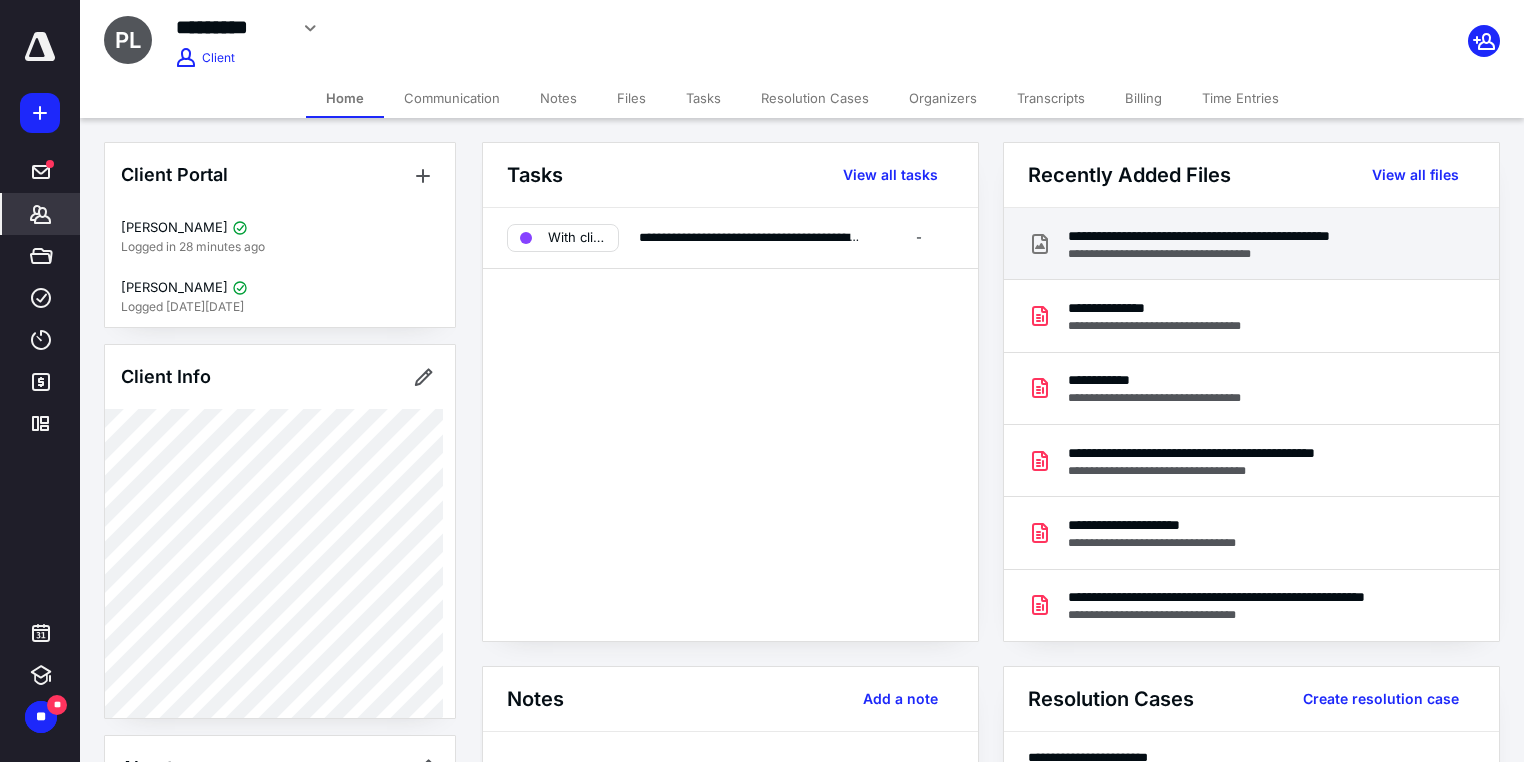 click on "**********" at bounding box center [1247, 236] 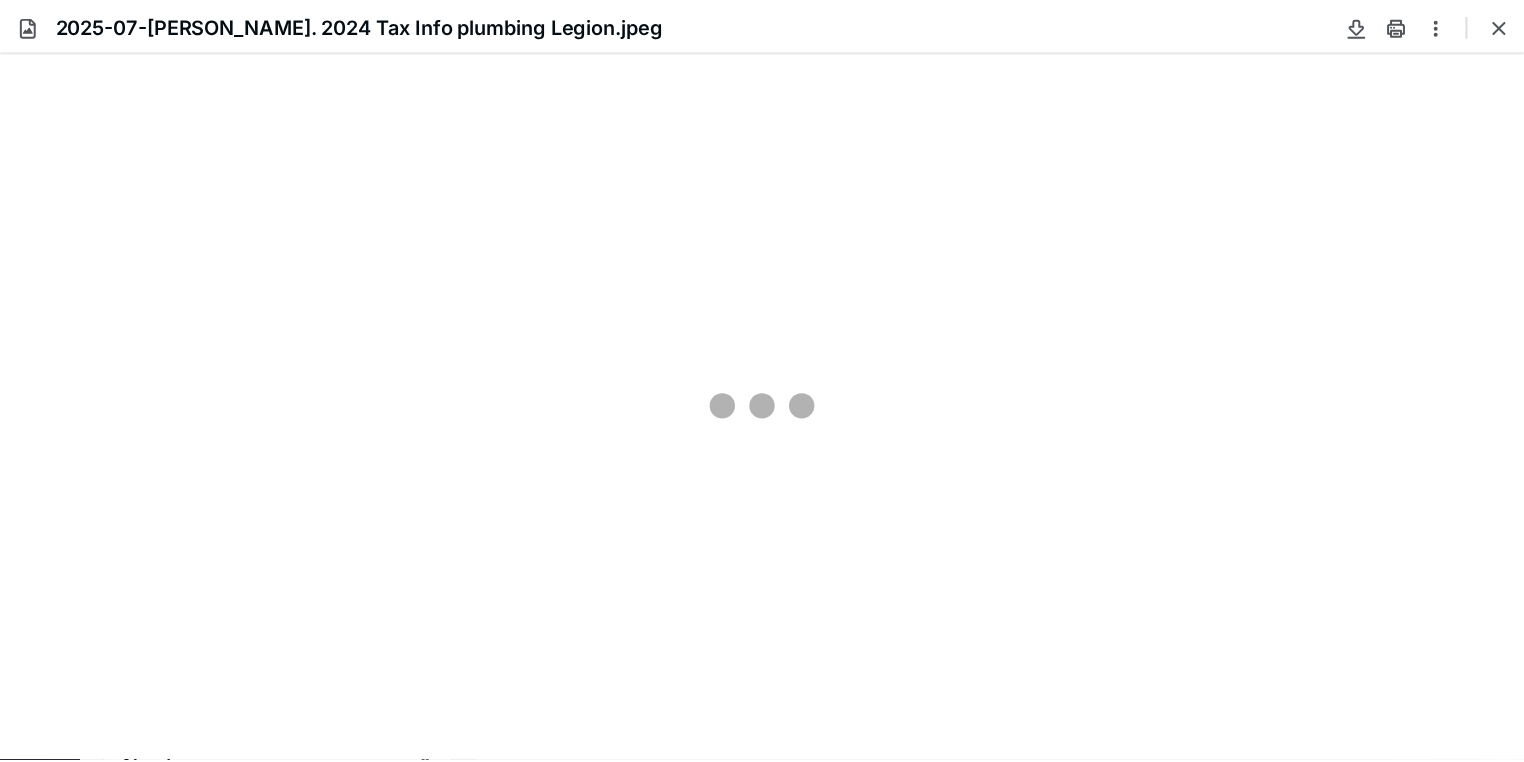 scroll, scrollTop: 0, scrollLeft: 0, axis: both 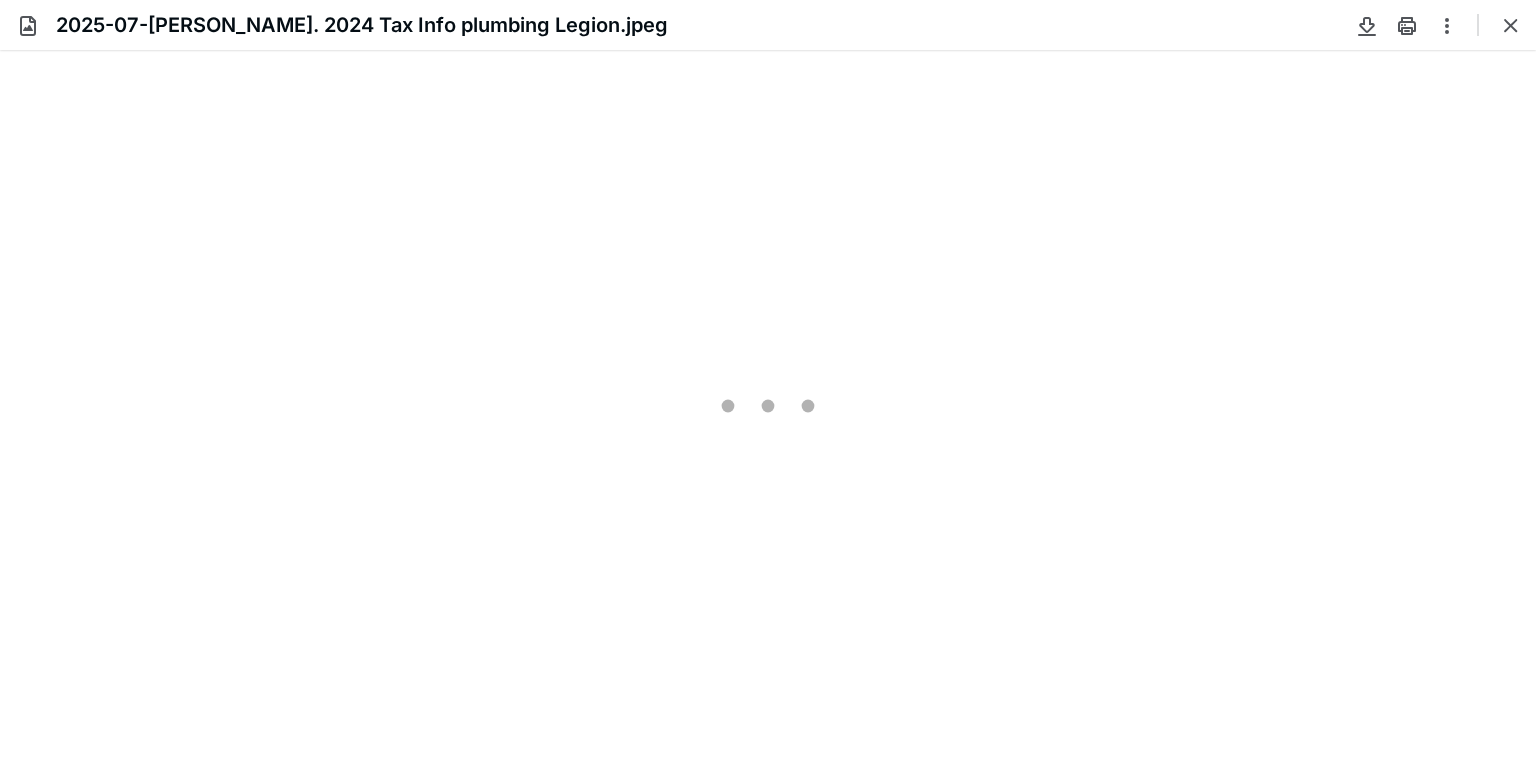 type on "156" 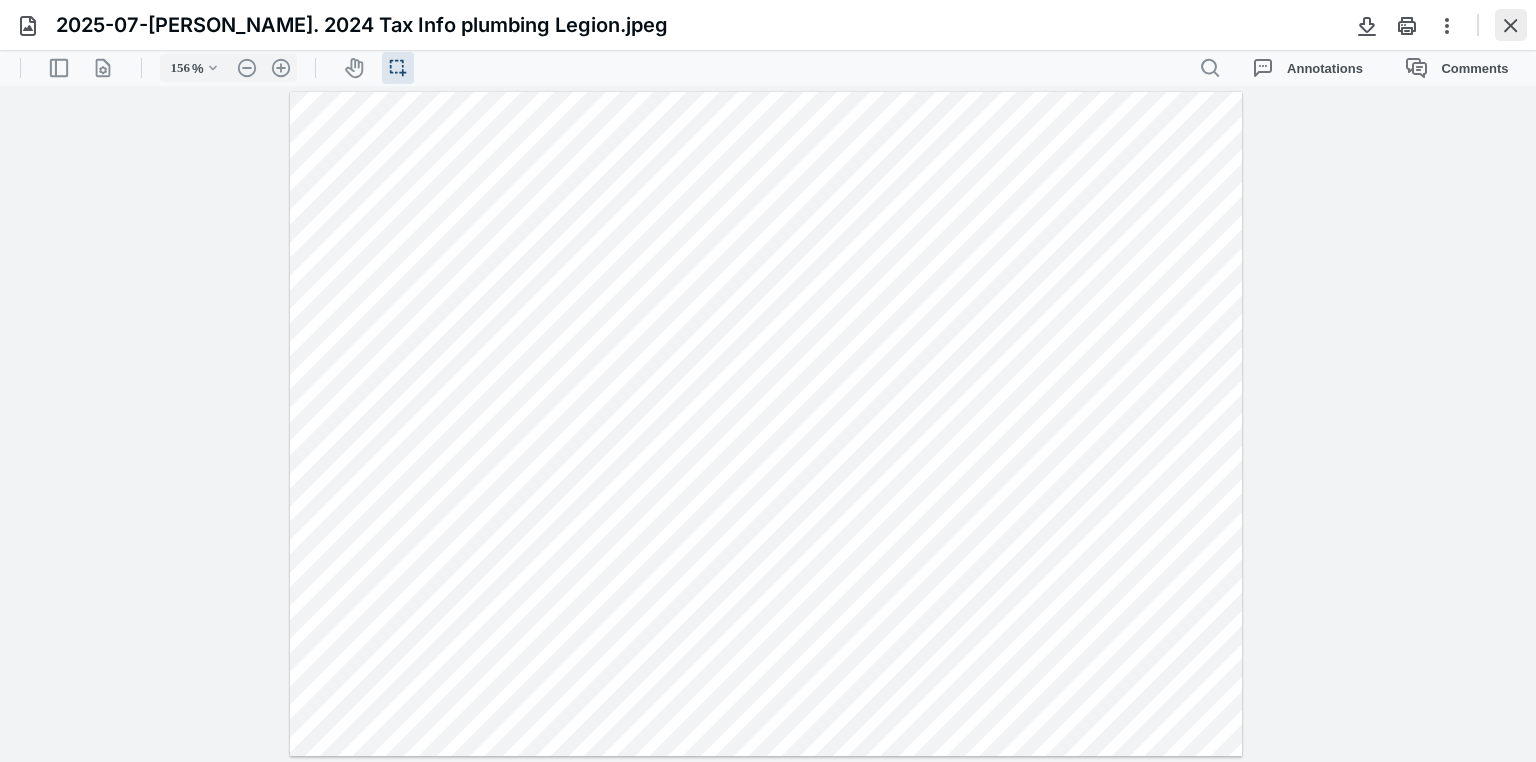 click at bounding box center (1511, 25) 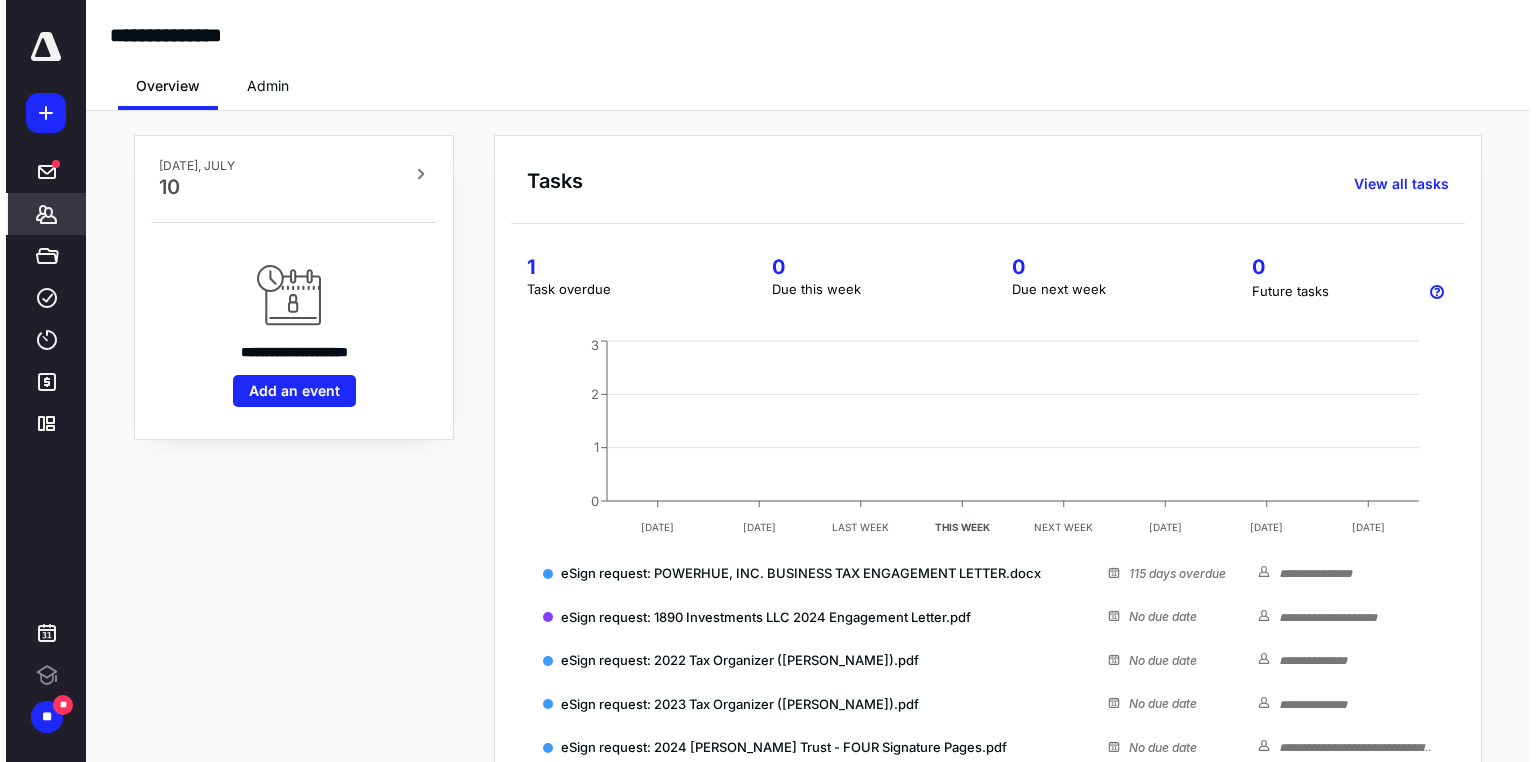 scroll, scrollTop: 0, scrollLeft: 0, axis: both 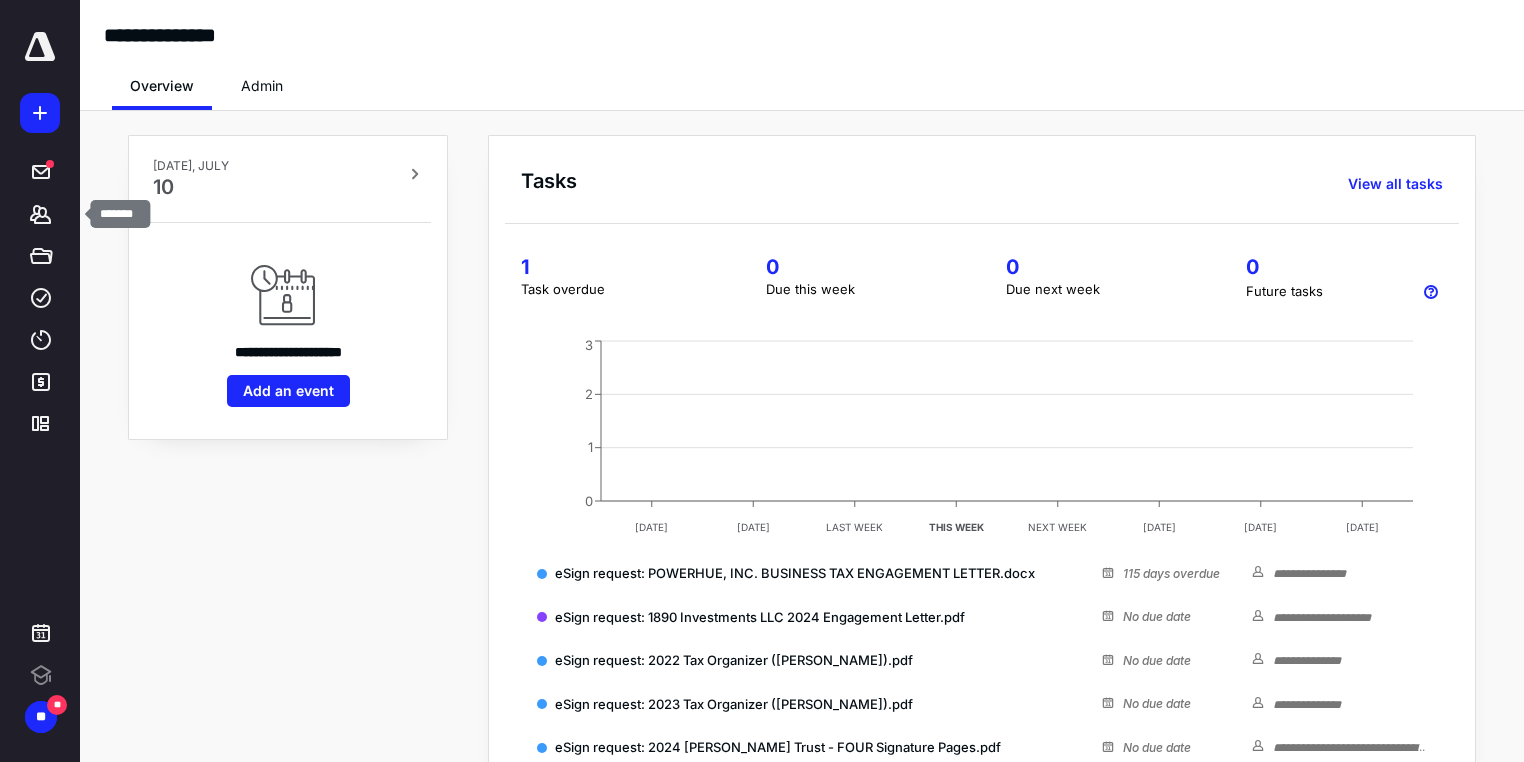 drag, startPoint x: 41, startPoint y: 216, endPoint x: 324, endPoint y: 208, distance: 283.11304 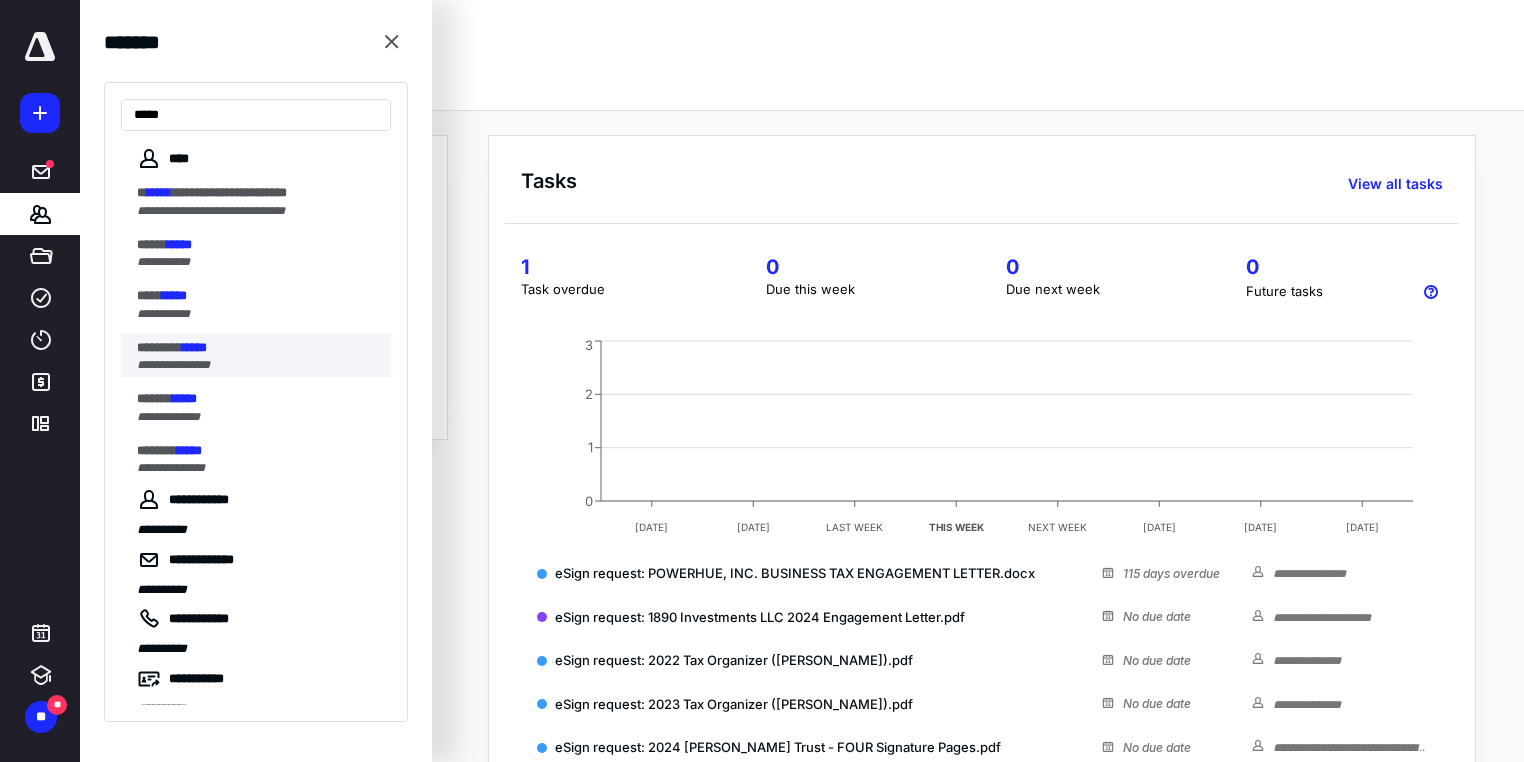 type on "*****" 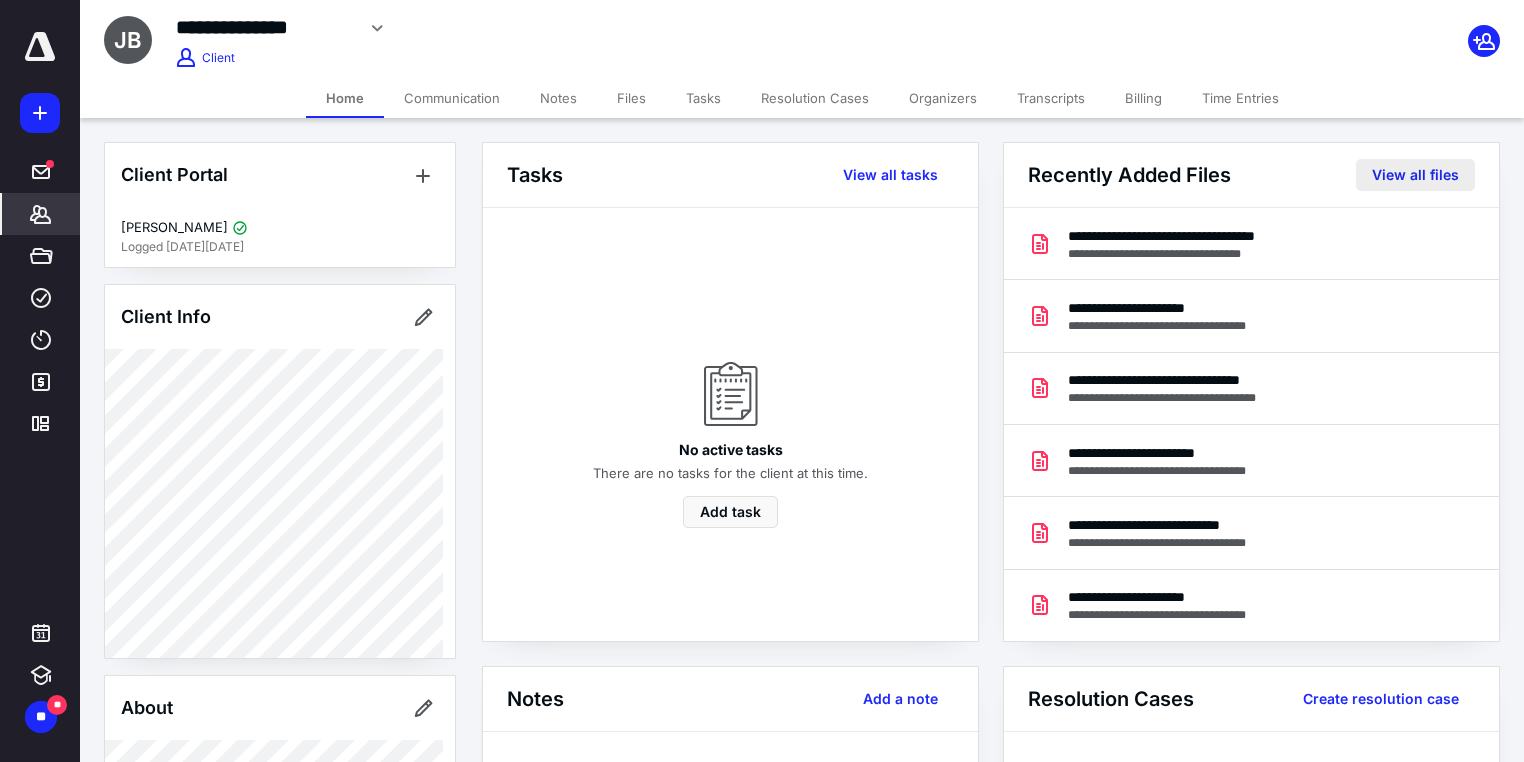 click on "View all files" at bounding box center [1415, 175] 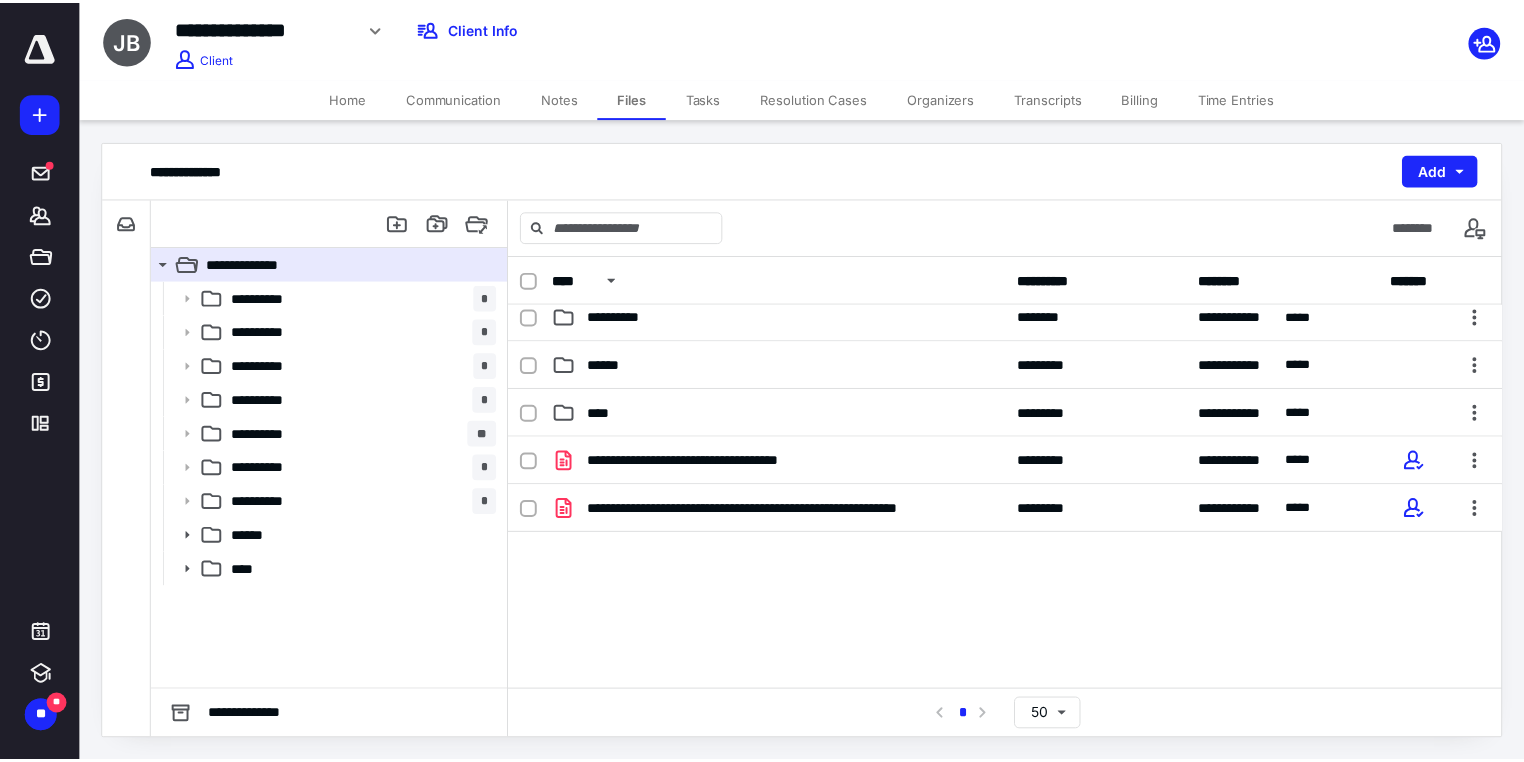 scroll, scrollTop: 343, scrollLeft: 0, axis: vertical 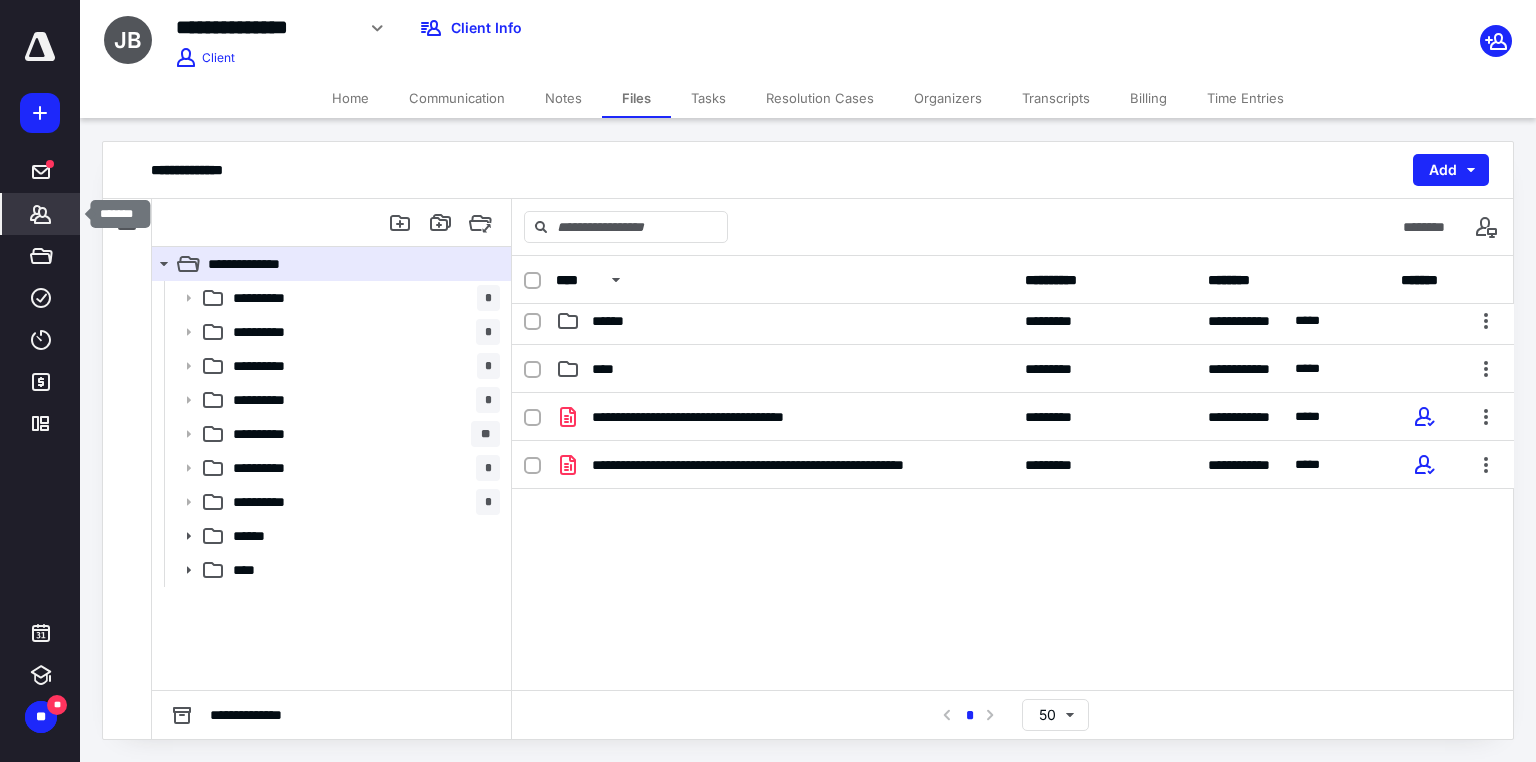 click 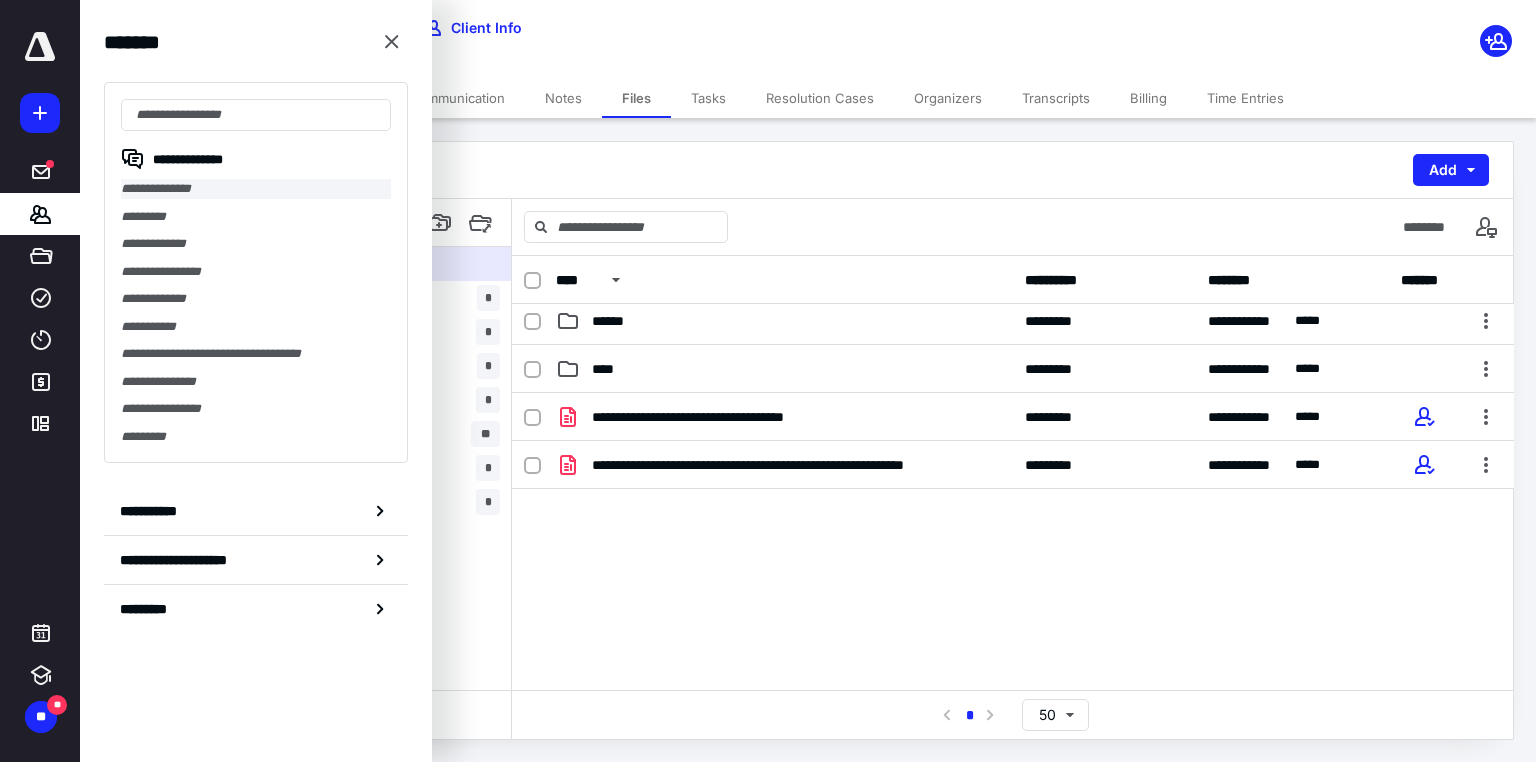 click on "**********" at bounding box center (256, 189) 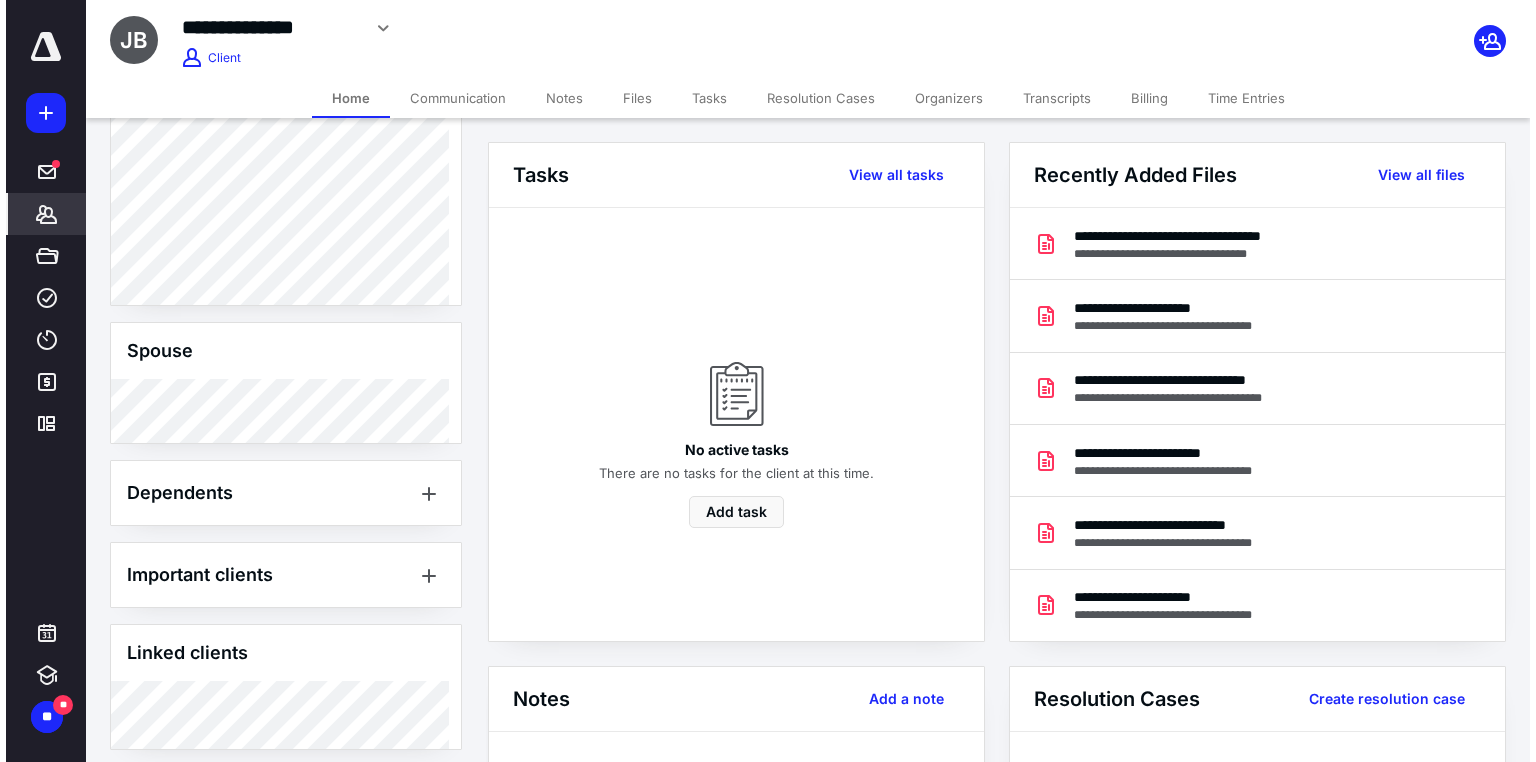 scroll, scrollTop: 770, scrollLeft: 0, axis: vertical 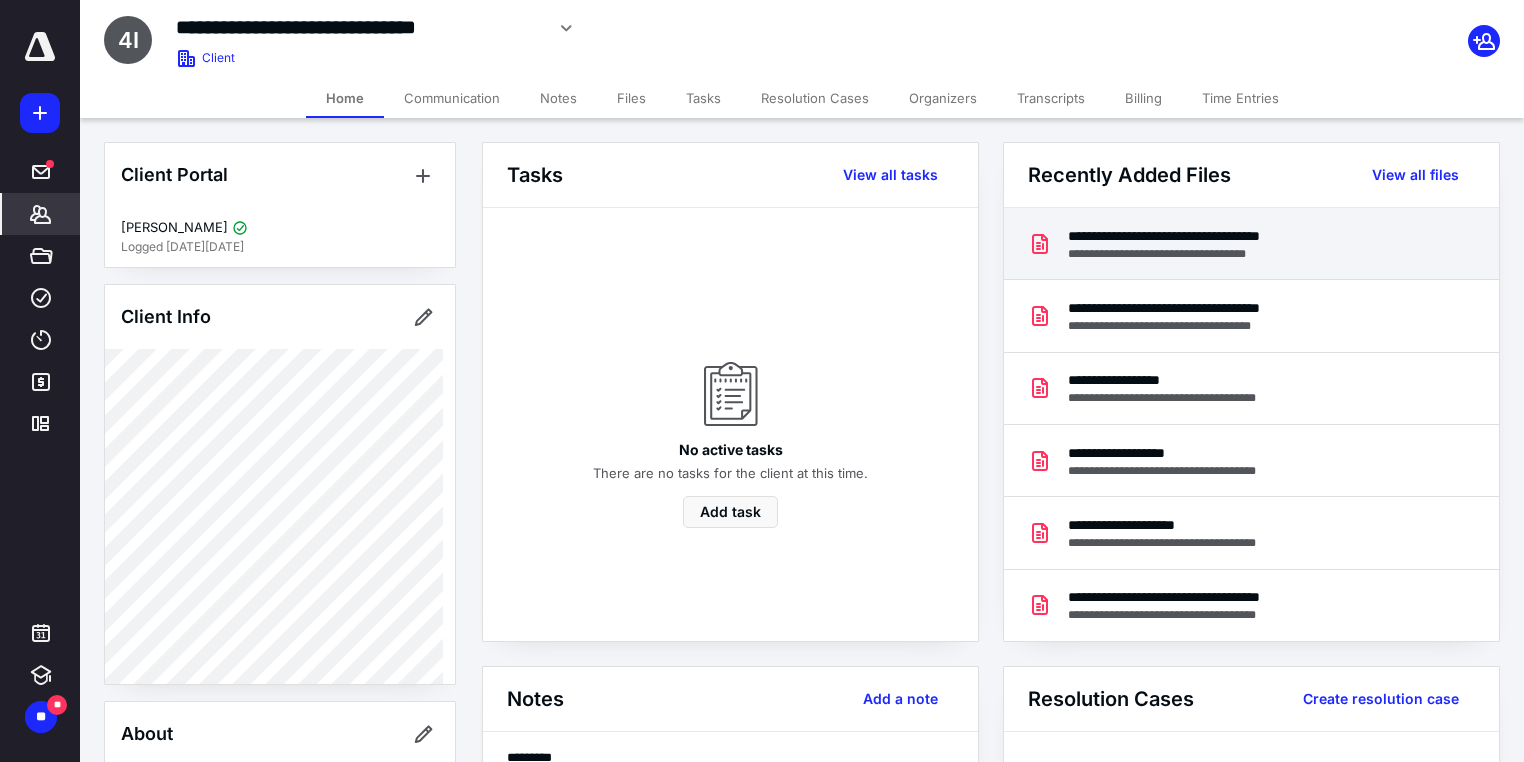 click on "**********" at bounding box center [1232, 236] 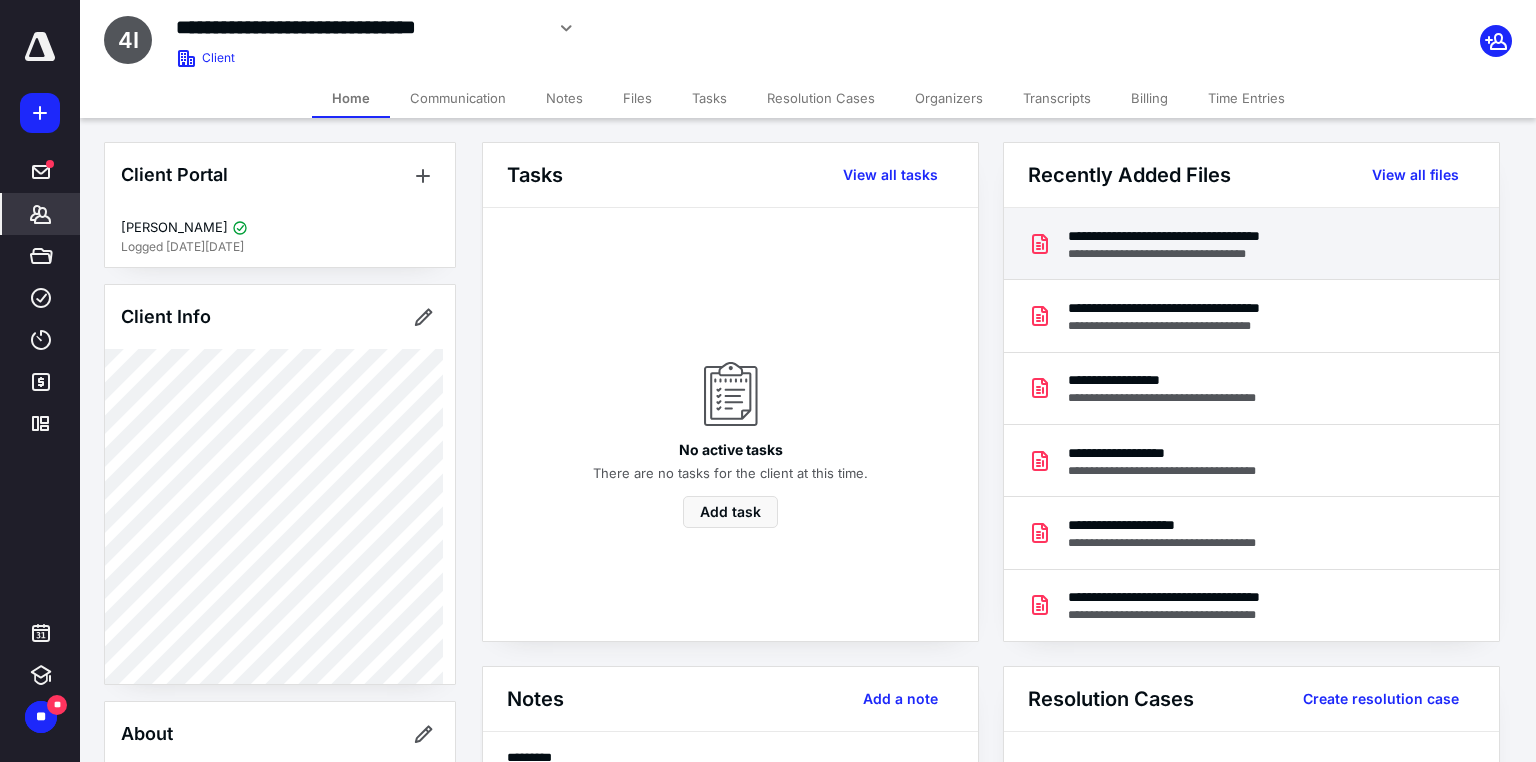 click at bounding box center (768, 396) 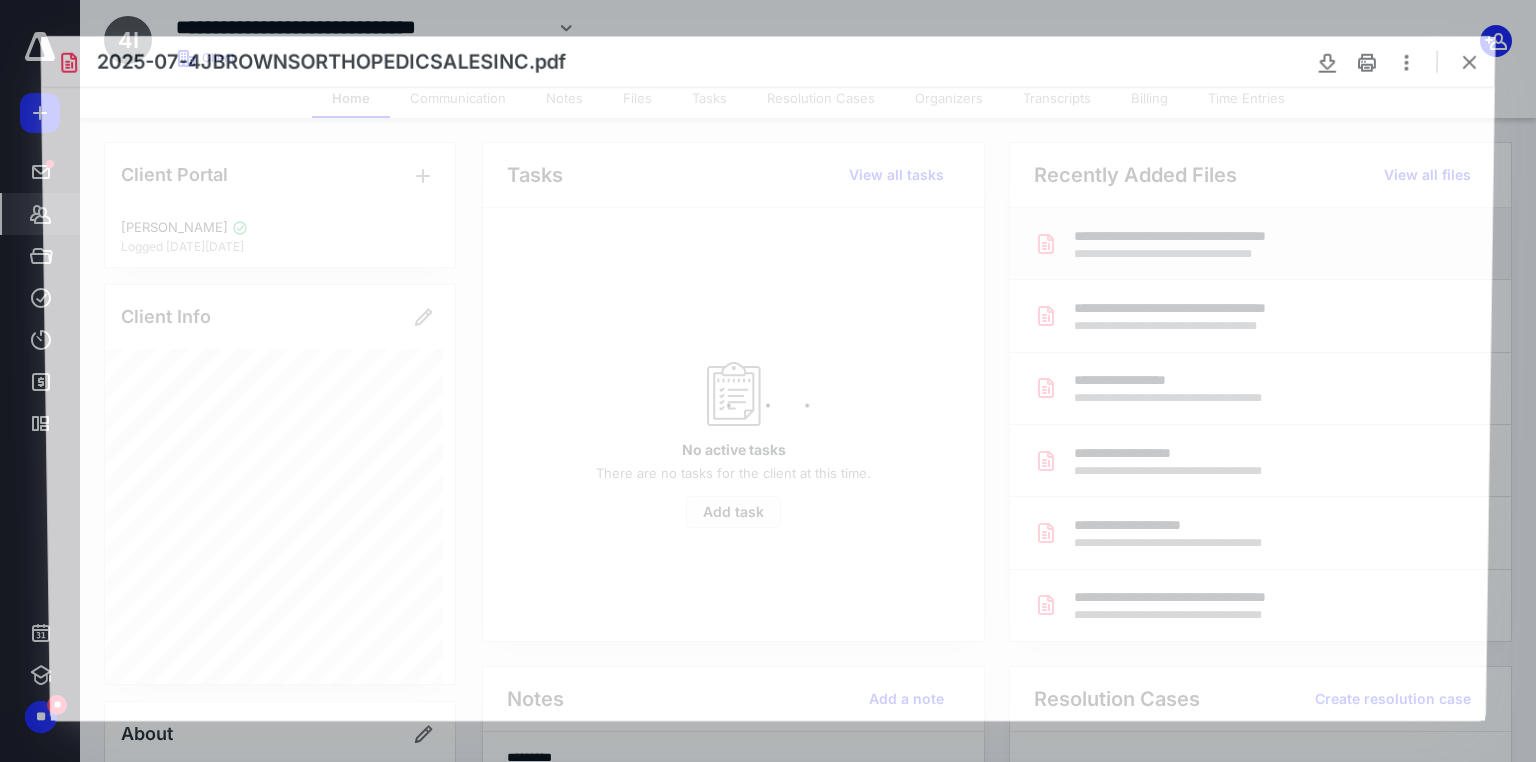 scroll, scrollTop: 0, scrollLeft: 0, axis: both 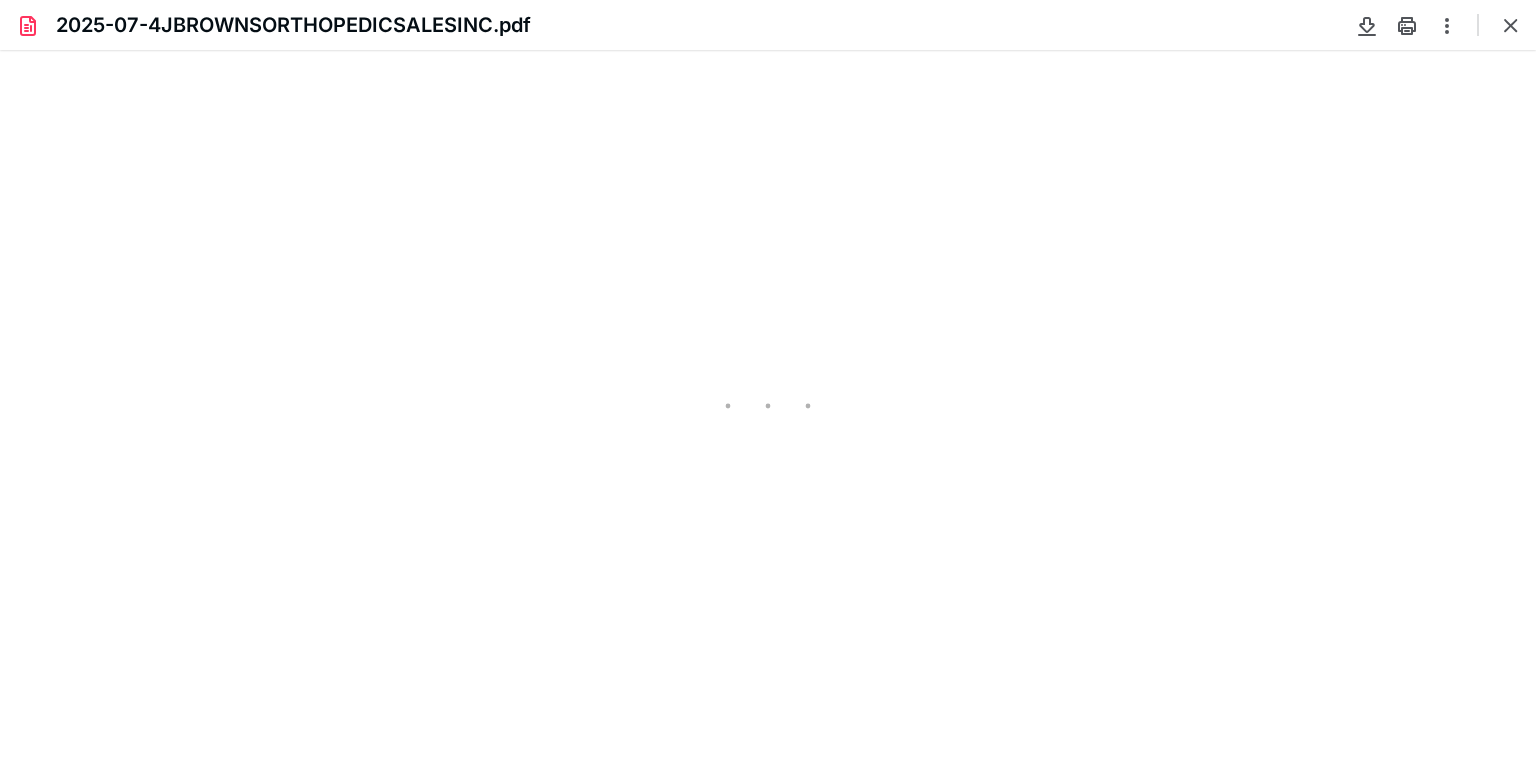 type on "62" 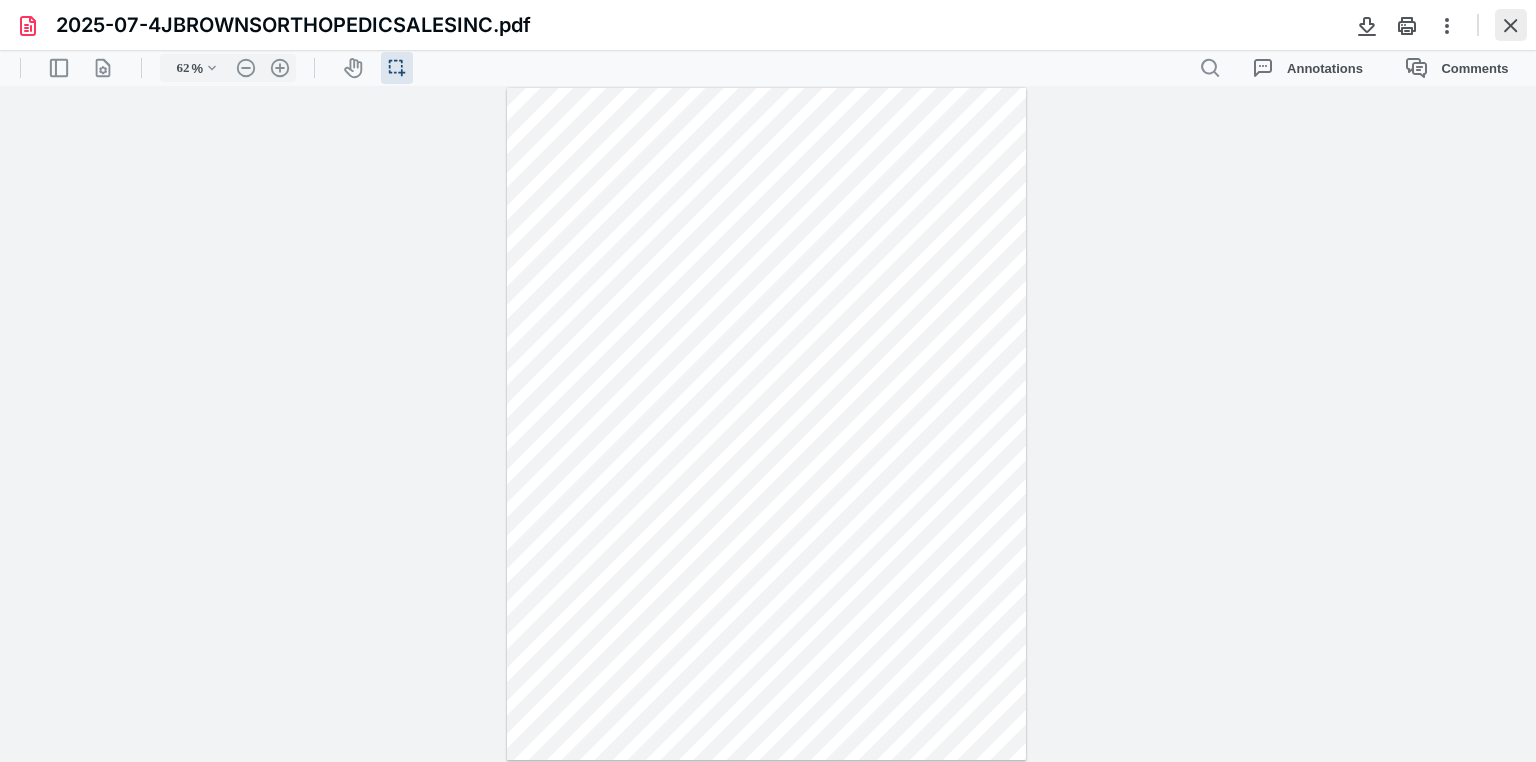 click at bounding box center [1511, 25] 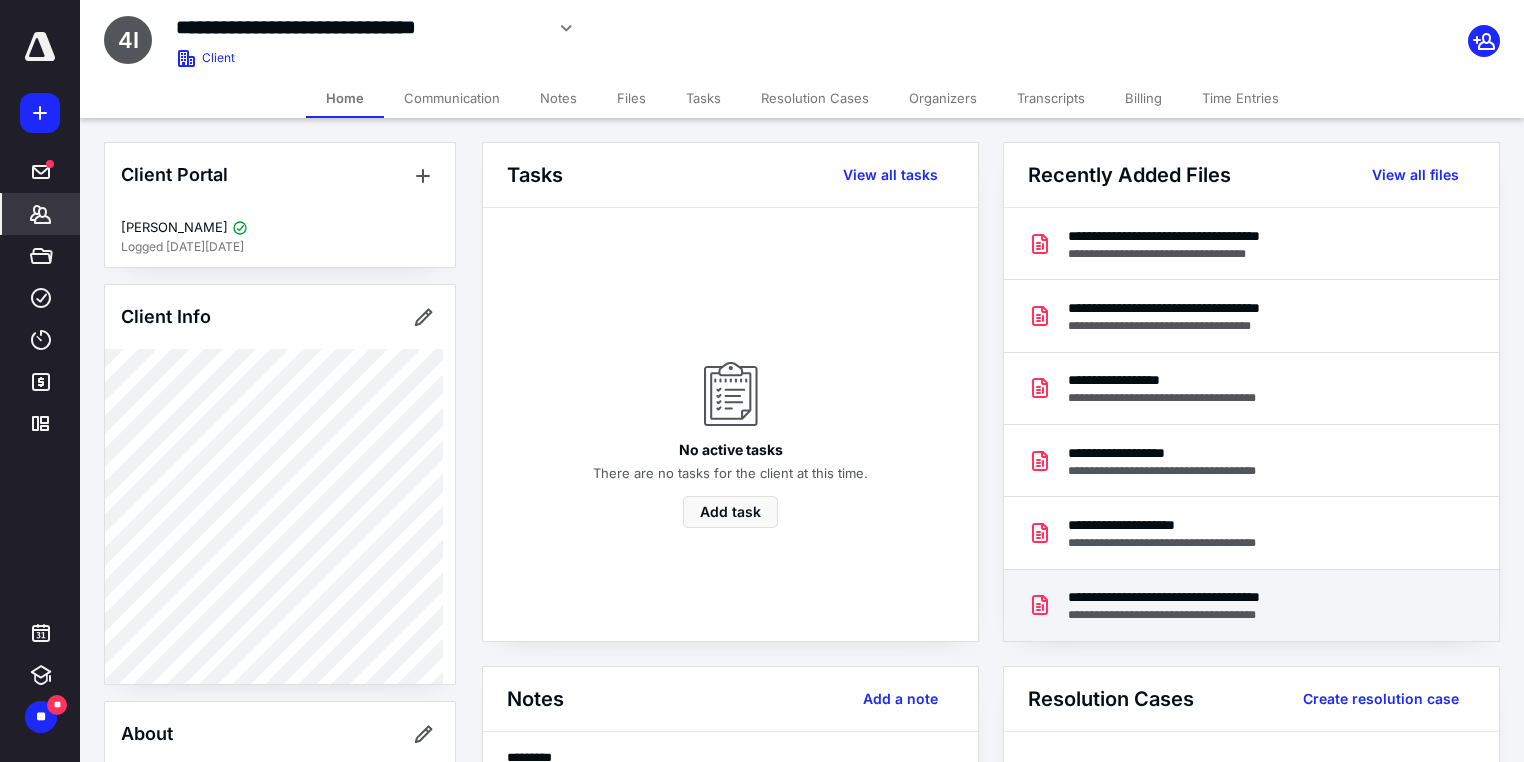 click on "**********" at bounding box center (1233, 597) 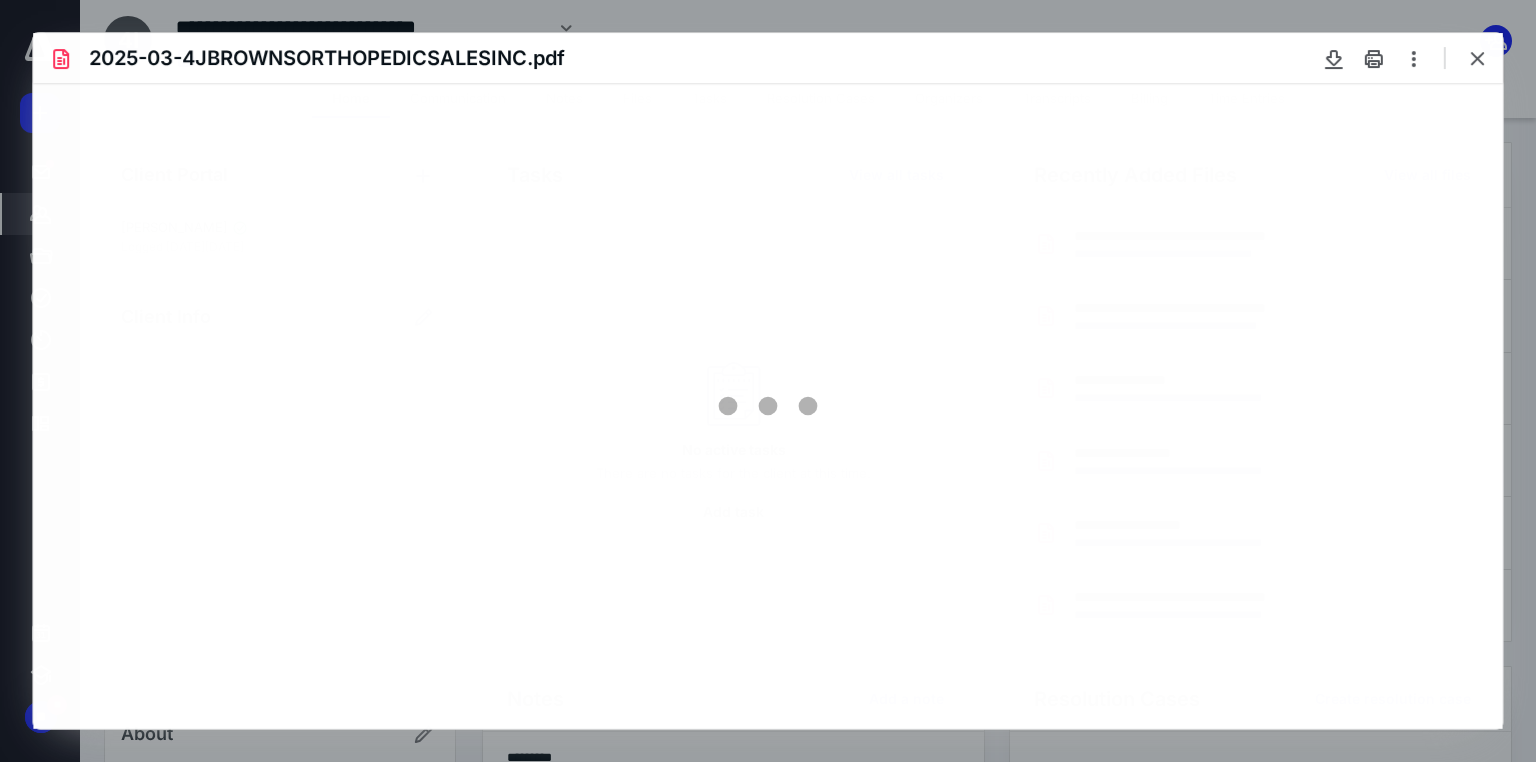 scroll, scrollTop: 0, scrollLeft: 0, axis: both 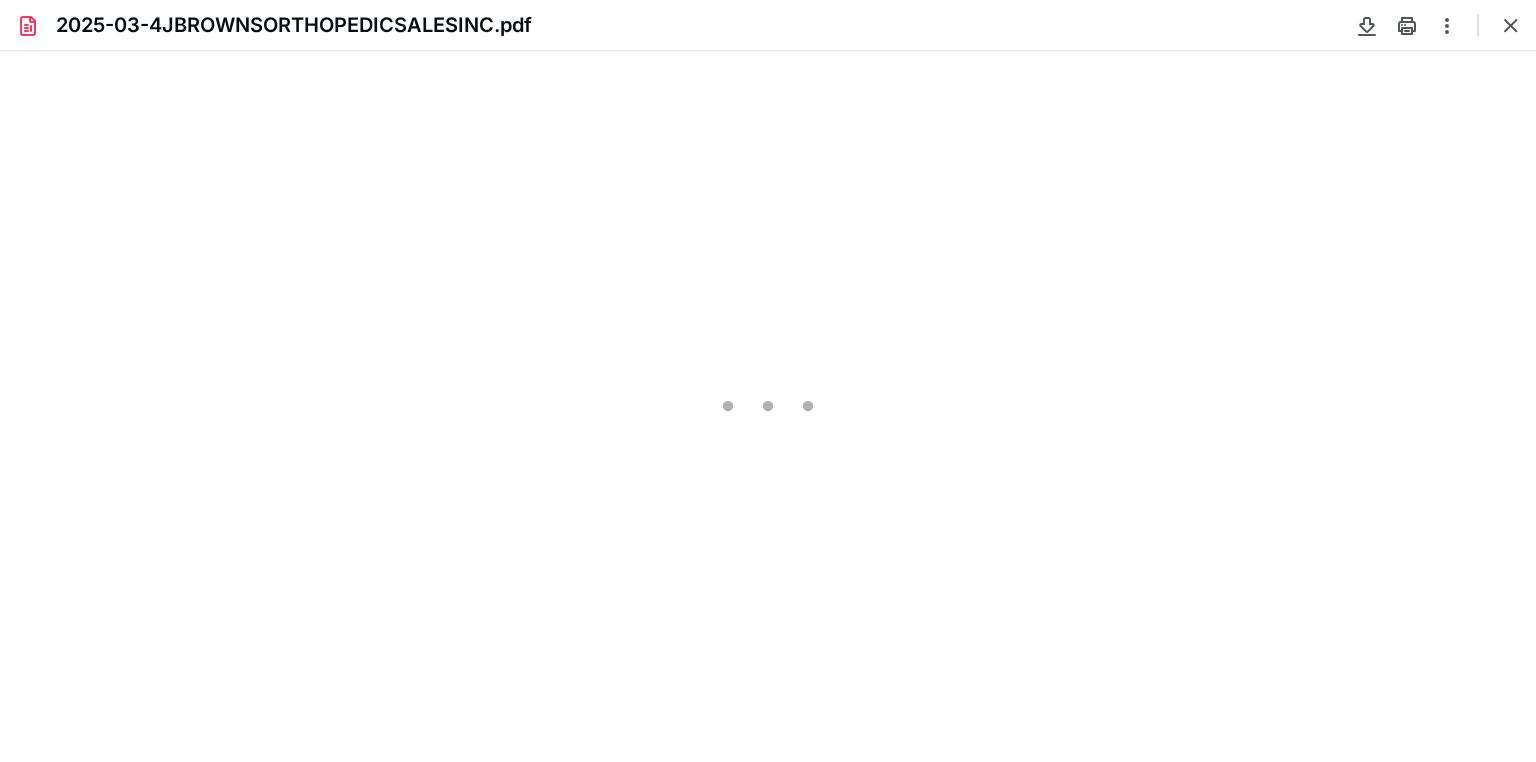 type on "62" 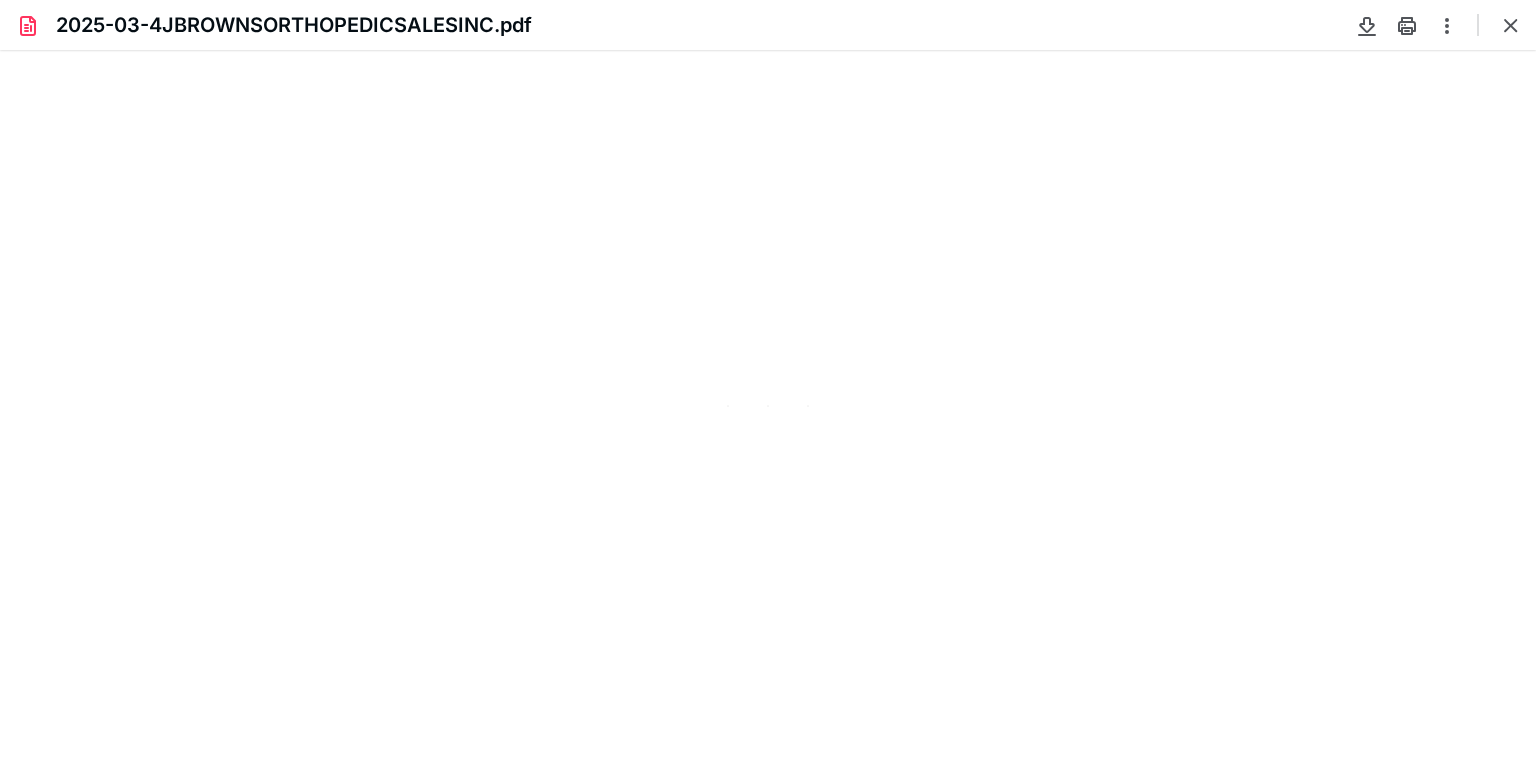 scroll, scrollTop: 38, scrollLeft: 0, axis: vertical 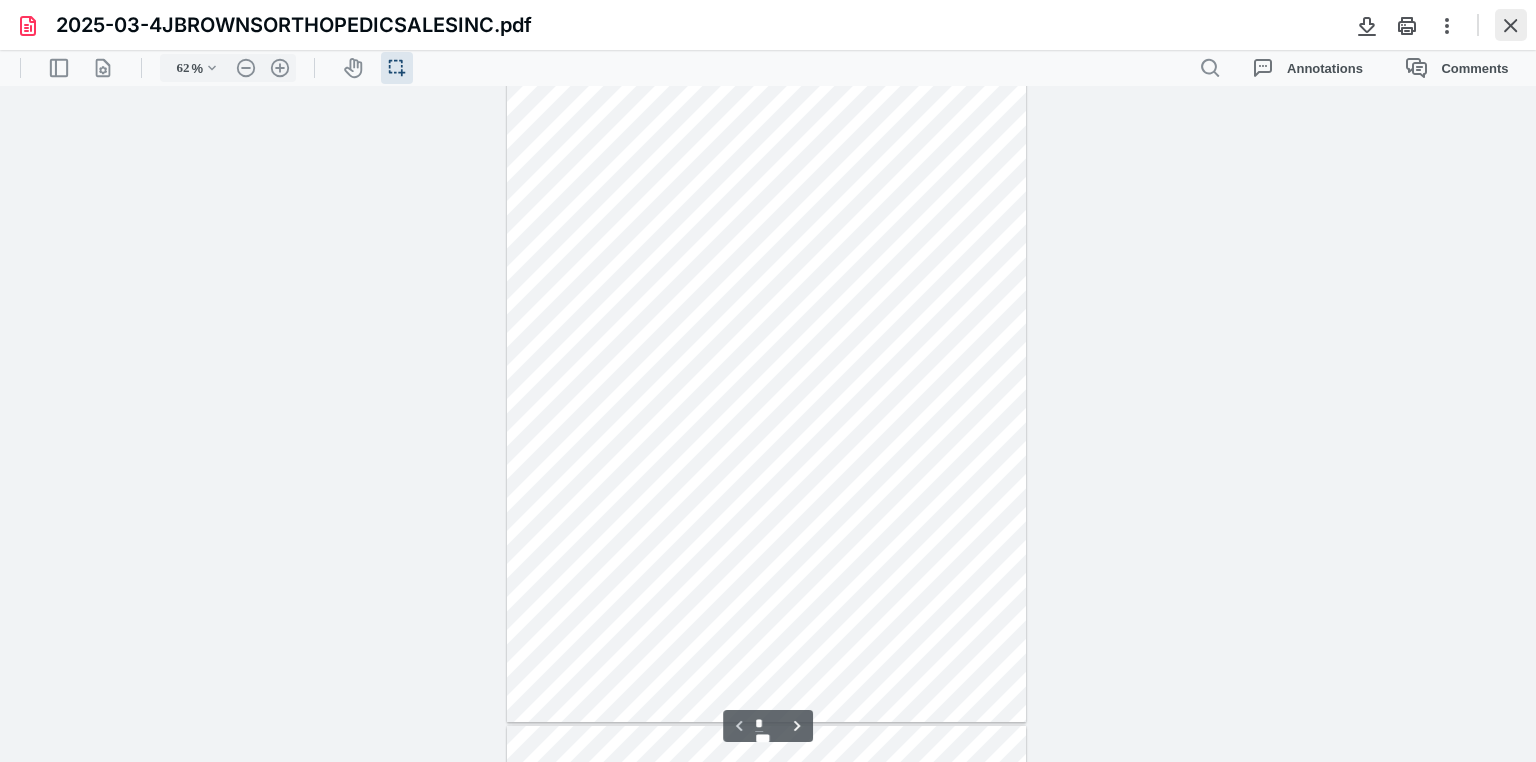 click at bounding box center (1511, 25) 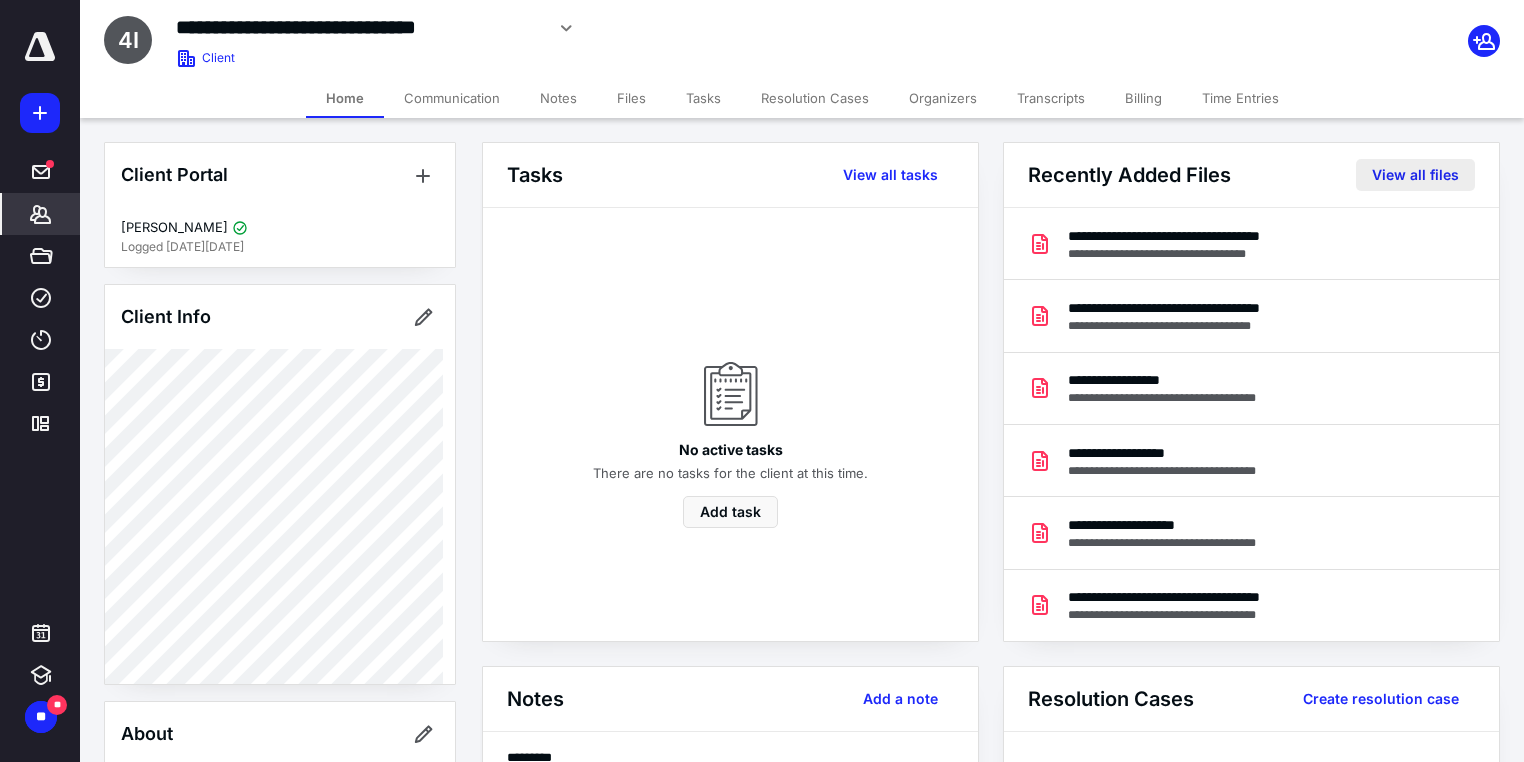 click on "View all files" at bounding box center [1415, 175] 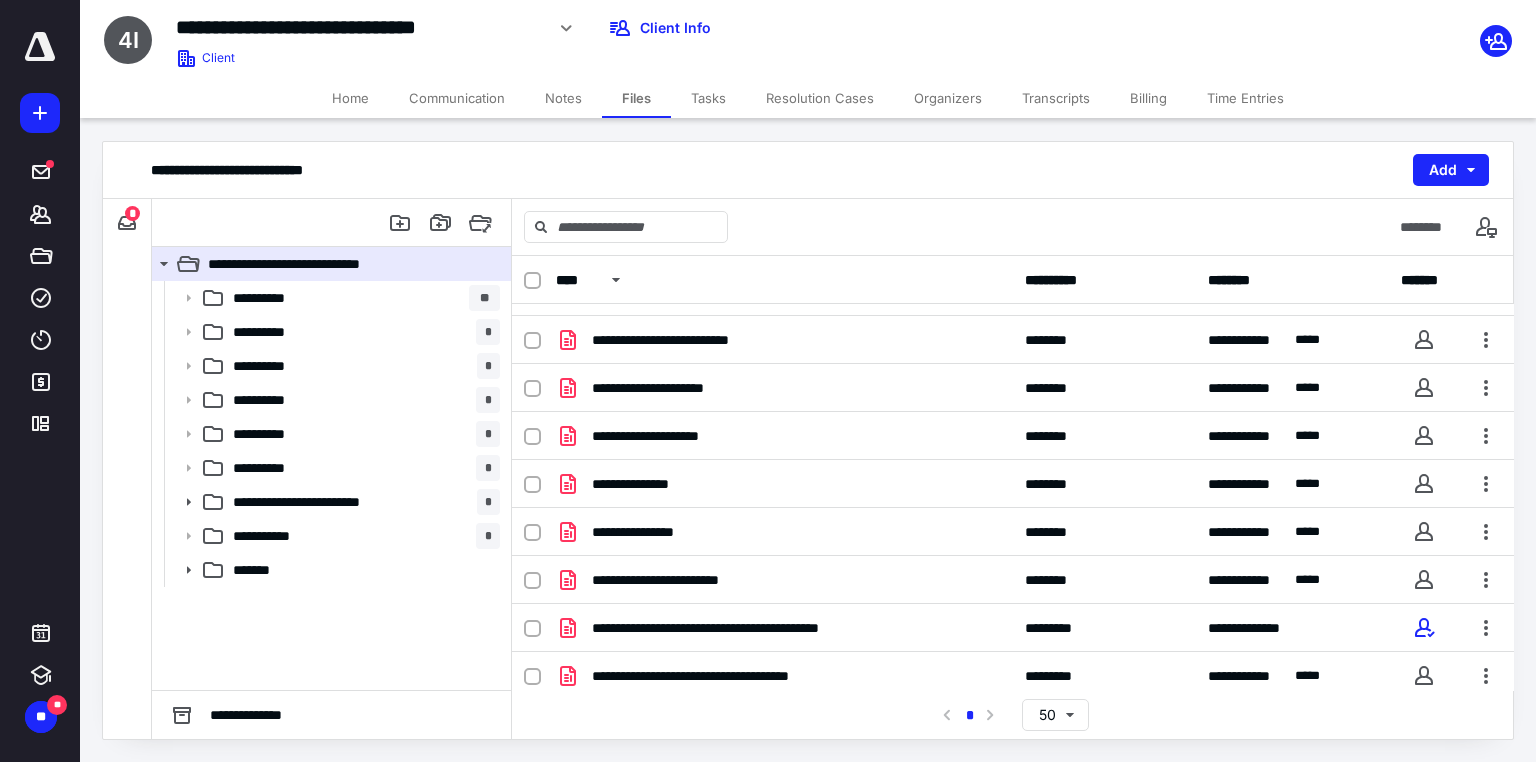 scroll, scrollTop: 536, scrollLeft: 0, axis: vertical 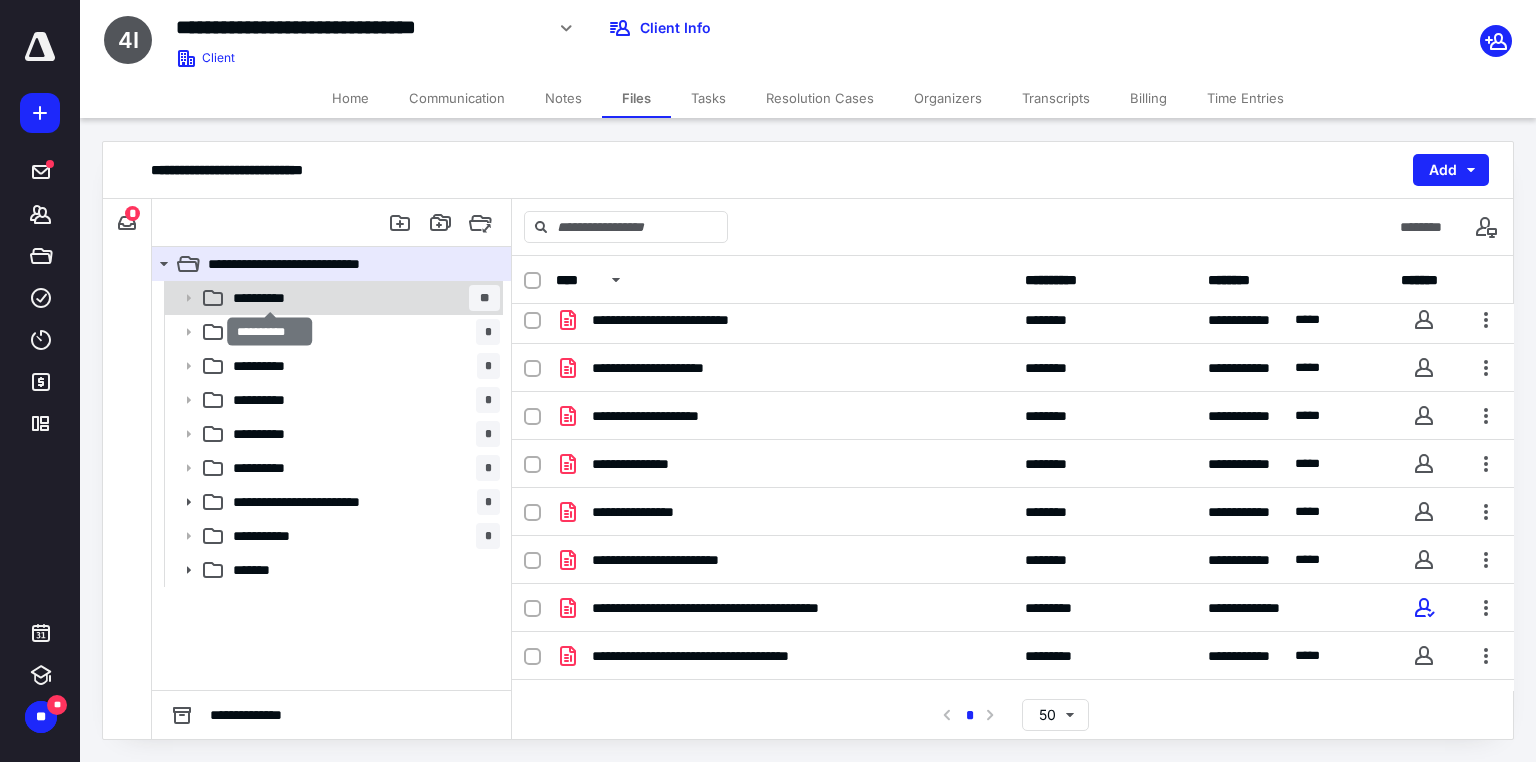 click on "**********" at bounding box center [270, 298] 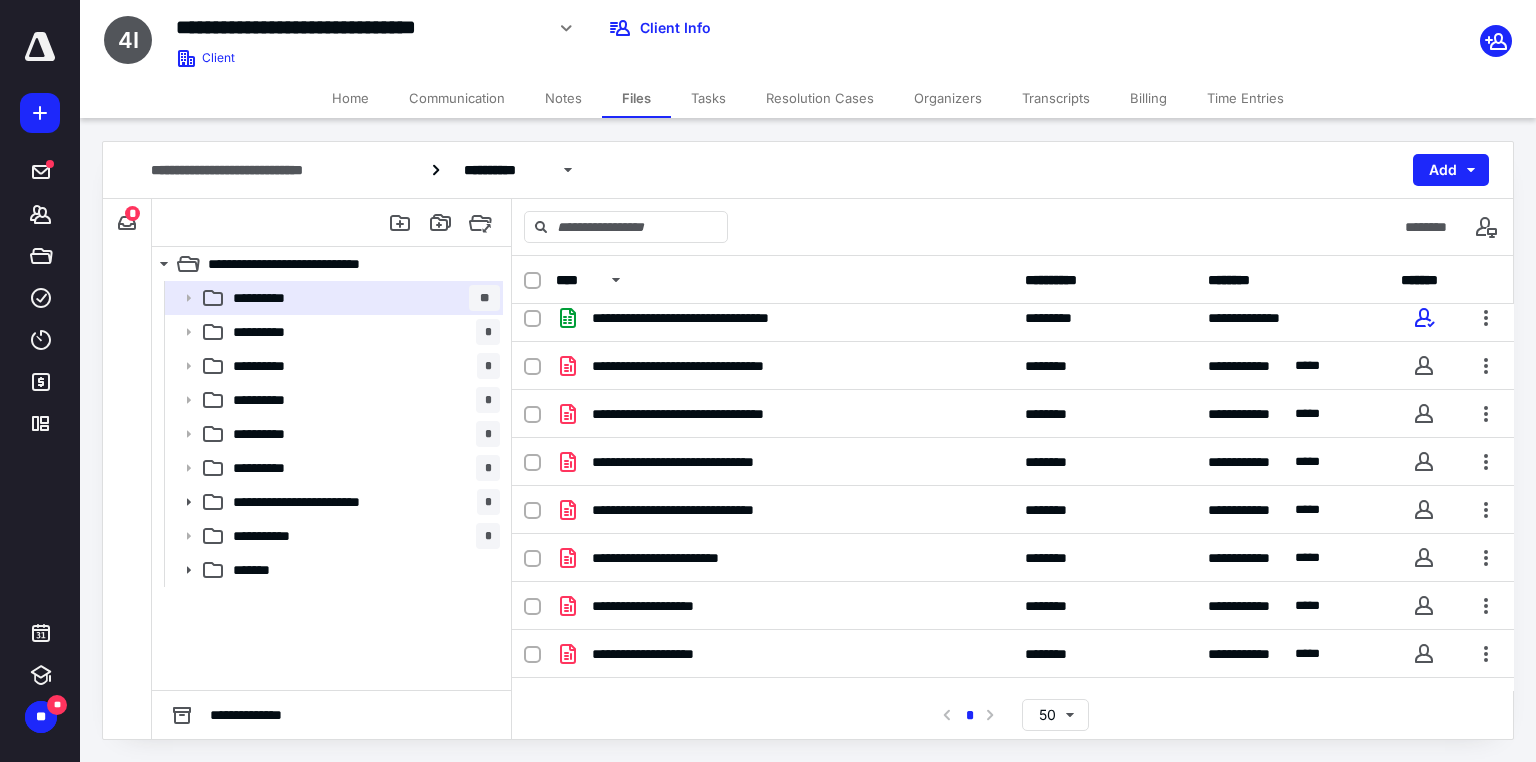 scroll, scrollTop: 272, scrollLeft: 0, axis: vertical 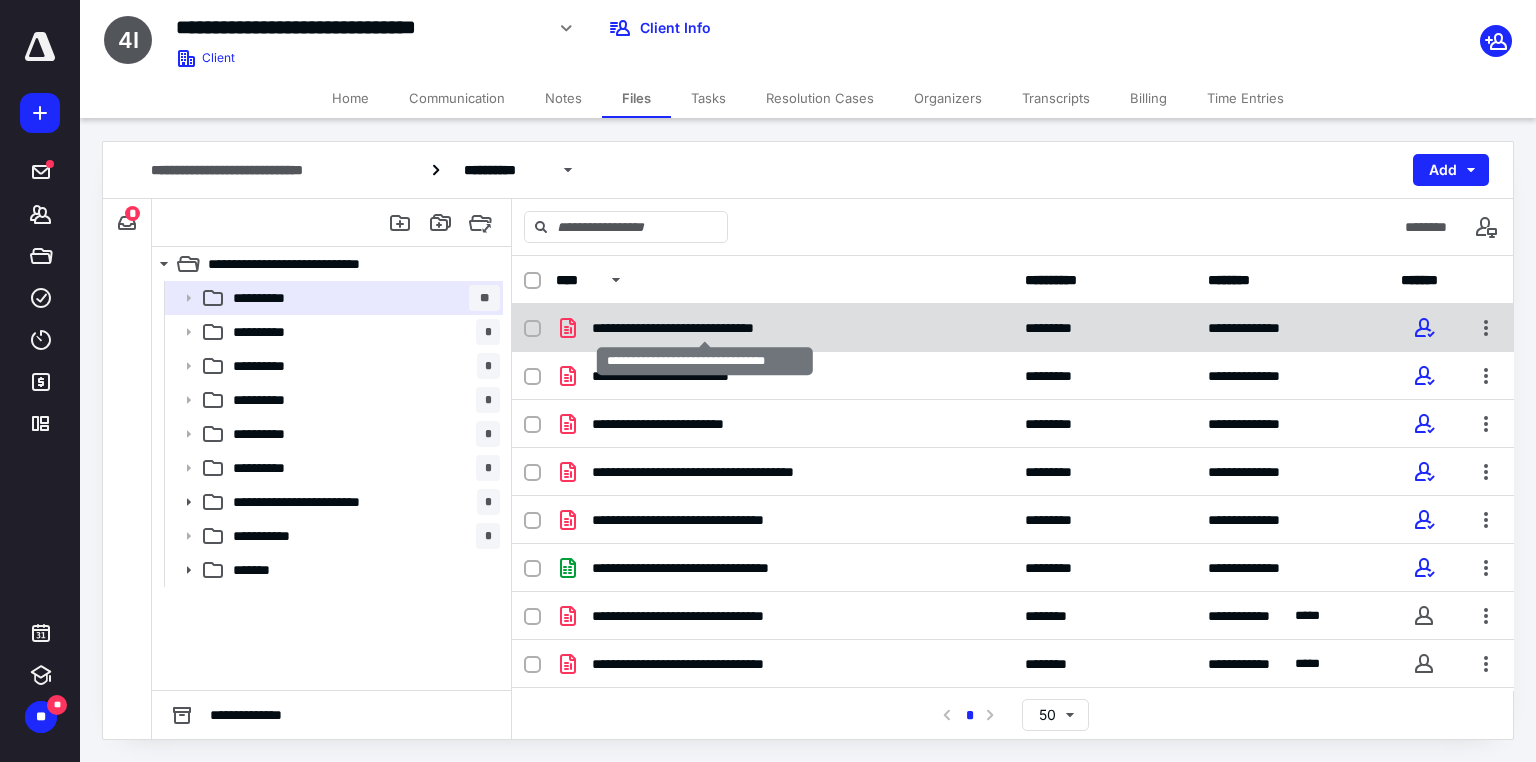 click on "**********" at bounding box center (705, 328) 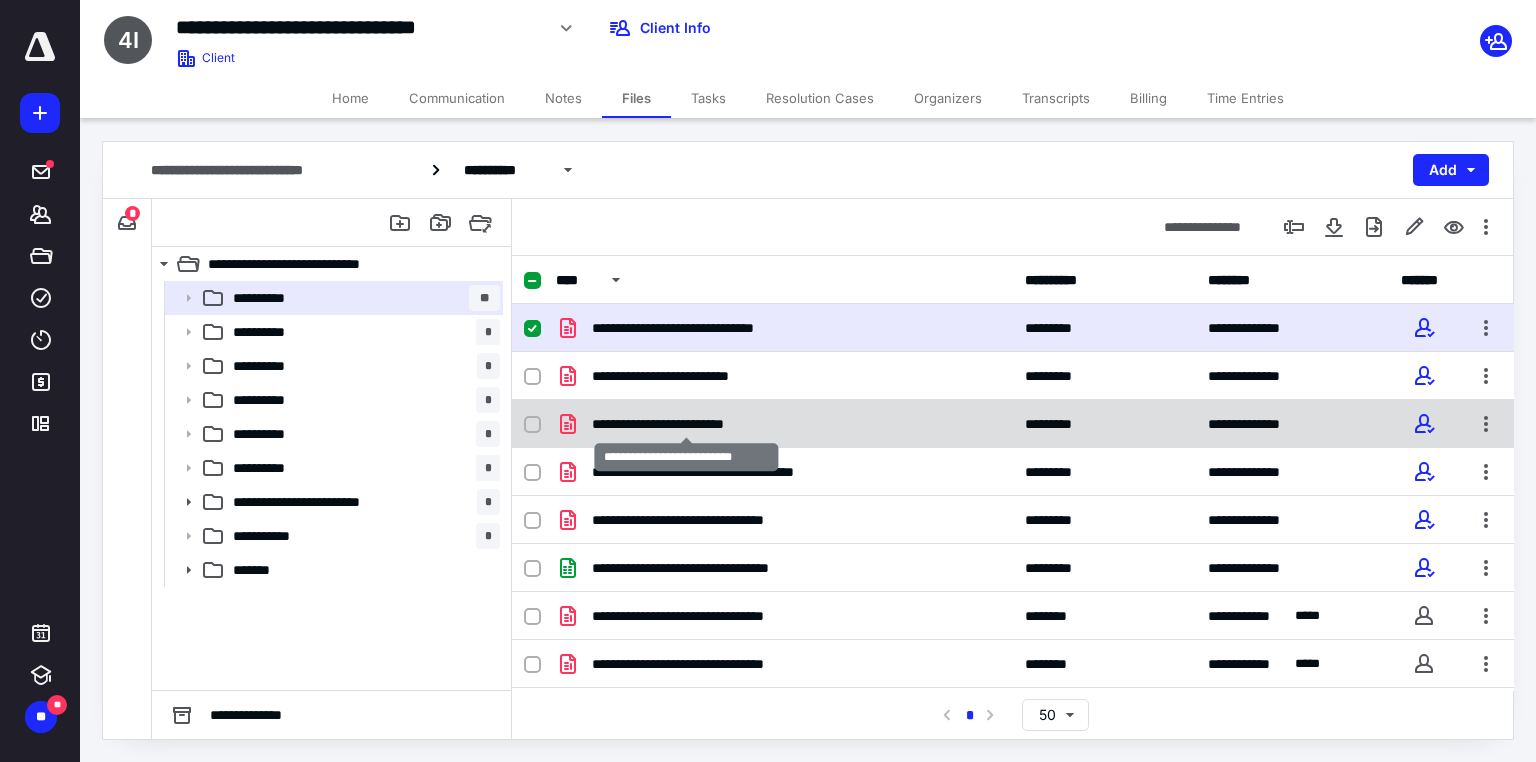 click on "**********" at bounding box center [687, 424] 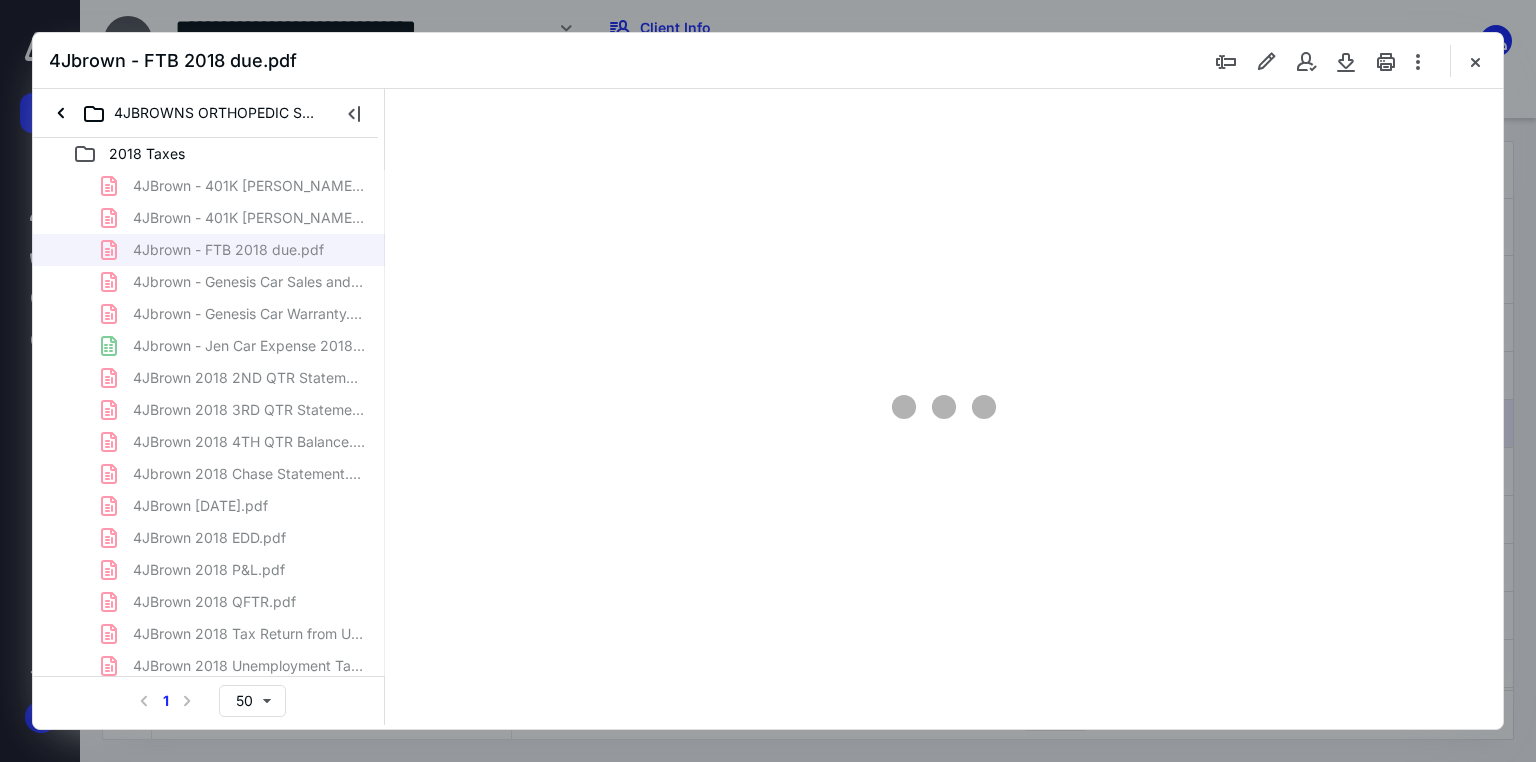 scroll, scrollTop: 0, scrollLeft: 0, axis: both 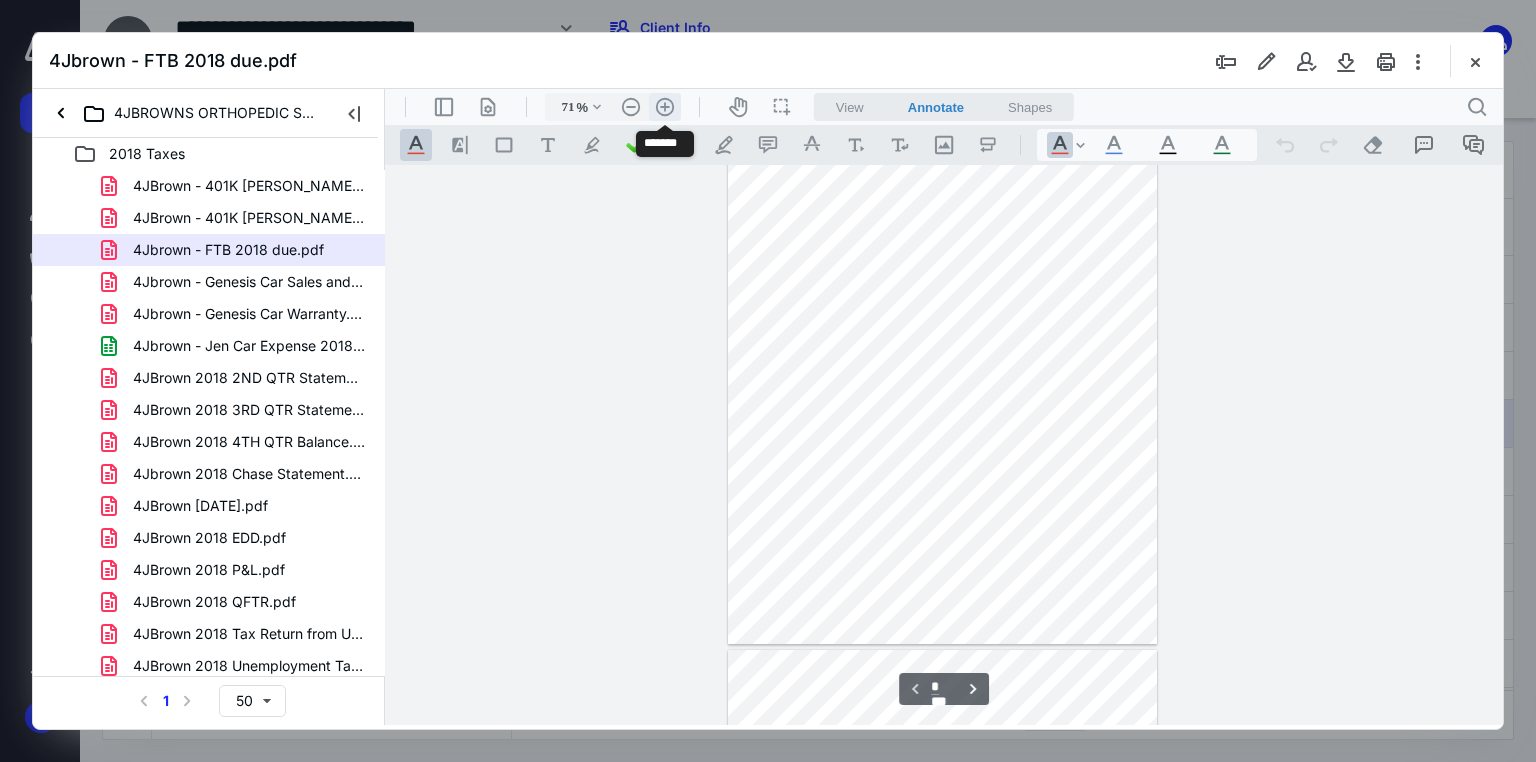 click on ".cls-1{fill:#abb0c4;} icon - header - zoom - in - line" at bounding box center [665, 107] 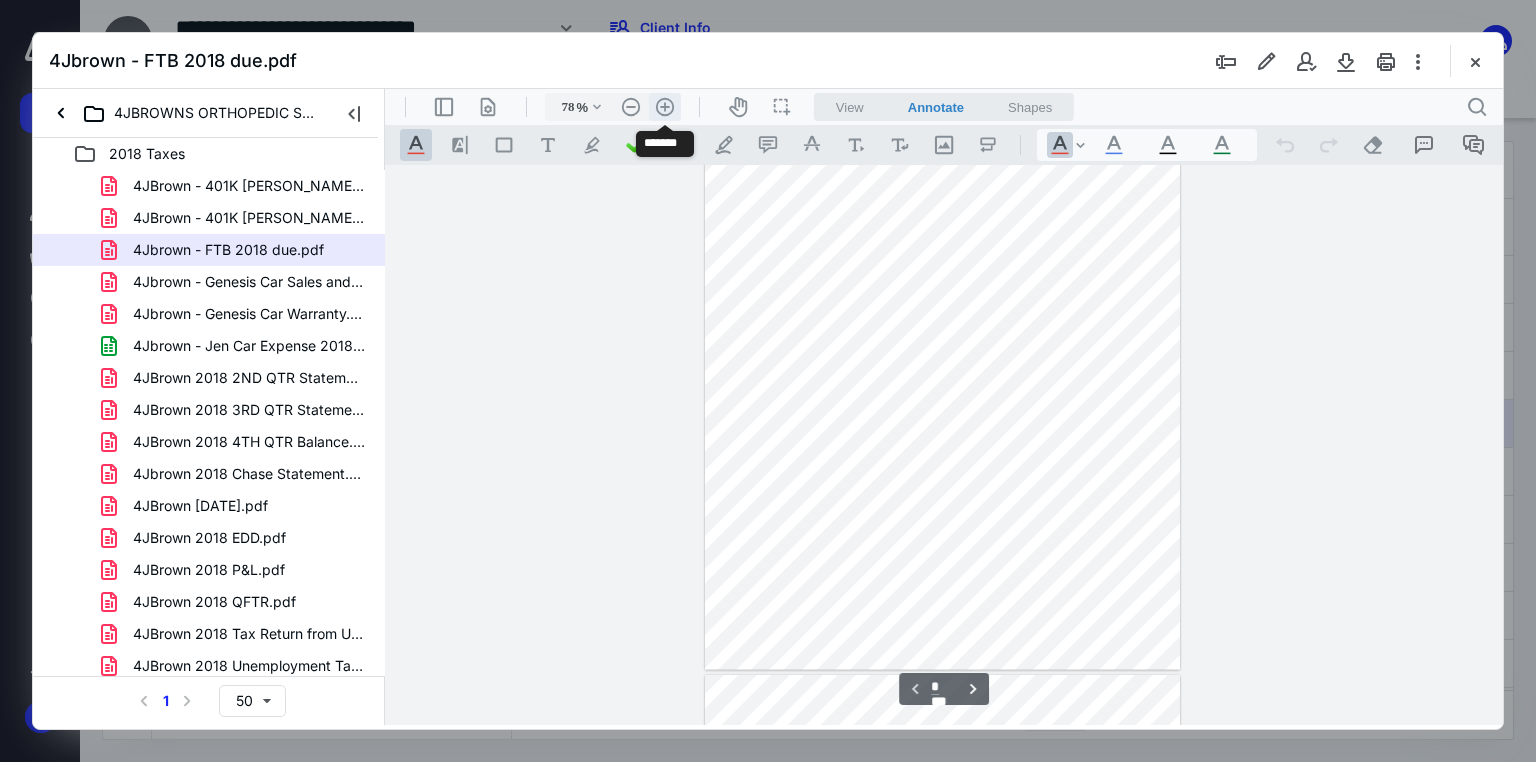 click on ".cls-1{fill:#abb0c4;} icon - header - zoom - in - line" at bounding box center [665, 107] 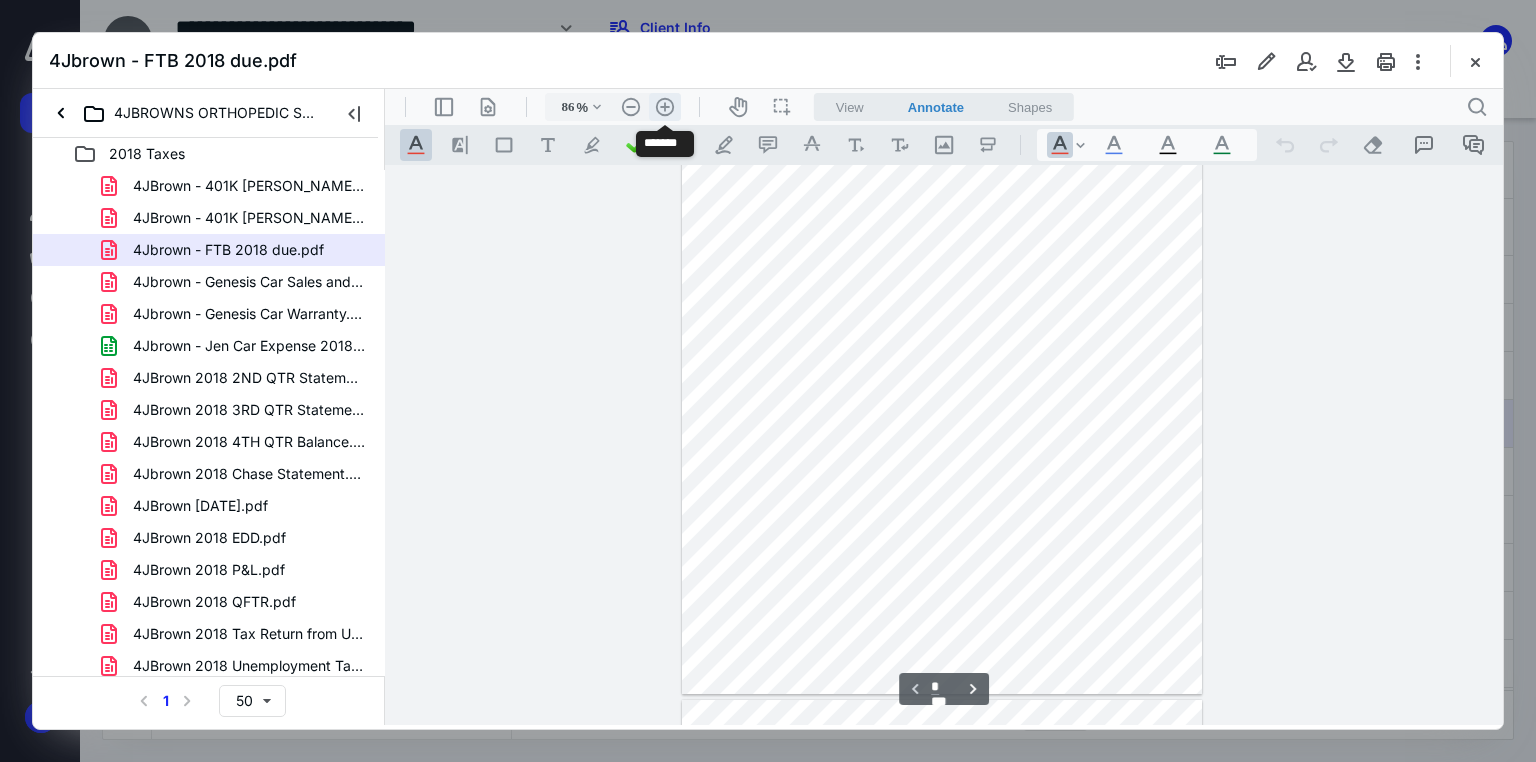 click on ".cls-1{fill:#abb0c4;} icon - header - zoom - in - line" at bounding box center [665, 107] 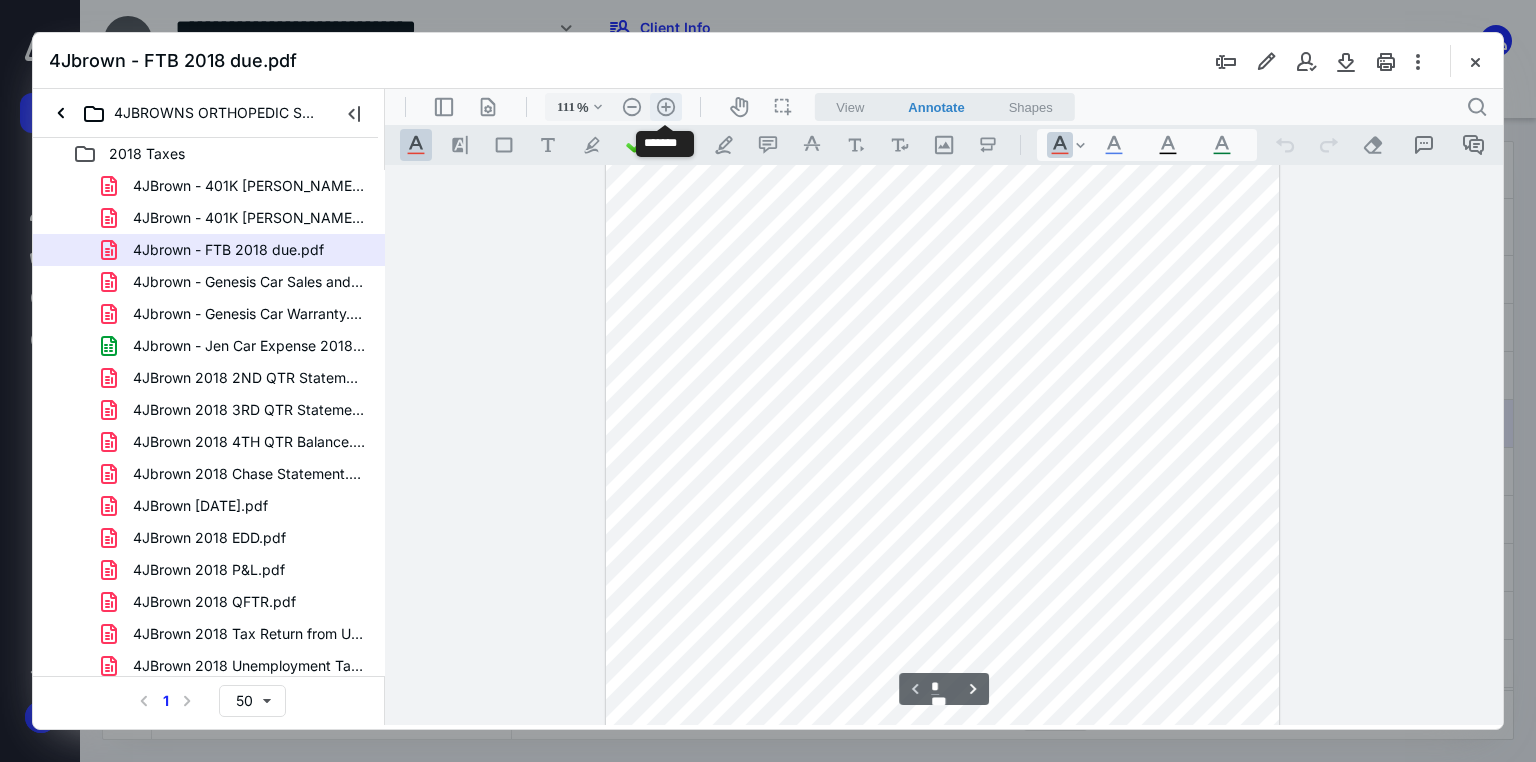 click on ".cls-1{fill:#abb0c4;} icon - header - zoom - in - line" at bounding box center [666, 107] 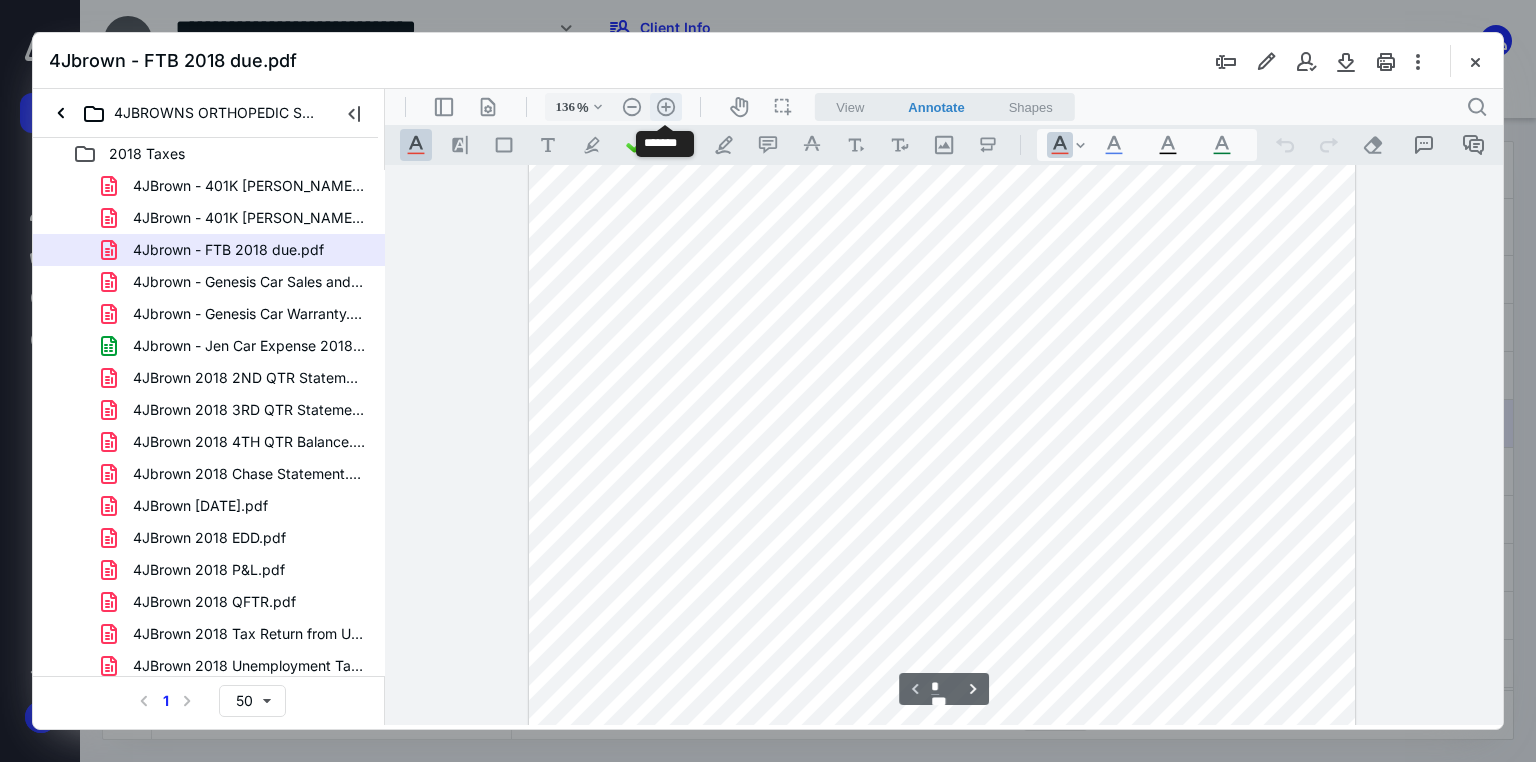 scroll, scrollTop: 376, scrollLeft: 0, axis: vertical 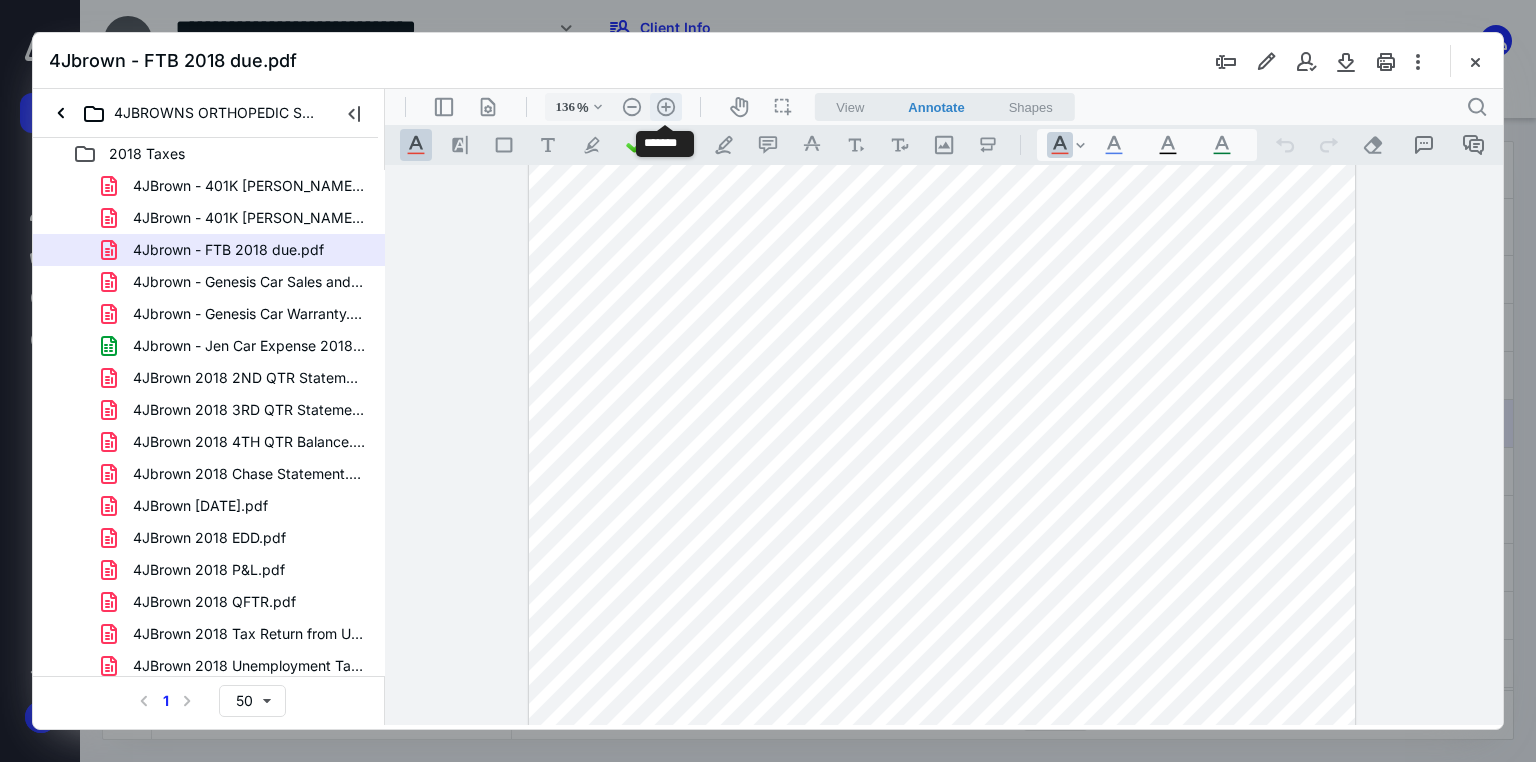 click on ".cls-1{fill:#abb0c4;} icon - header - zoom - in - line" at bounding box center [666, 107] 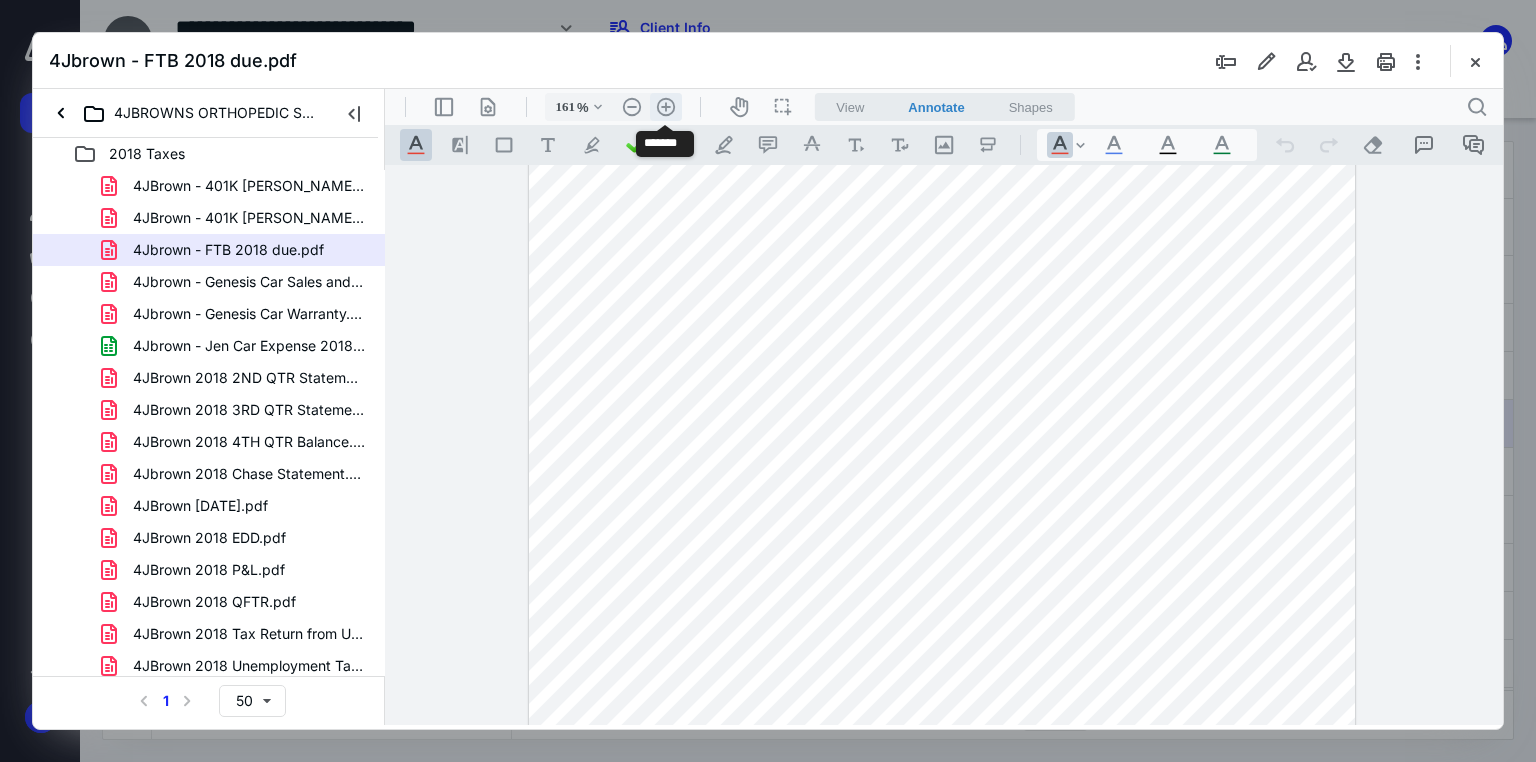 scroll, scrollTop: 491, scrollLeft: 0, axis: vertical 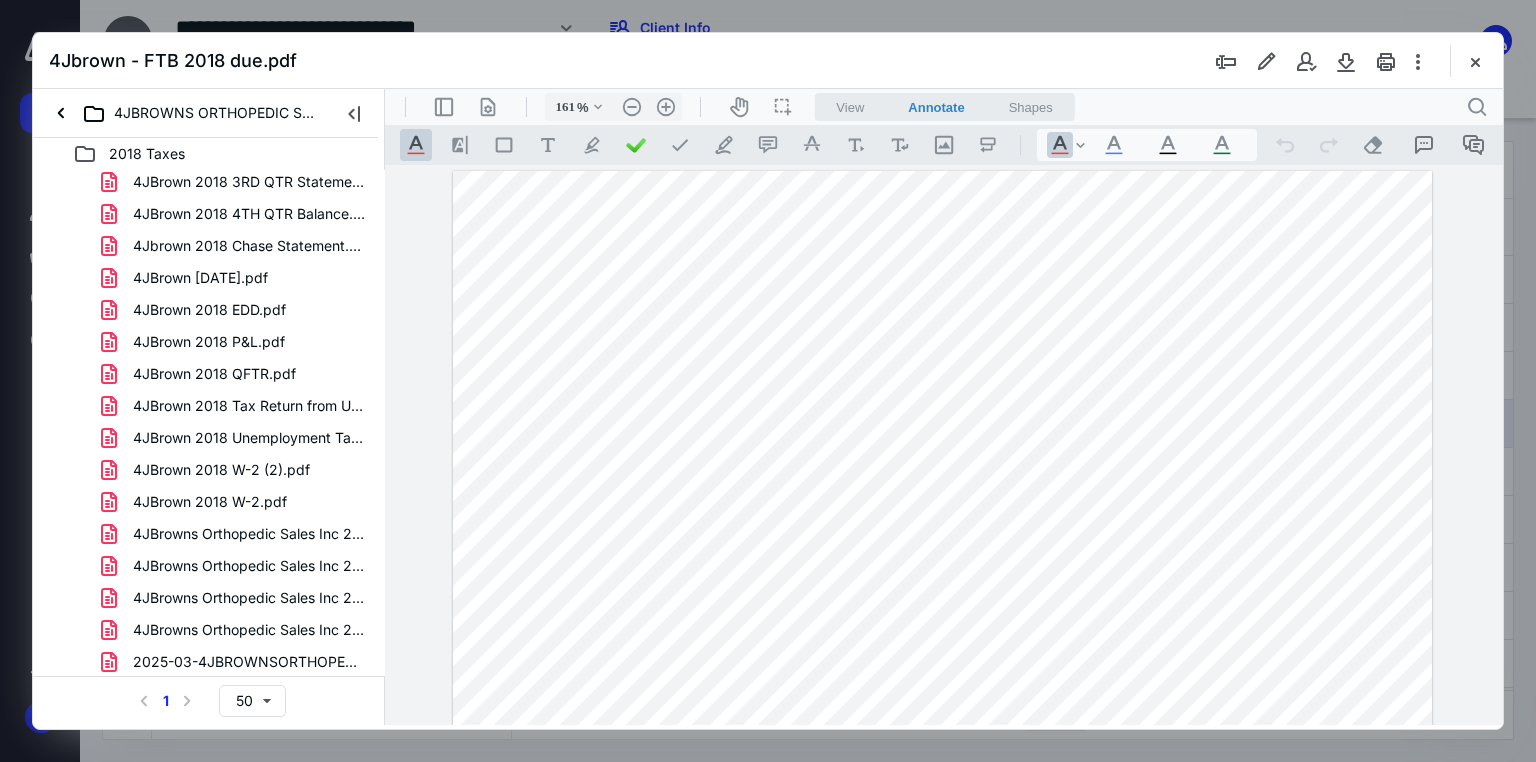 drag, startPoint x: 378, startPoint y: 430, endPoint x: 18, endPoint y: 596, distance: 396.42905 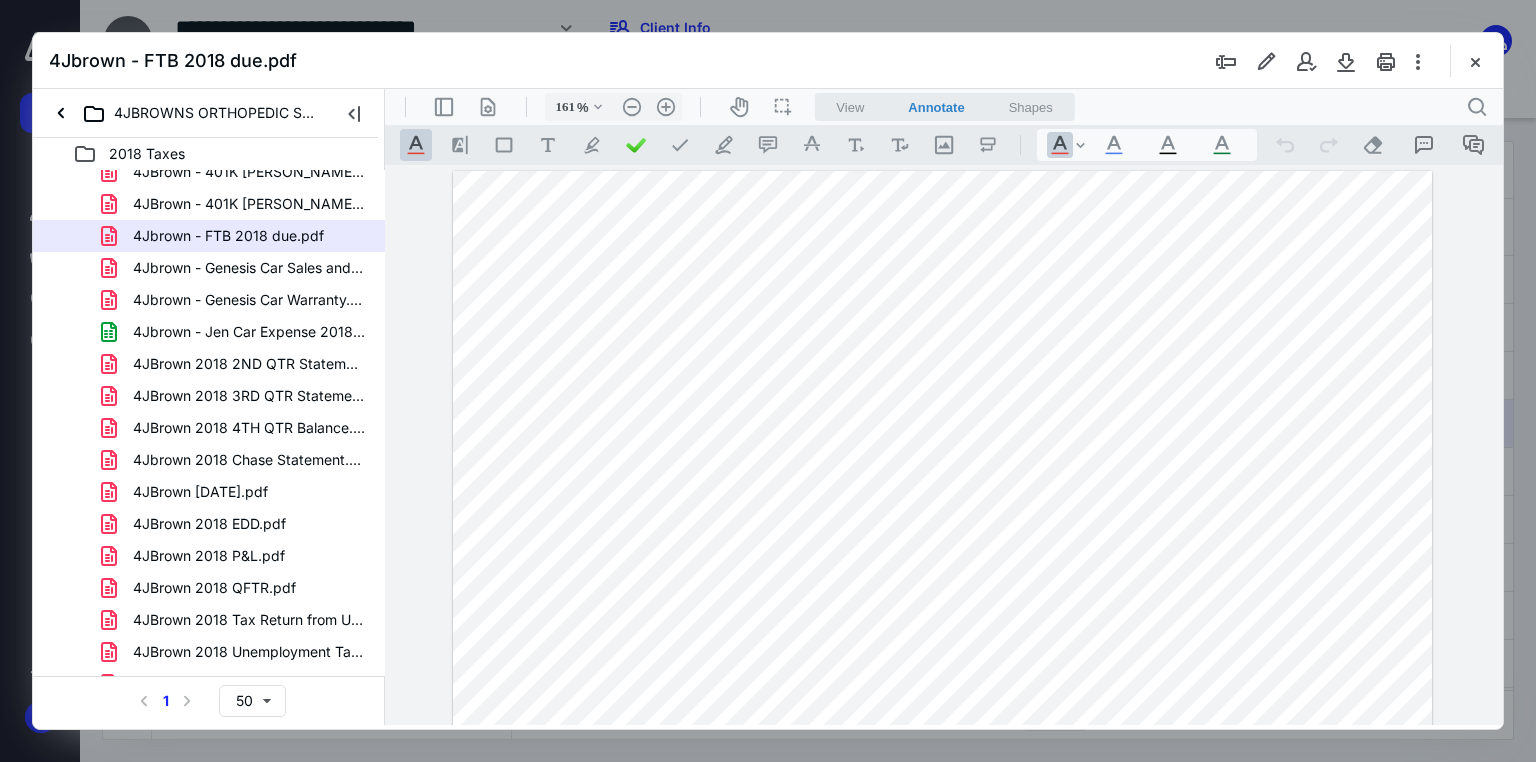 scroll, scrollTop: 0, scrollLeft: 0, axis: both 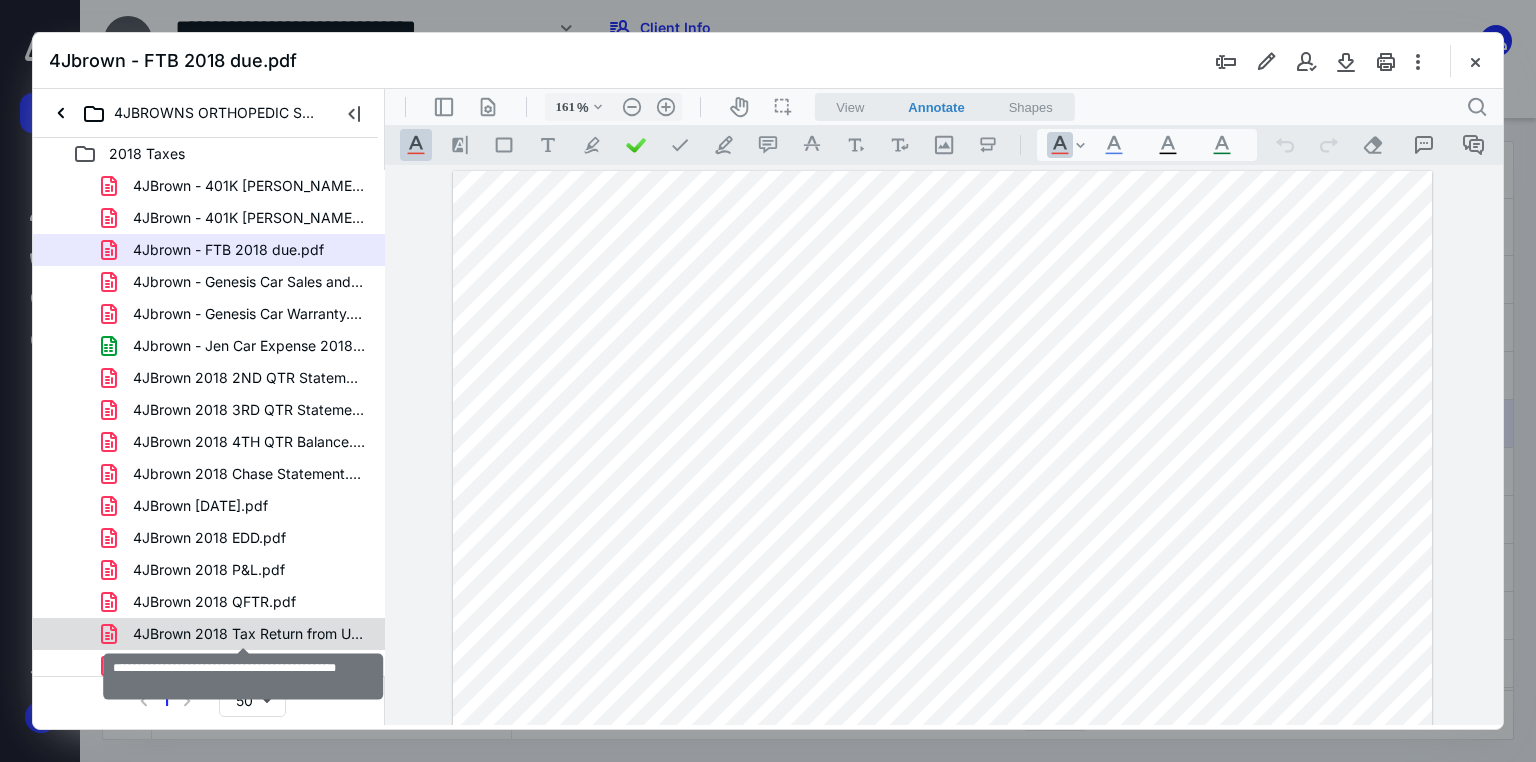 click on "4JBrown 2018 Tax Return from Unemployment.pdf" at bounding box center [249, 634] 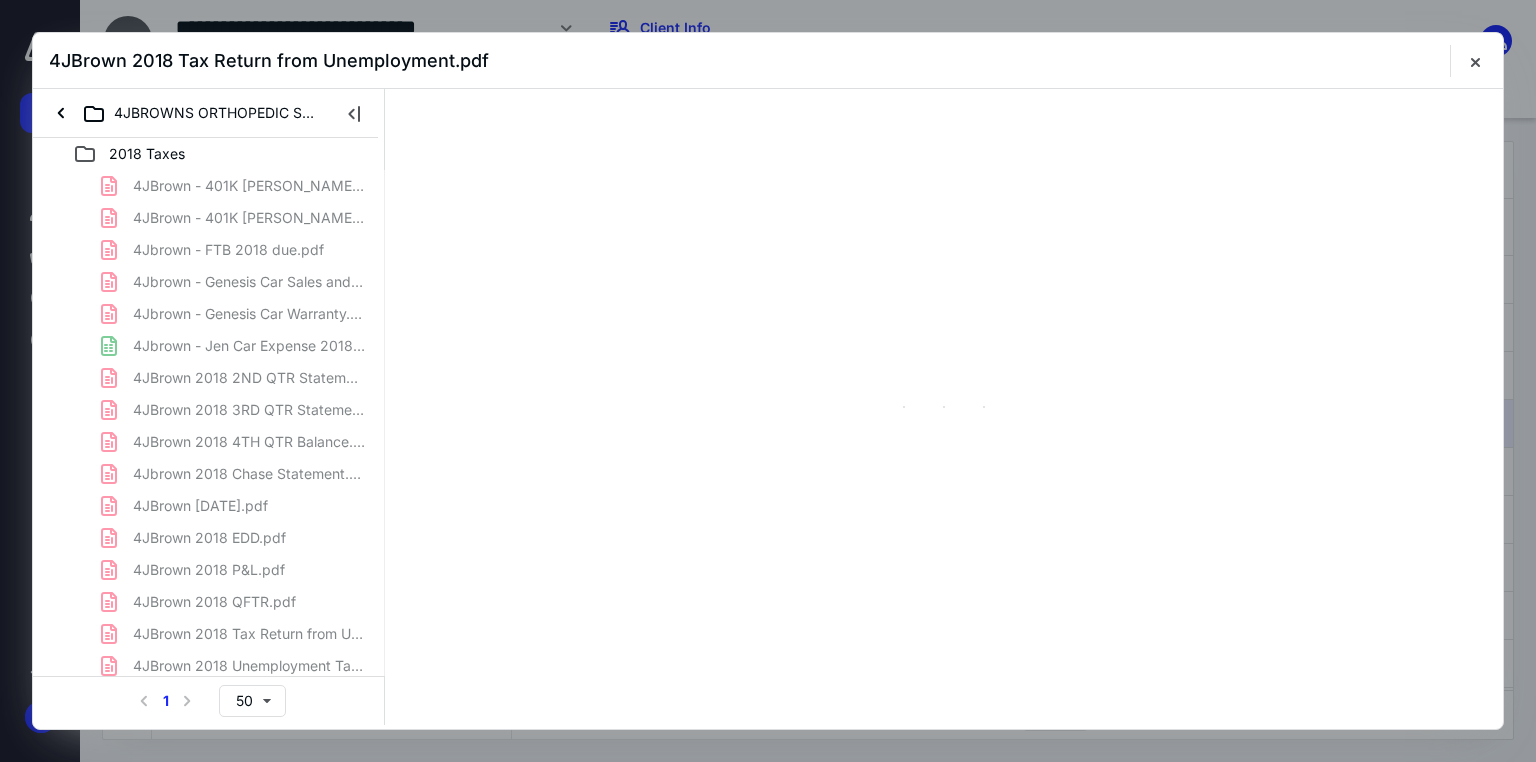 click on "4JBrown - 401K Jennifer 2018.pdf 4JBrown - 401K Jim 2018.pdf 4Jbrown - FTB 2018 due.pdf 4Jbrown - Genesis Car Sales and Loan.pdf 4Jbrown - Genesis Car Warranty.pdf 4Jbrown - Jen Car Expense 2018.xlsx 4JBrown 2018 2ND QTR Statement.pdf 4JBrown 2018 3RD QTR Statement.pdf 4JBrown 2018 4TH QTR Balance.pdf 4Jbrown 2018 Chase Statement.pdf 4JBrown 2018 December.pdf 4JBrown 2018 EDD.pdf 4JBrown 2018 P&L.pdf 4JBrown 2018 QFTR.pdf 4JBrown 2018 Tax Return from Unemployment.pdf 4JBrown 2018 Unemployment Tax Return.pdf 4JBrown 2018 W-2 (2).pdf 4JBrown 2018 W-2.pdf 4JBrowns Orthopedic Sales Inc 2018 Due Voucher.pdf 4JBrowns Orthopedic Sales Inc 2018 Signature Pages.pdf 4JBrowns Orthopedic Sales Inc 2018 Tax Return.pdf 4JBrowns Orthopedic Sales Inc 2019 CA Estimate $800 Vouche.pdf 2025-03-4JBROWNSORTHOPEDICSALESINC.pdf" at bounding box center (209, 538) 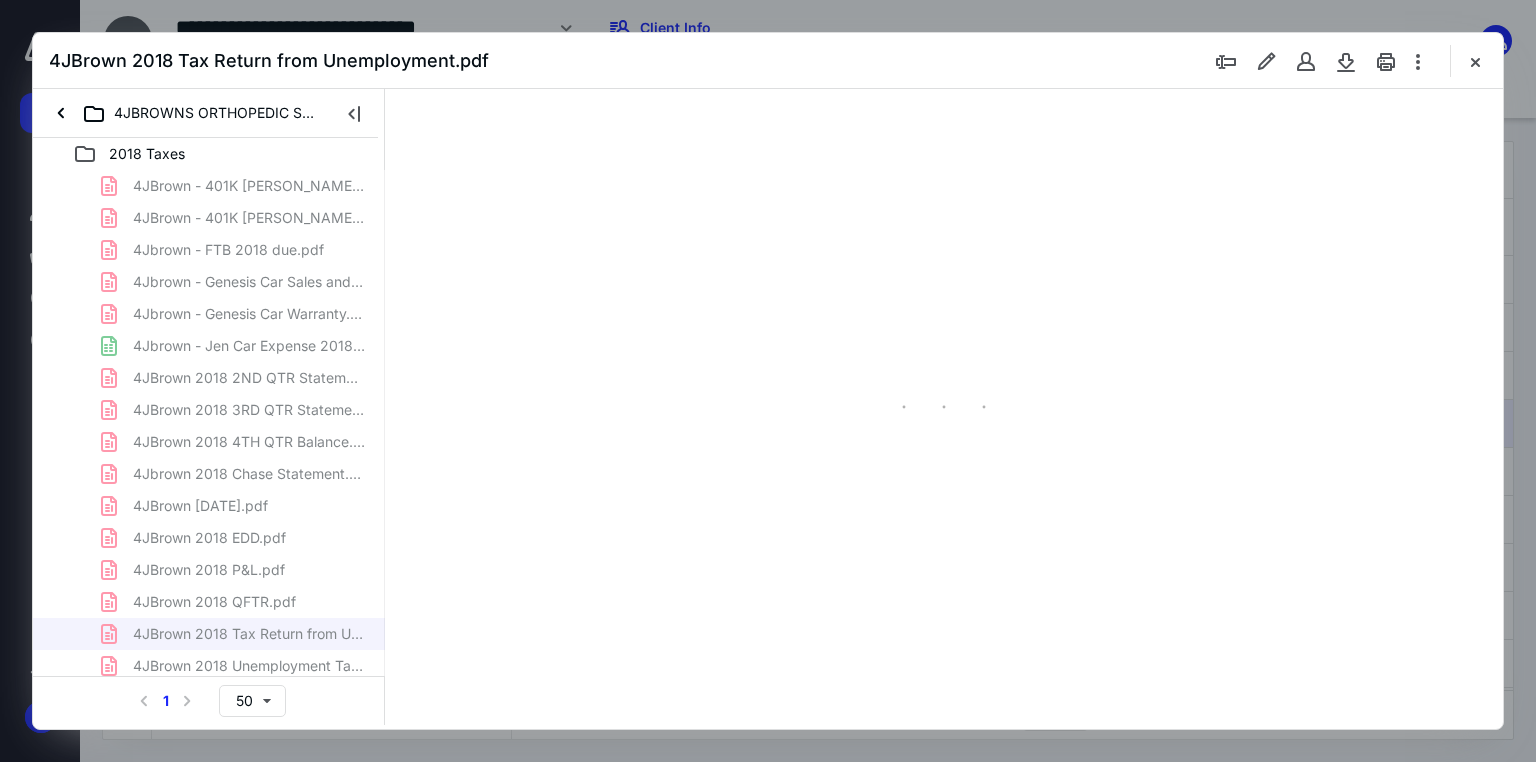 scroll, scrollTop: 79, scrollLeft: 0, axis: vertical 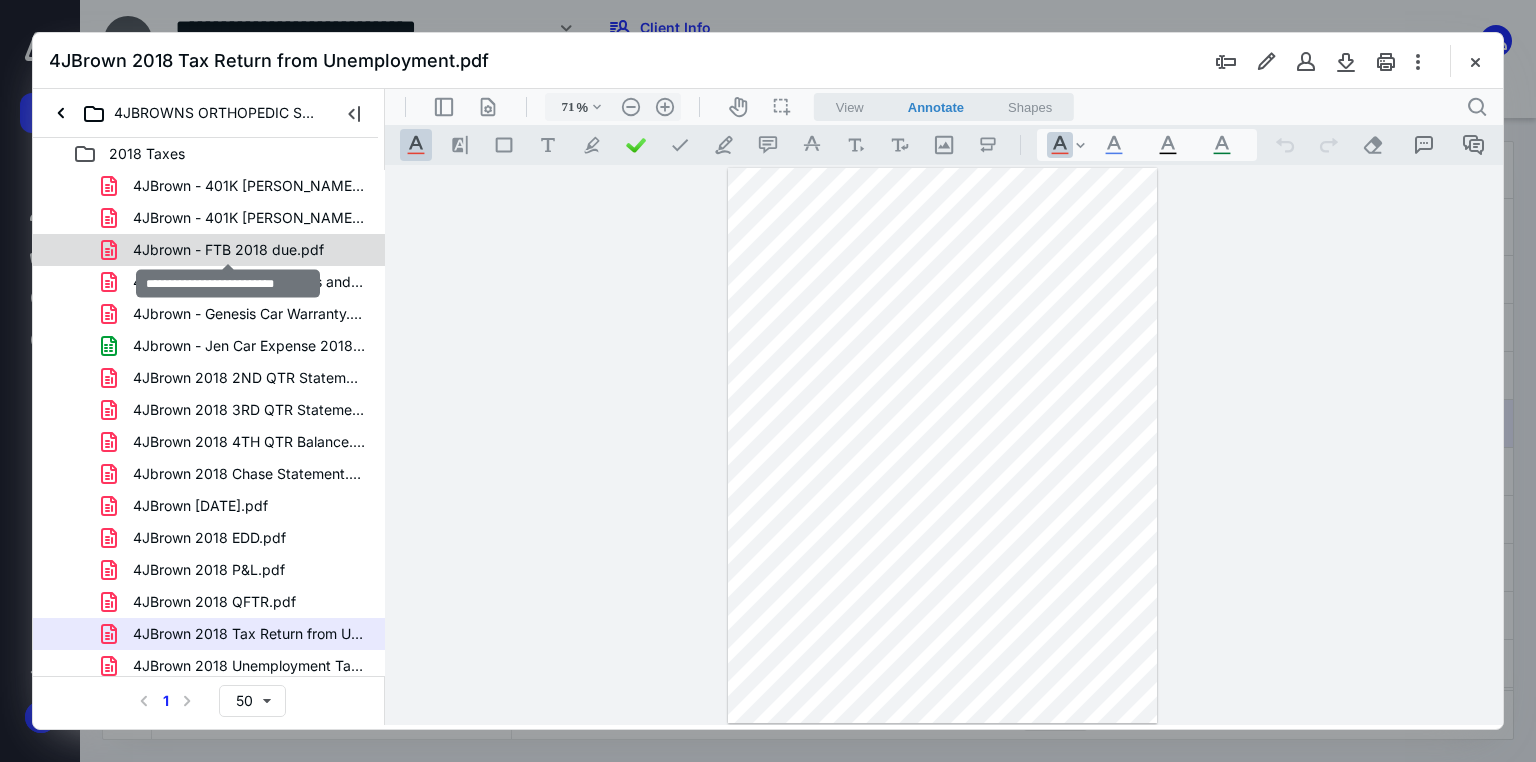 click on "4Jbrown - FTB 2018 due.pdf" at bounding box center (228, 250) 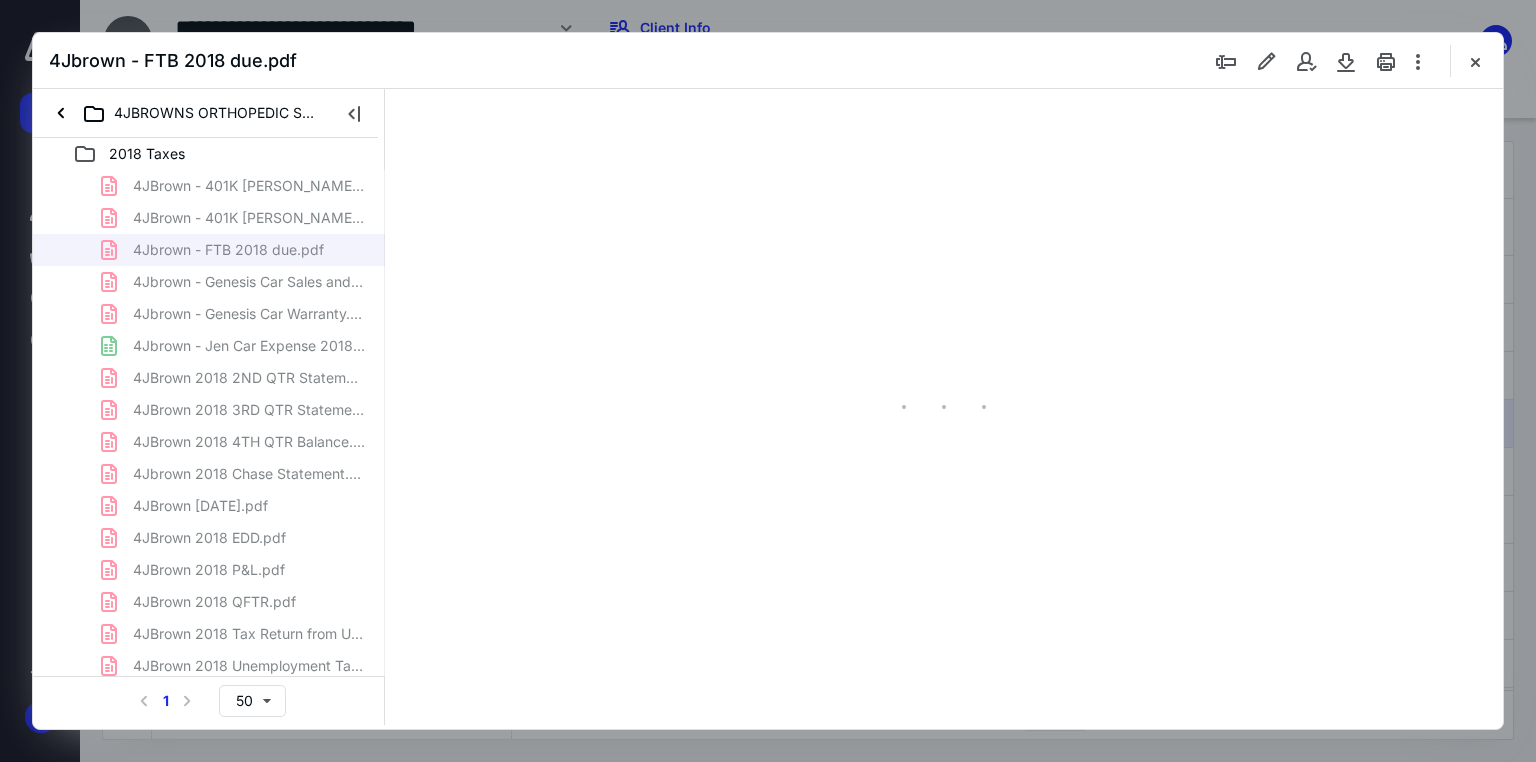 type on "71" 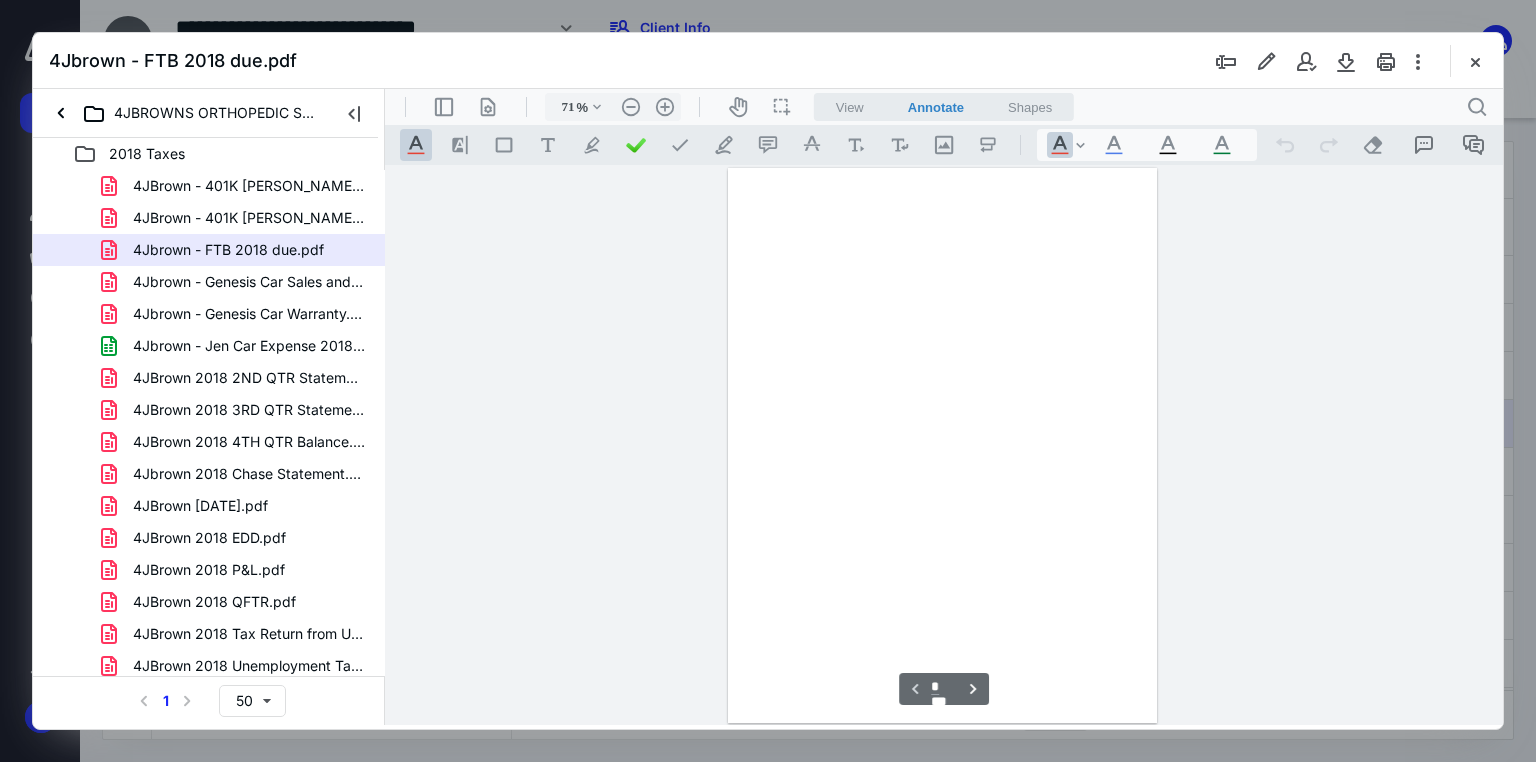 scroll, scrollTop: 79, scrollLeft: 0, axis: vertical 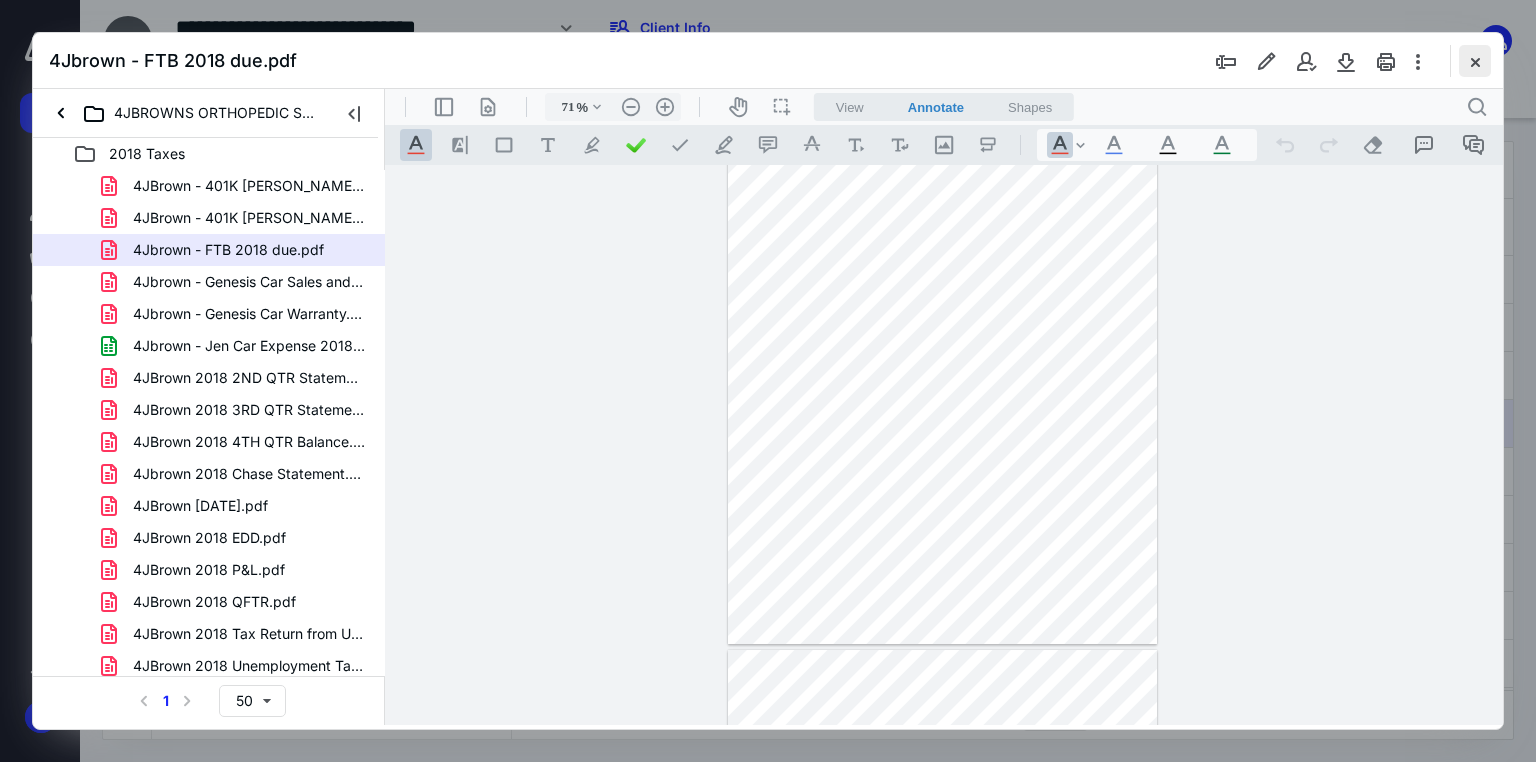 click at bounding box center (1475, 61) 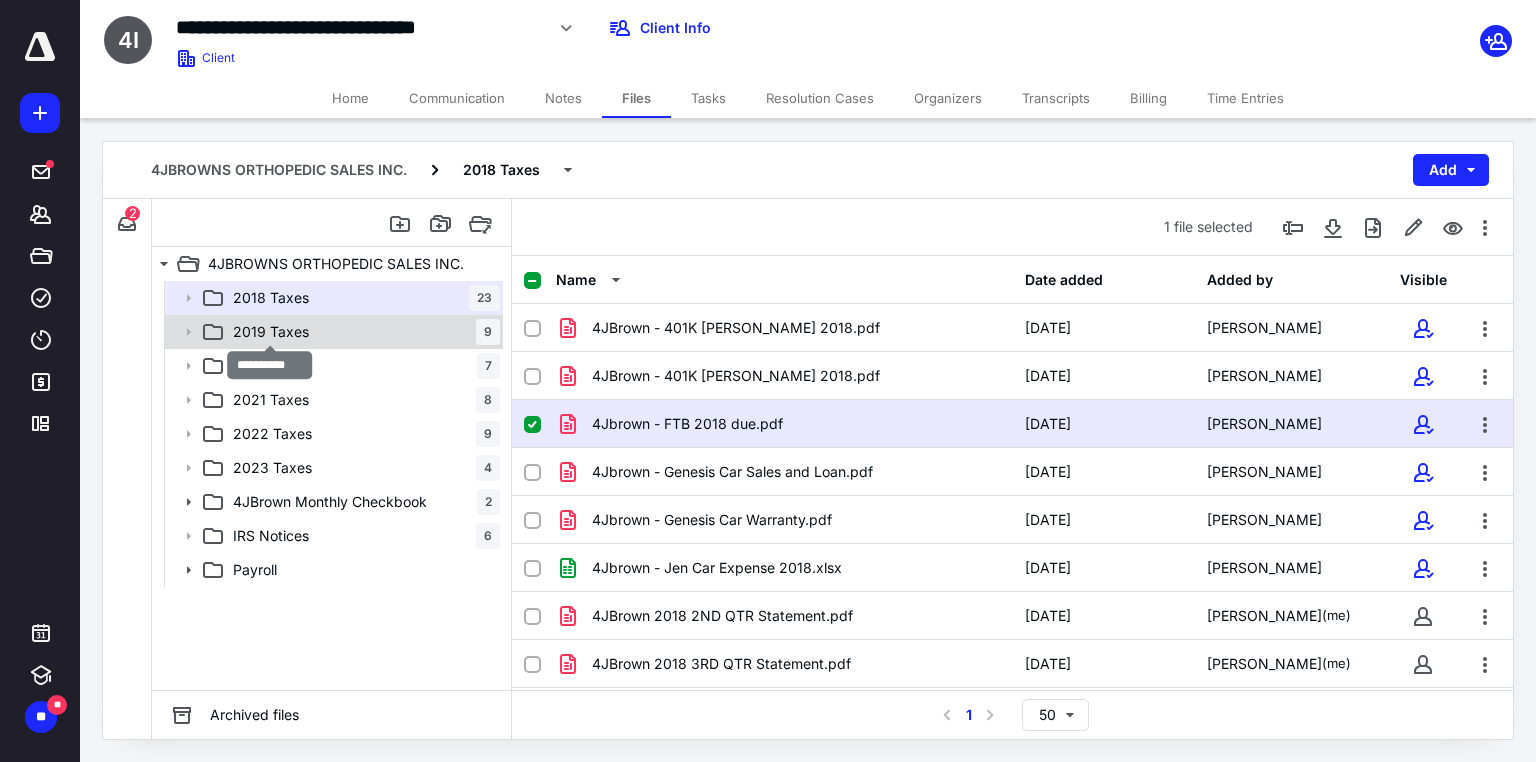 click on "2019 Taxes" at bounding box center [271, 332] 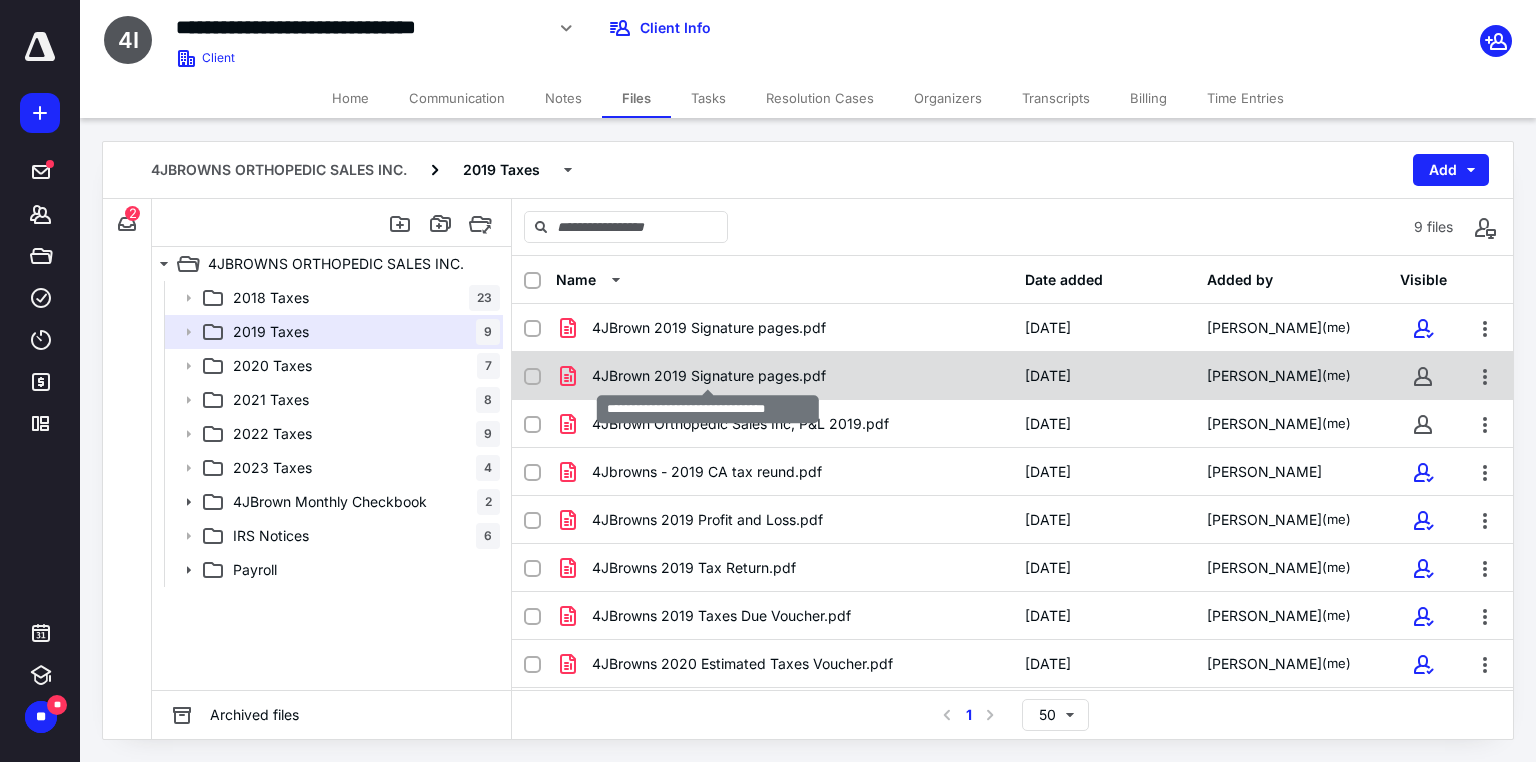 click on "4JBrown 2019 Signature pages.pdf" at bounding box center [709, 376] 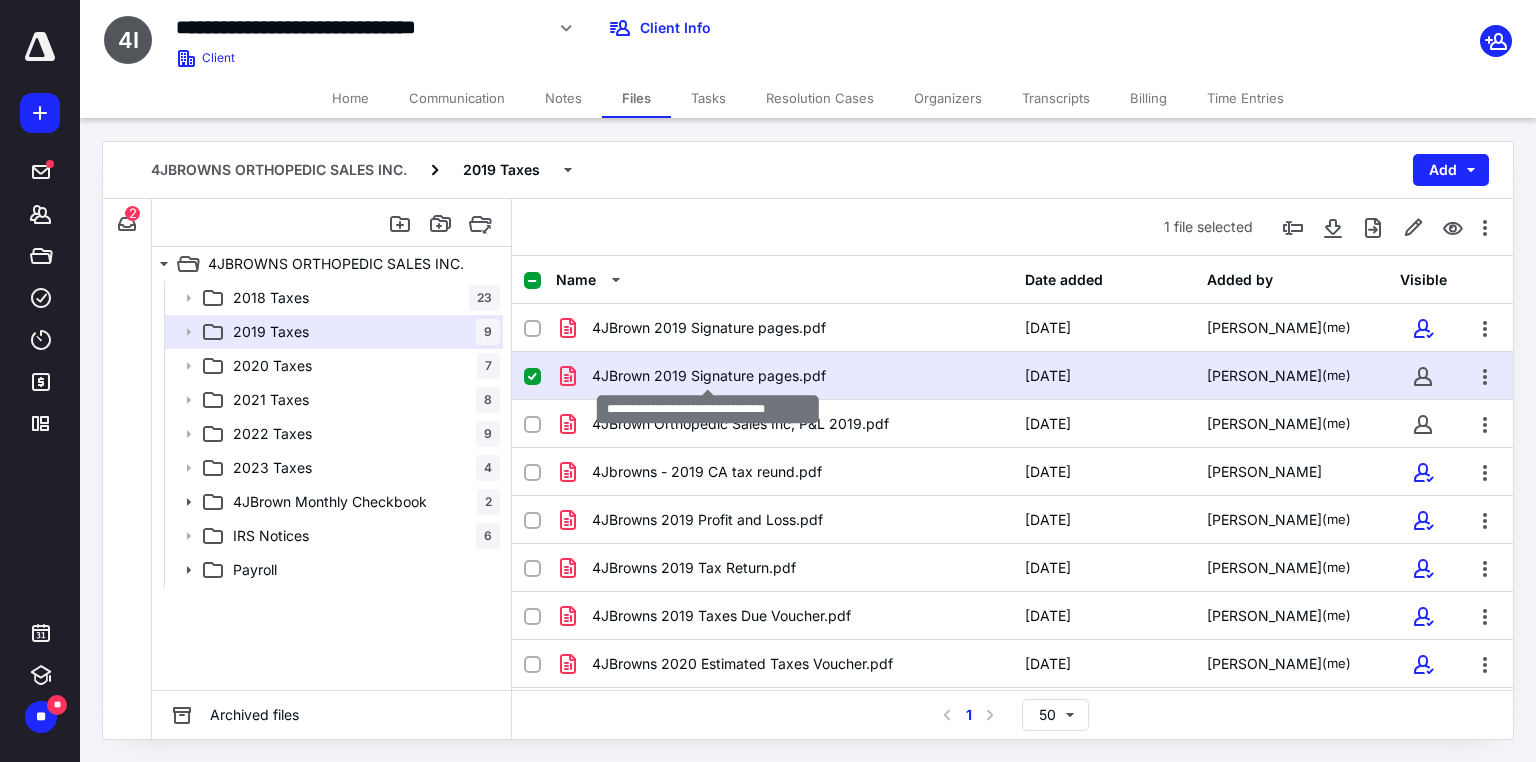 click on "4JBrown 2019 Signature pages.pdf" at bounding box center [709, 376] 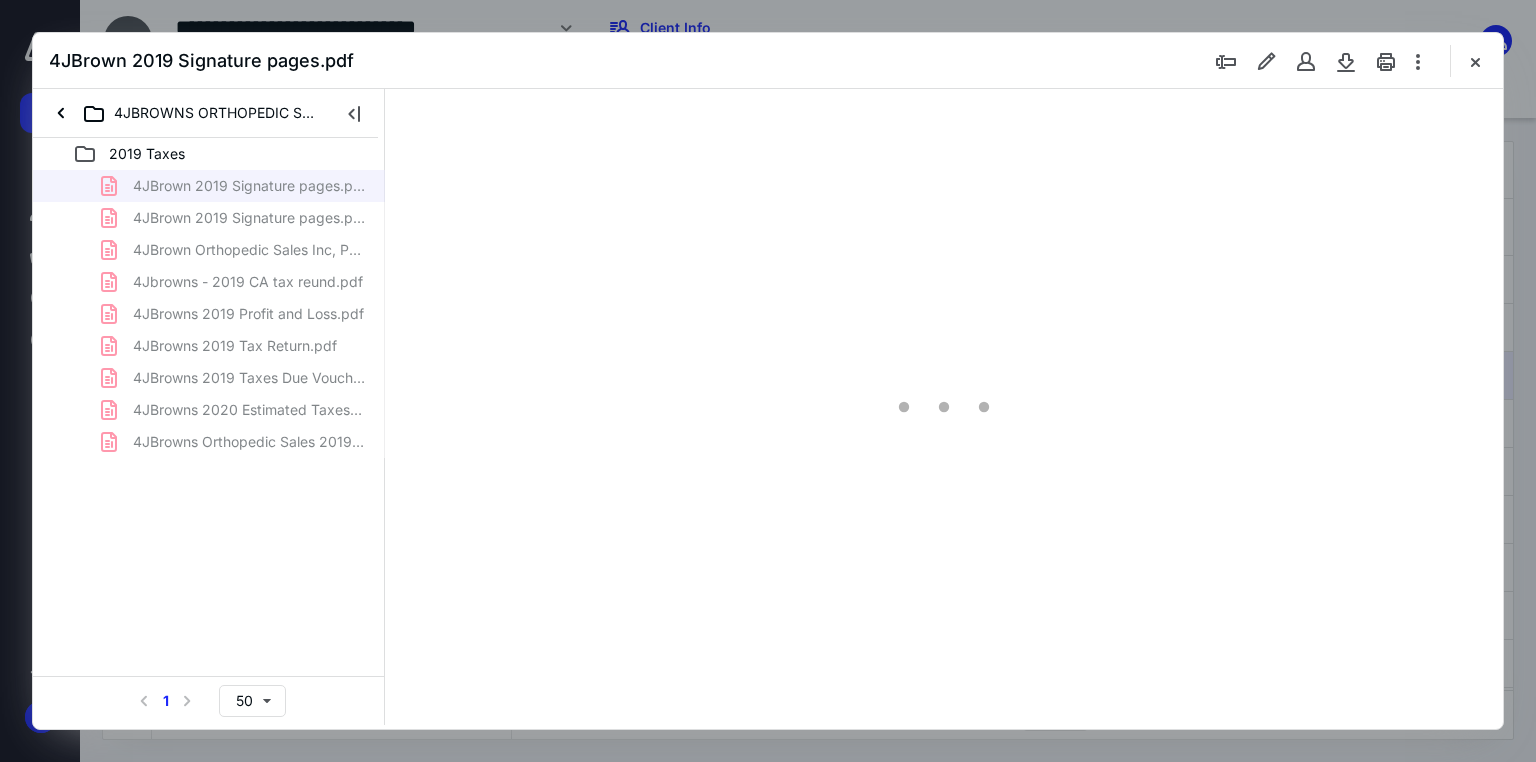 scroll, scrollTop: 0, scrollLeft: 0, axis: both 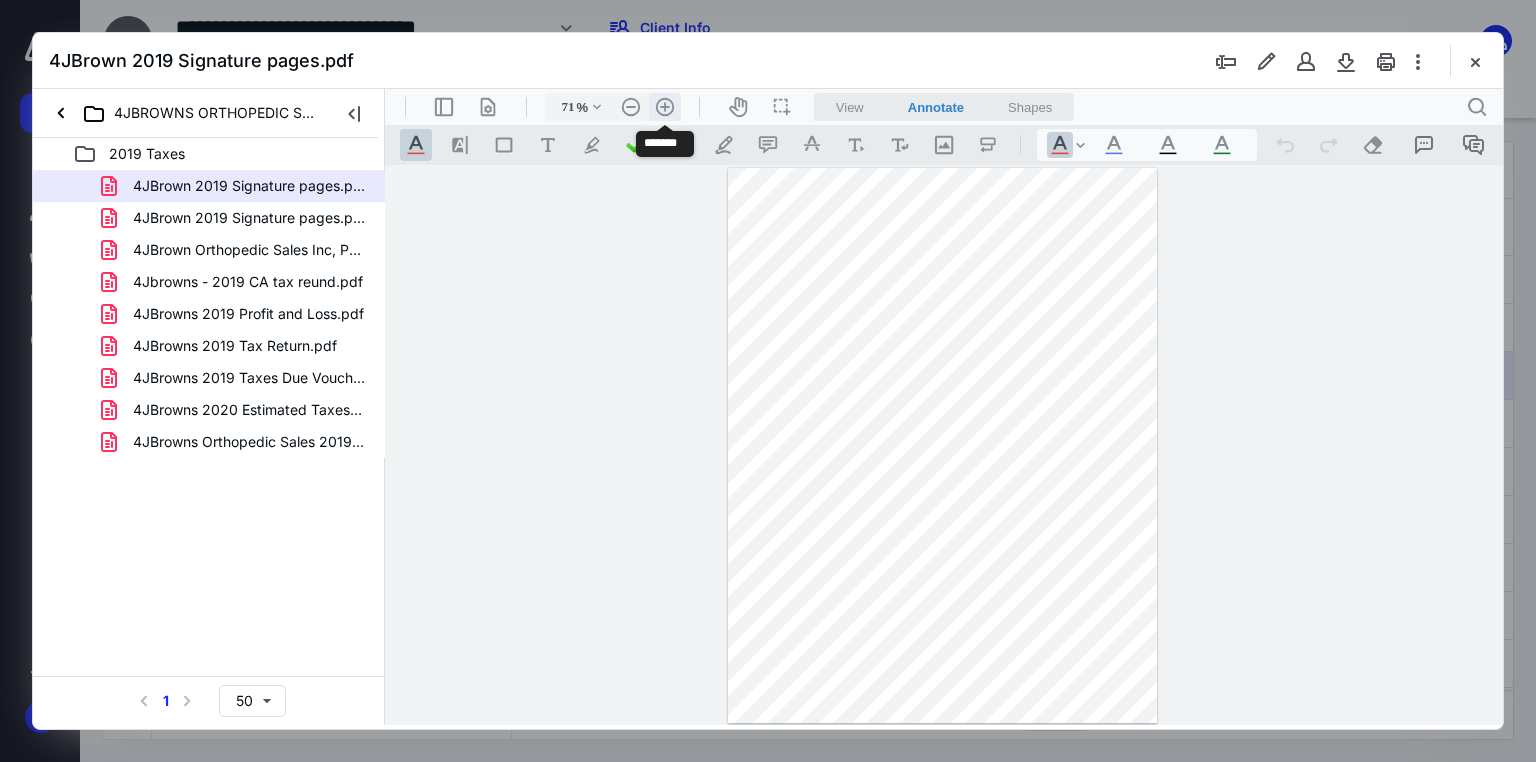 click on ".cls-1{fill:#abb0c4;} icon - header - zoom - in - line" at bounding box center [665, 107] 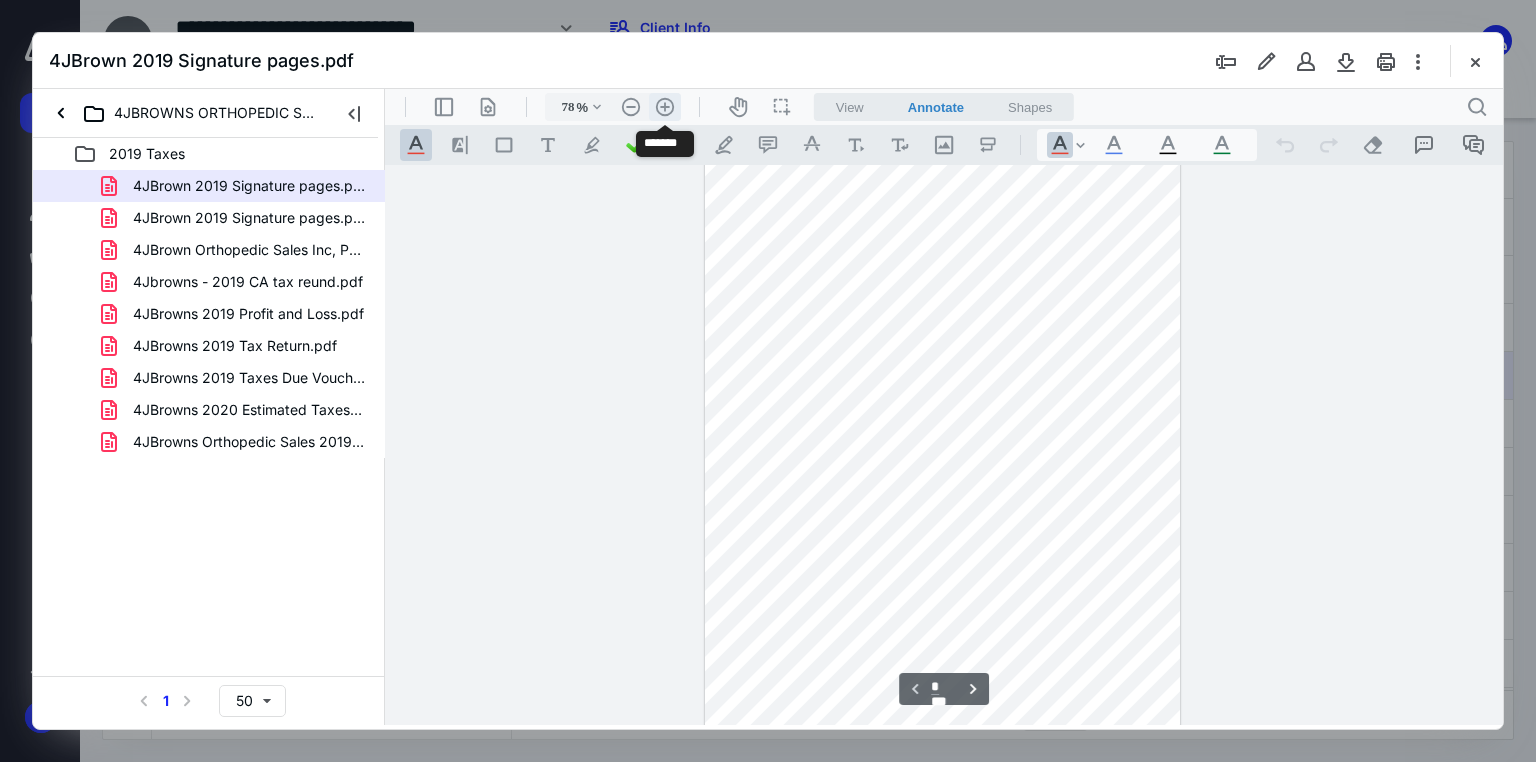 click on ".cls-1{fill:#abb0c4;} icon - header - zoom - in - line" at bounding box center (665, 107) 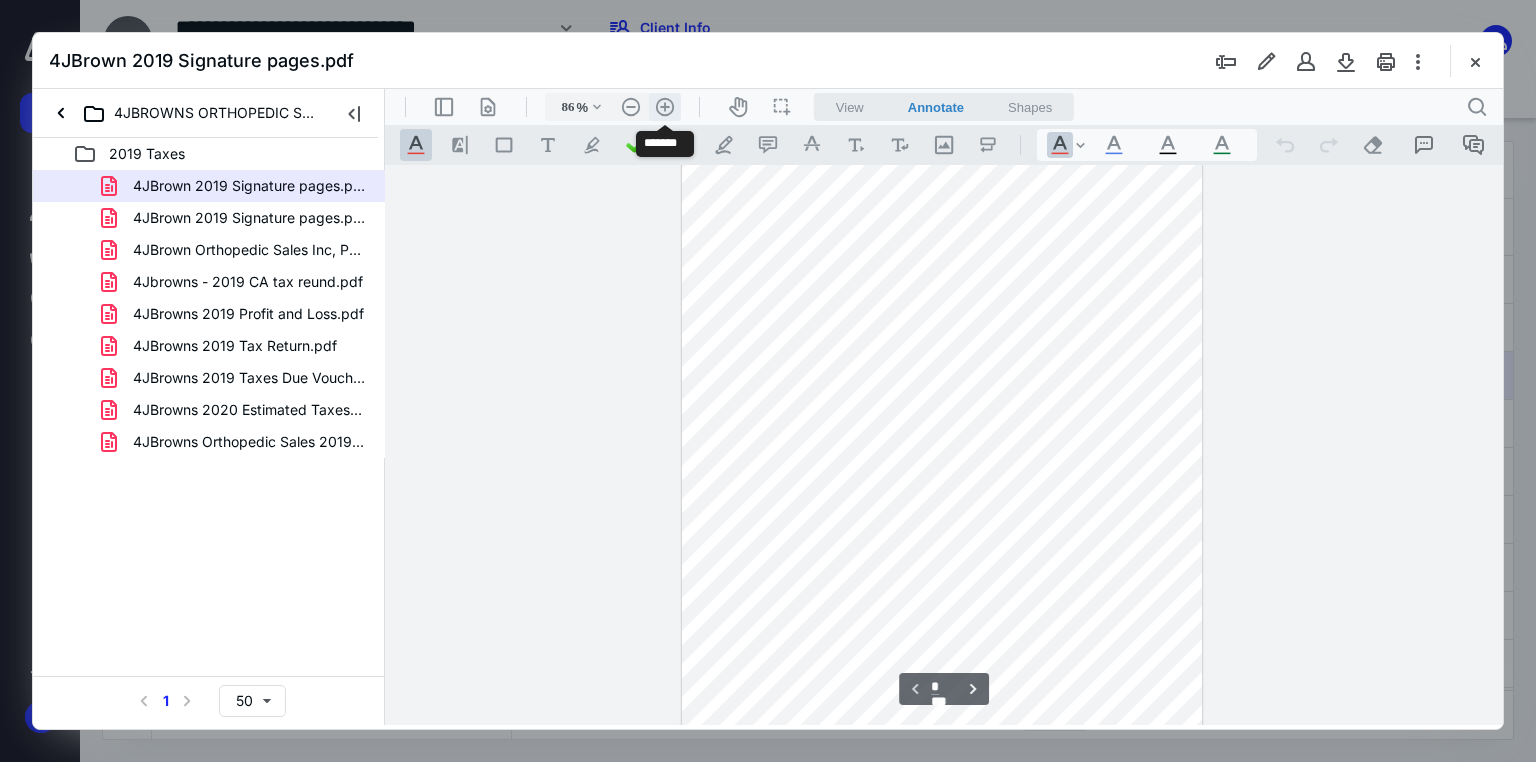 click on ".cls-1{fill:#abb0c4;} icon - header - zoom - in - line" at bounding box center [665, 107] 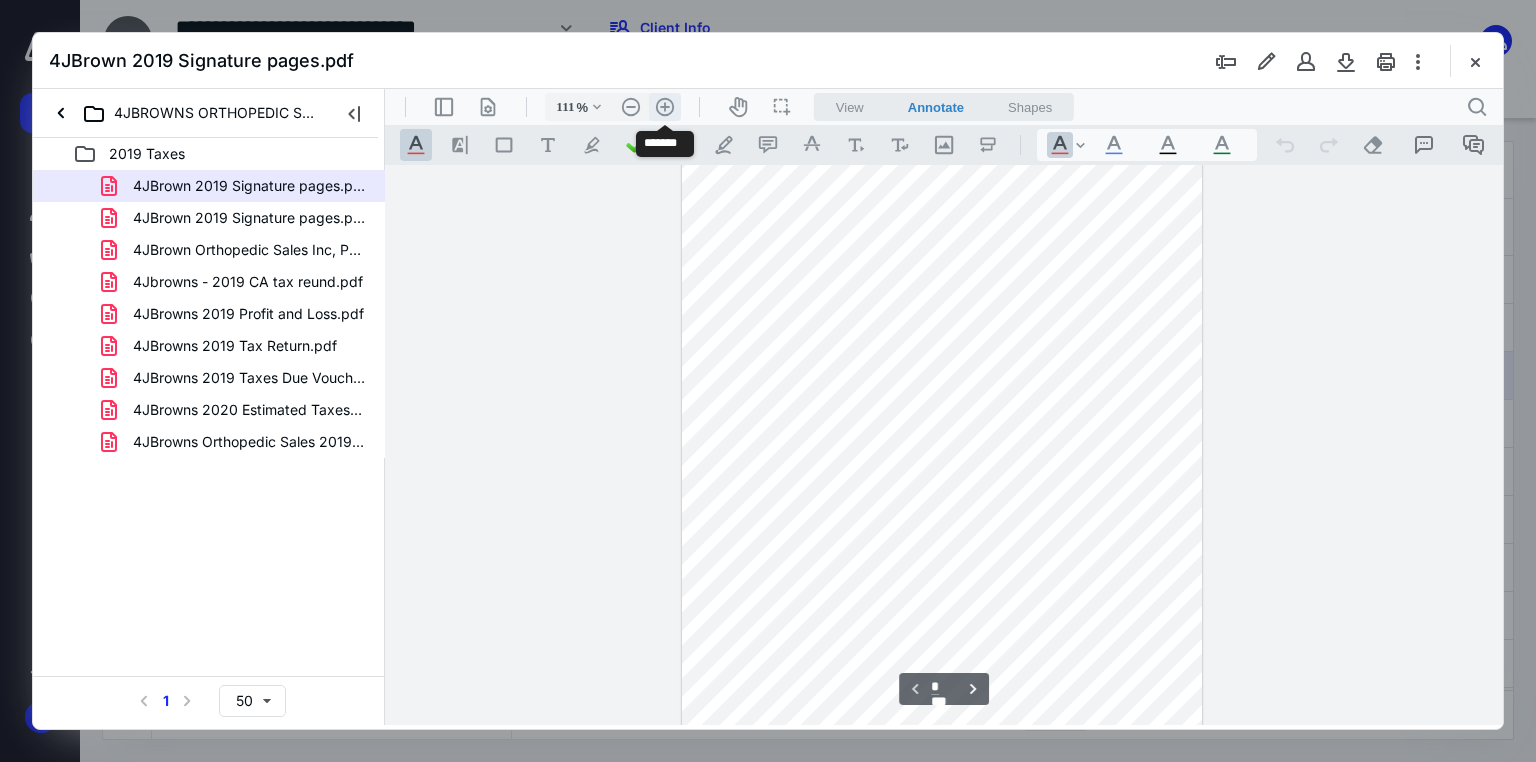 scroll, scrollTop: 137, scrollLeft: 0, axis: vertical 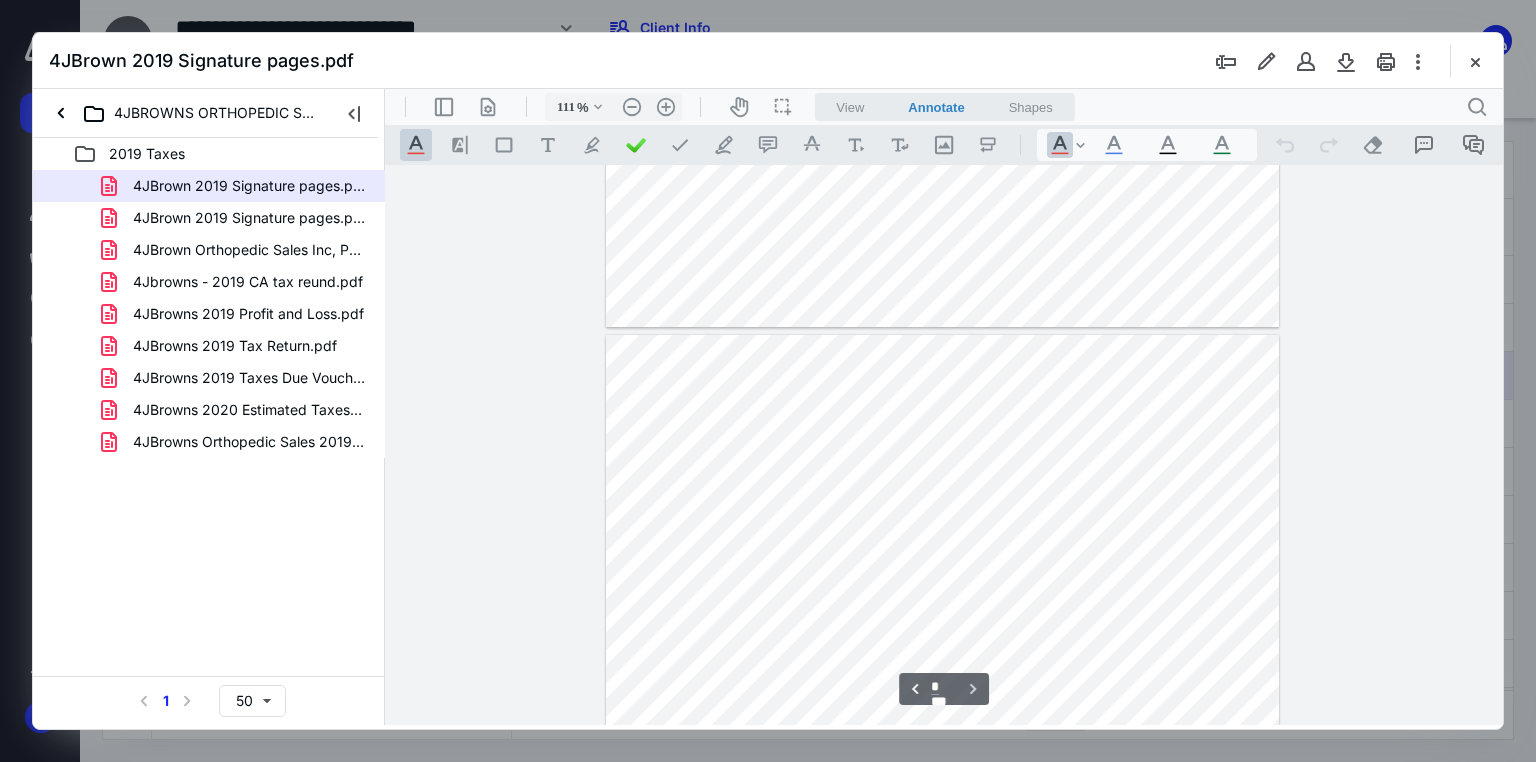 type on "*" 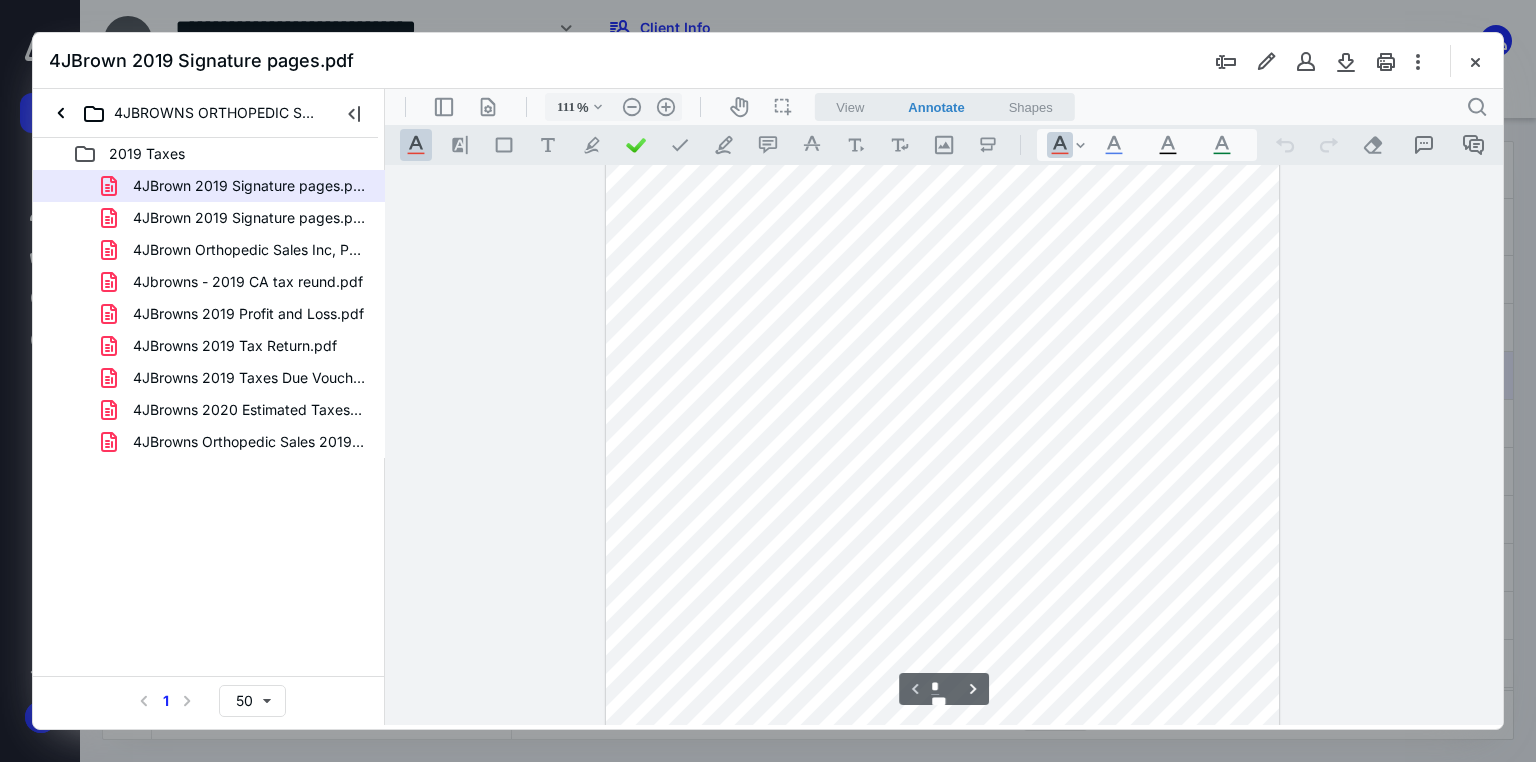 scroll, scrollTop: 137, scrollLeft: 0, axis: vertical 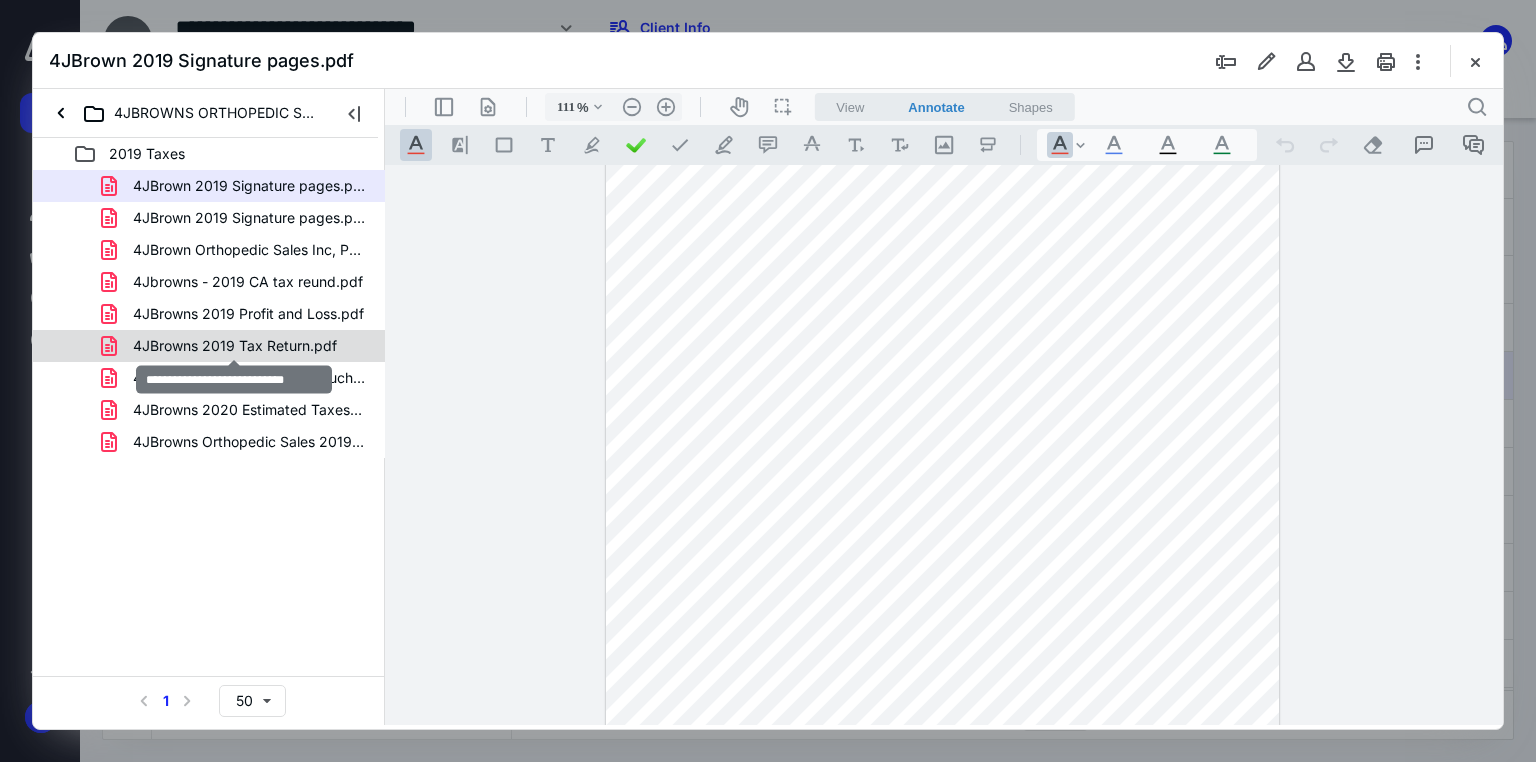 click on "4JBrowns 2019 Tax Return.pdf" at bounding box center [235, 346] 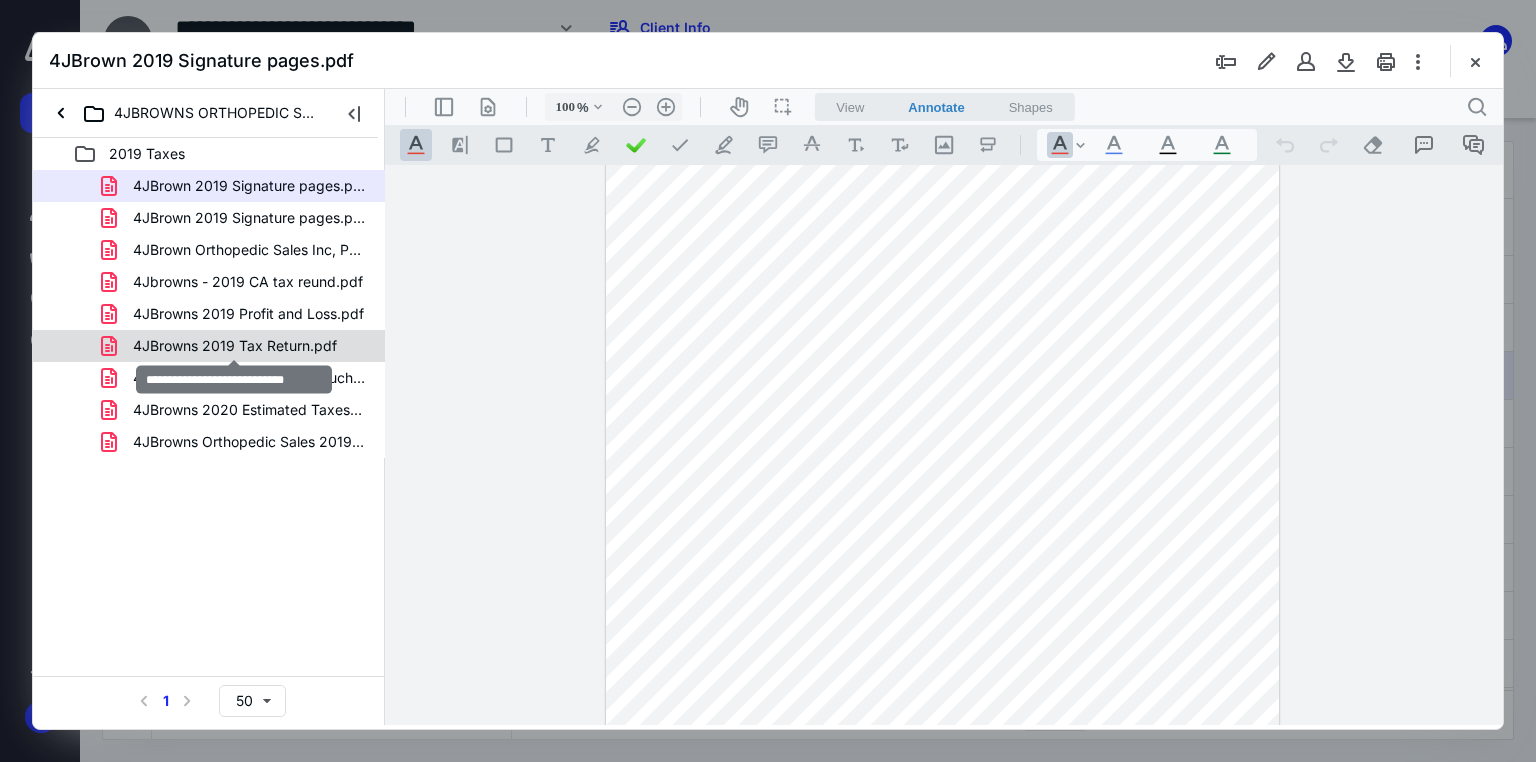 click on "4JBrown 2019 Signature pages.pdf 4JBrown 2019 Signature pages.pdf 4JBrown Orthopedic Sales Inc, P&L 2019.pdf 4Jbrowns - 2019 CA tax reund.pdf 4JBrowns 2019 Profit and Loss.pdf 4JBrowns 2019 Tax Return.pdf 4JBrowns 2019 Taxes Due Voucher.pdf 4JBrowns 2020 Estimated Taxes Voucher.pdf 4JBrowns Orthopedic Sales 2019.pdf" at bounding box center (209, 314) 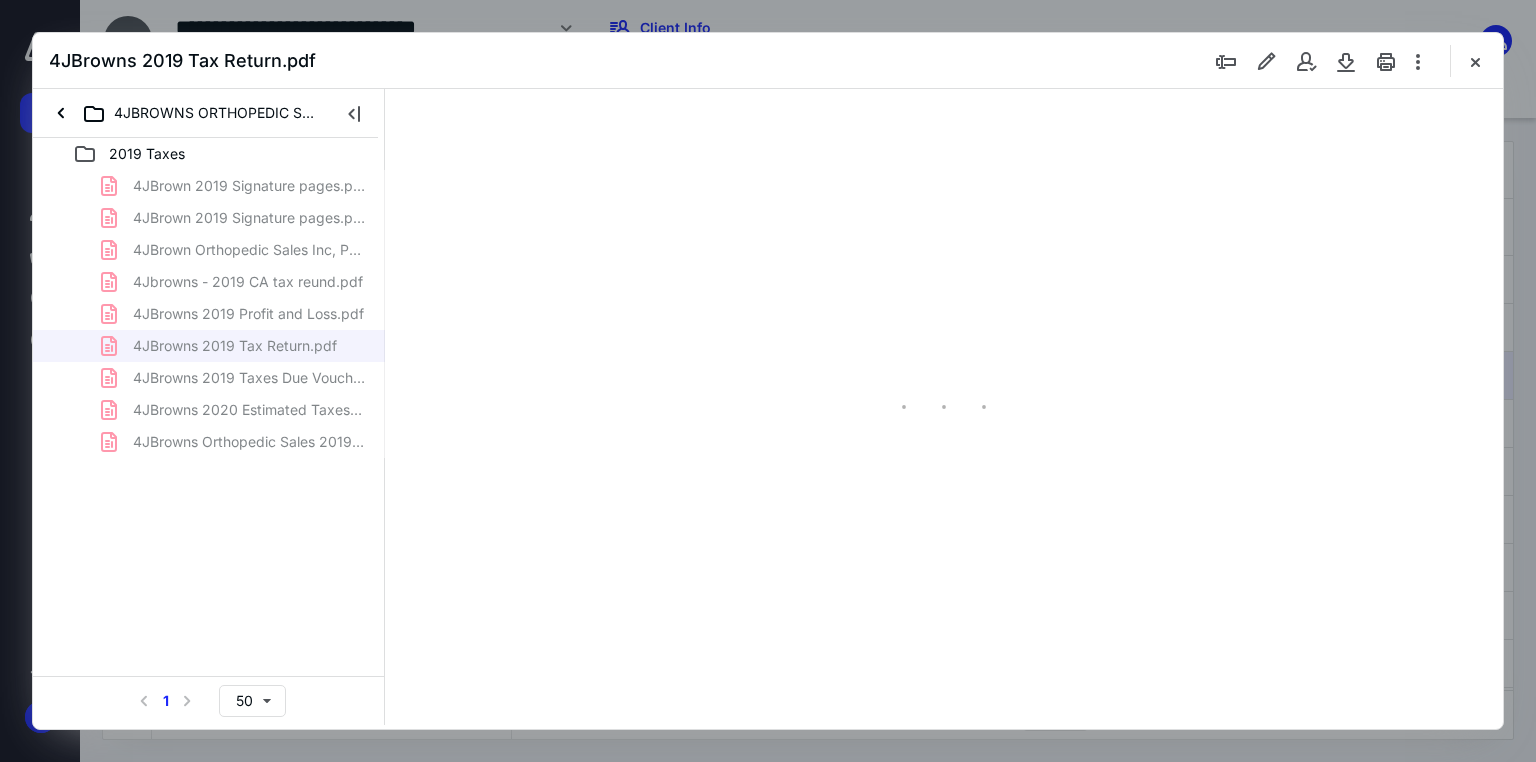 type on "71" 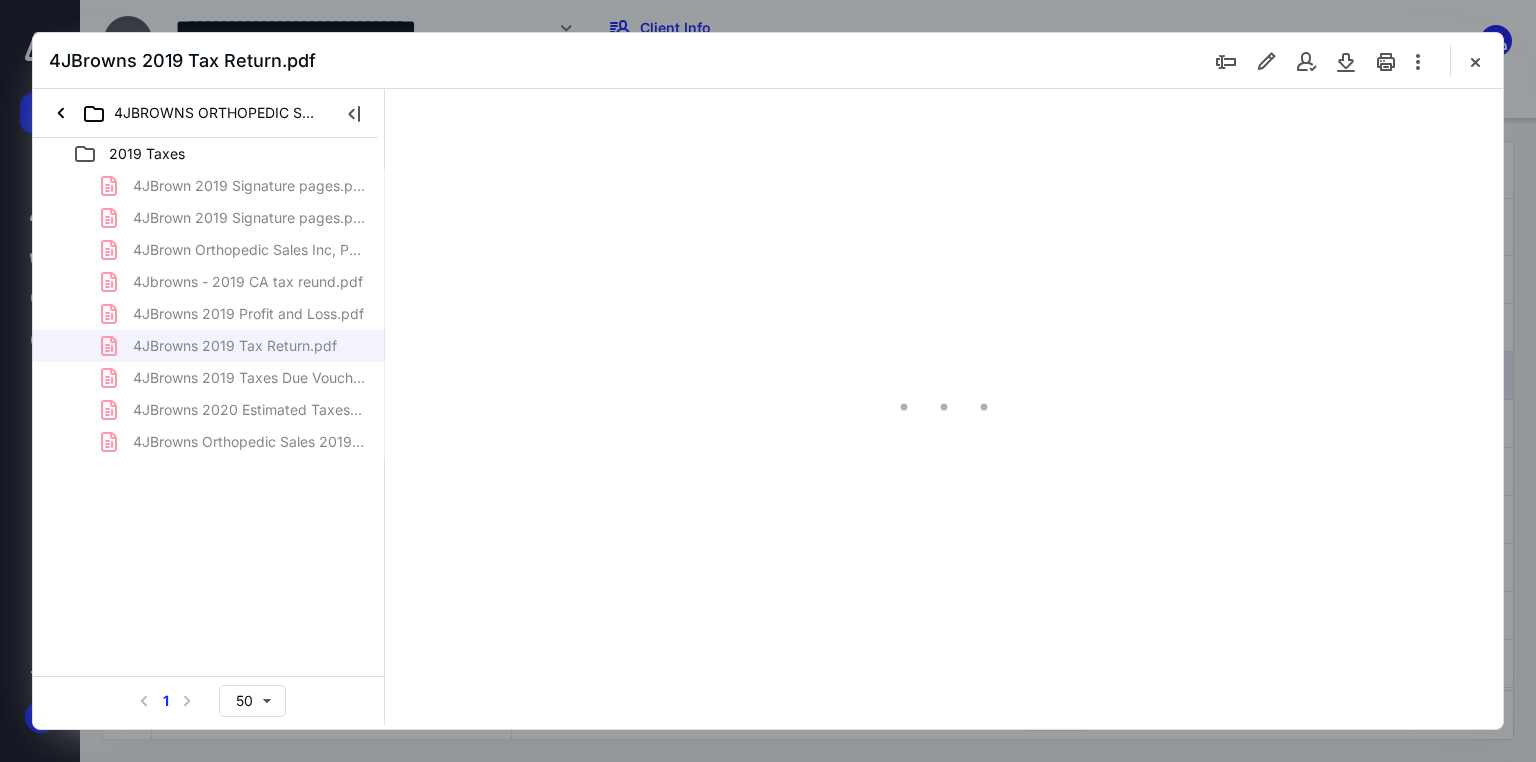 scroll, scrollTop: 79, scrollLeft: 0, axis: vertical 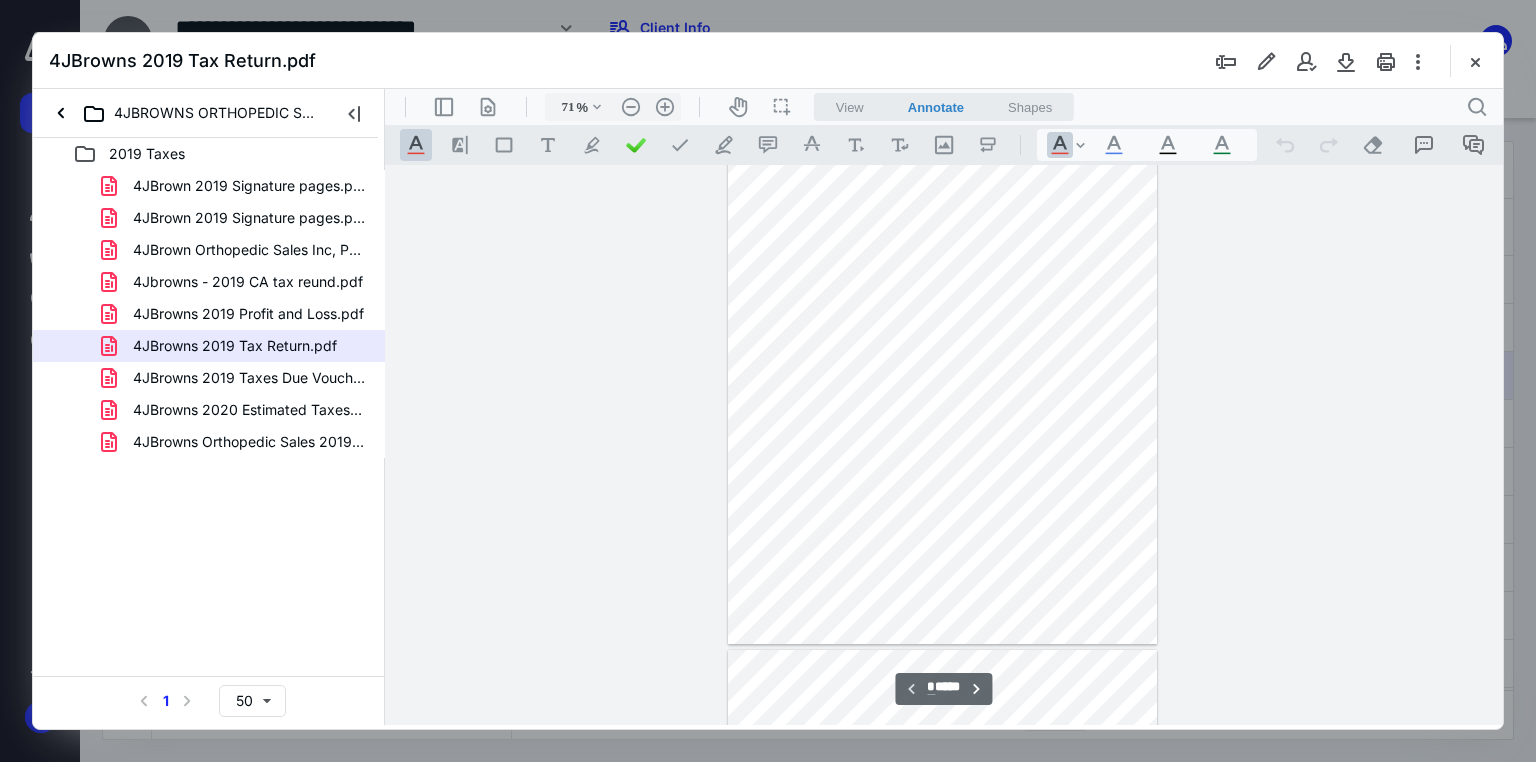 click at bounding box center [942, 366] 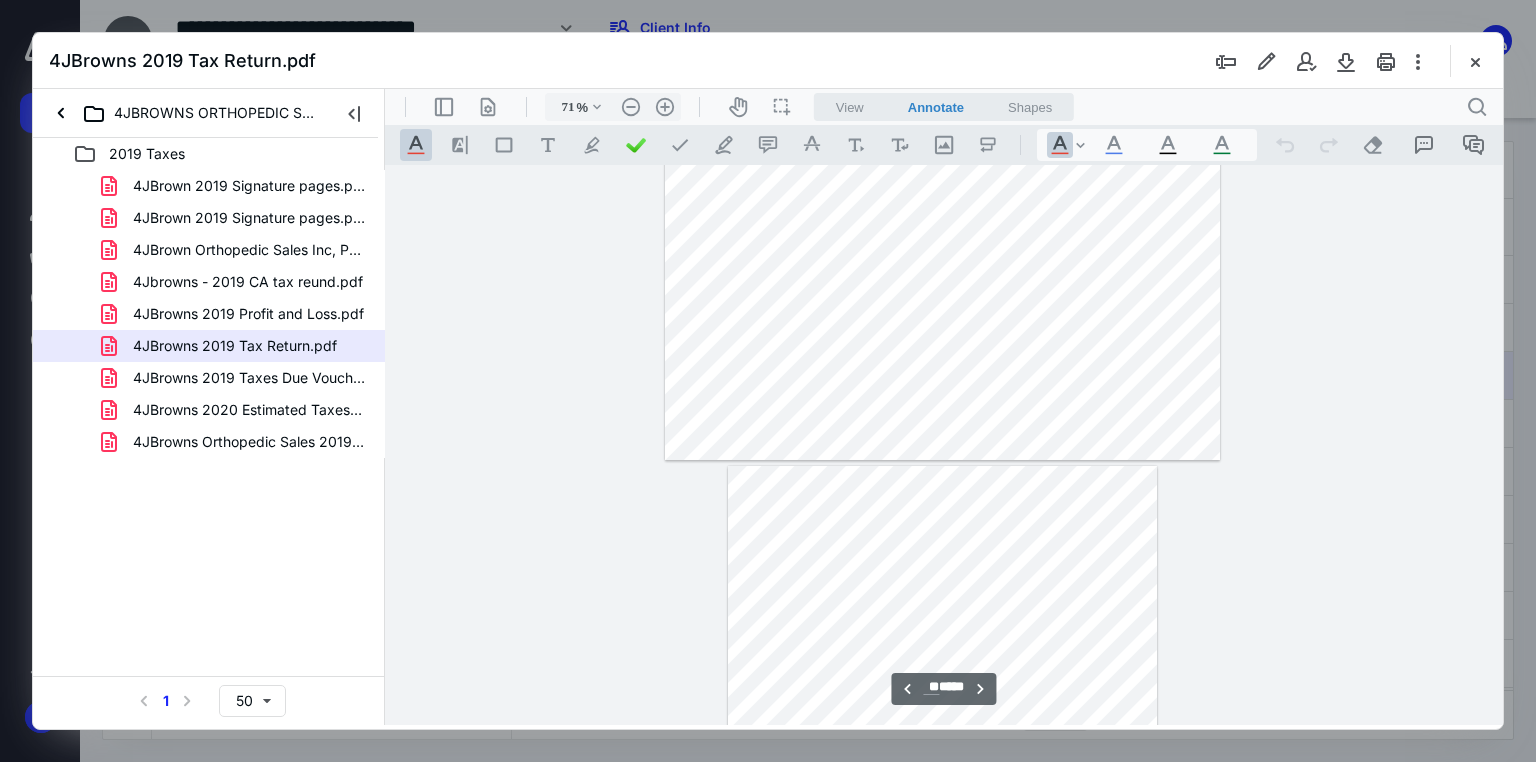 type on "**" 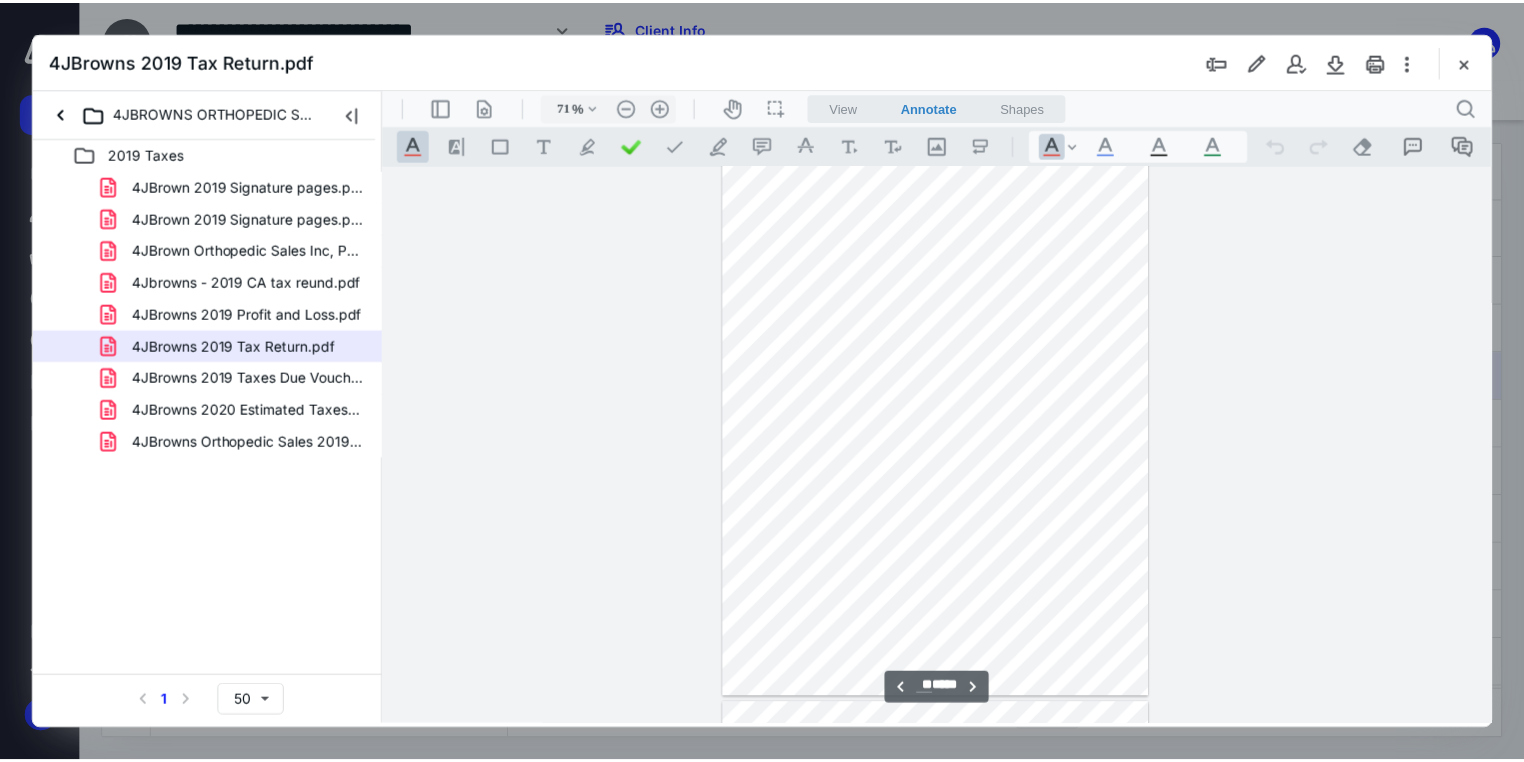 scroll, scrollTop: 14415, scrollLeft: 0, axis: vertical 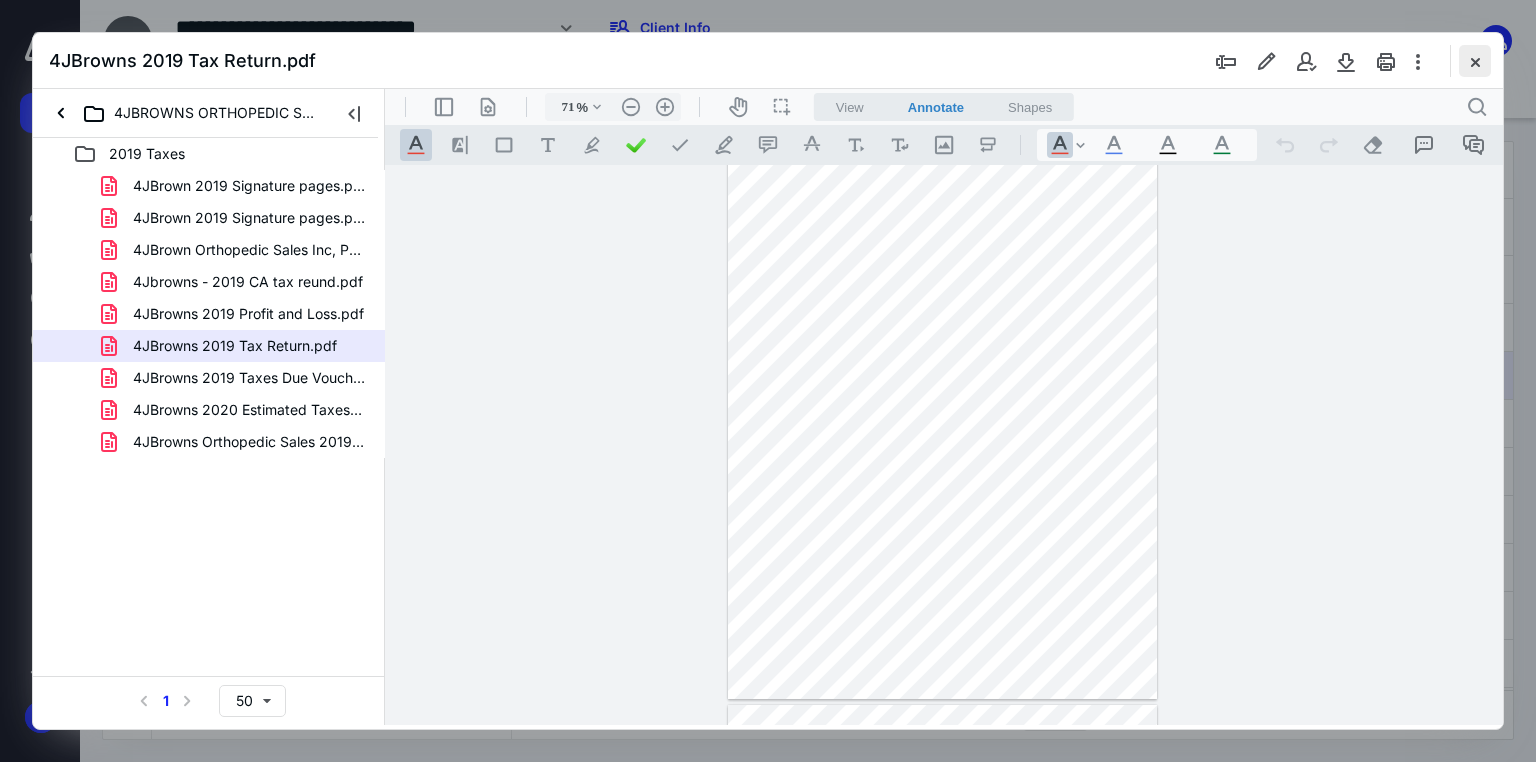click at bounding box center [1475, 61] 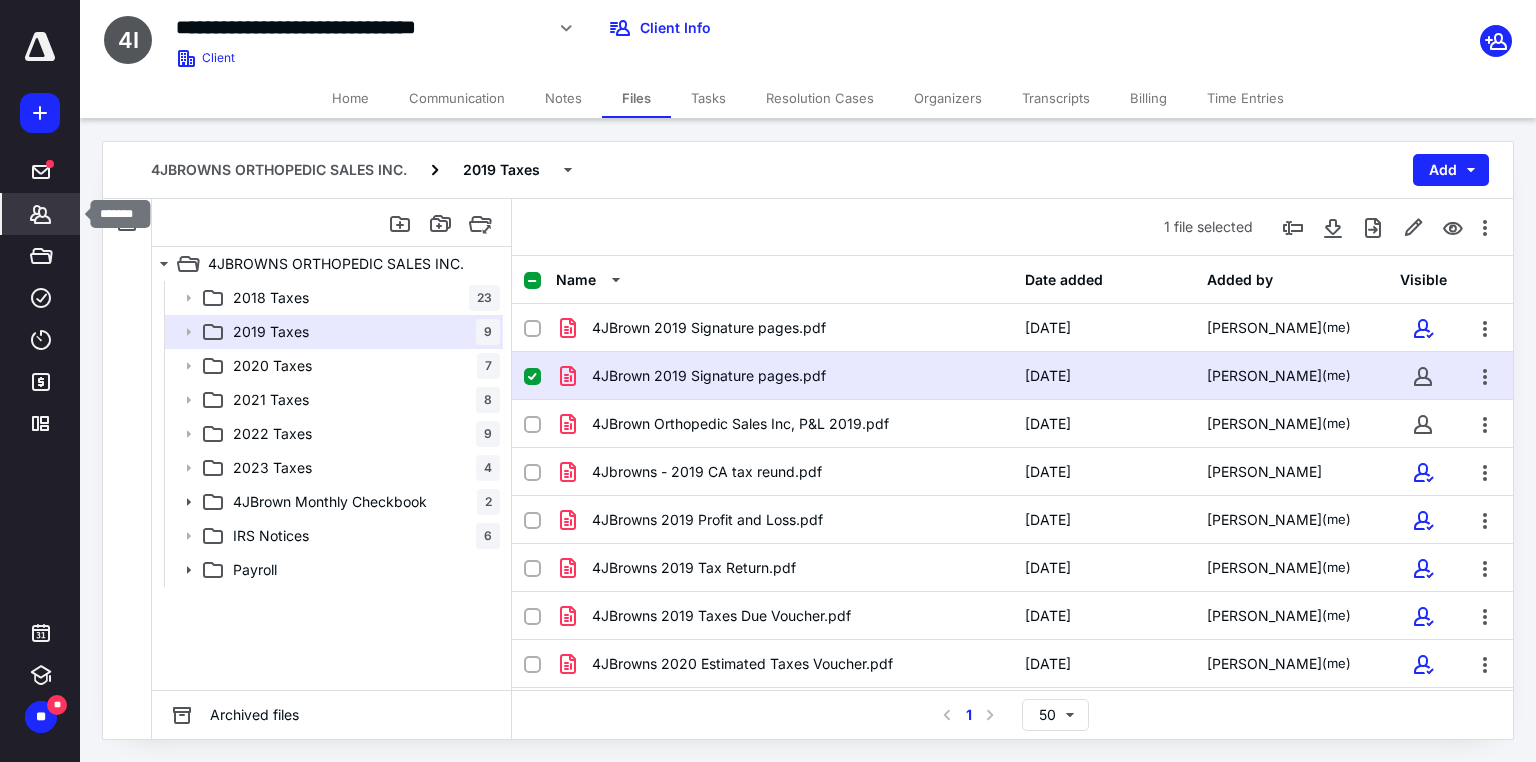 click 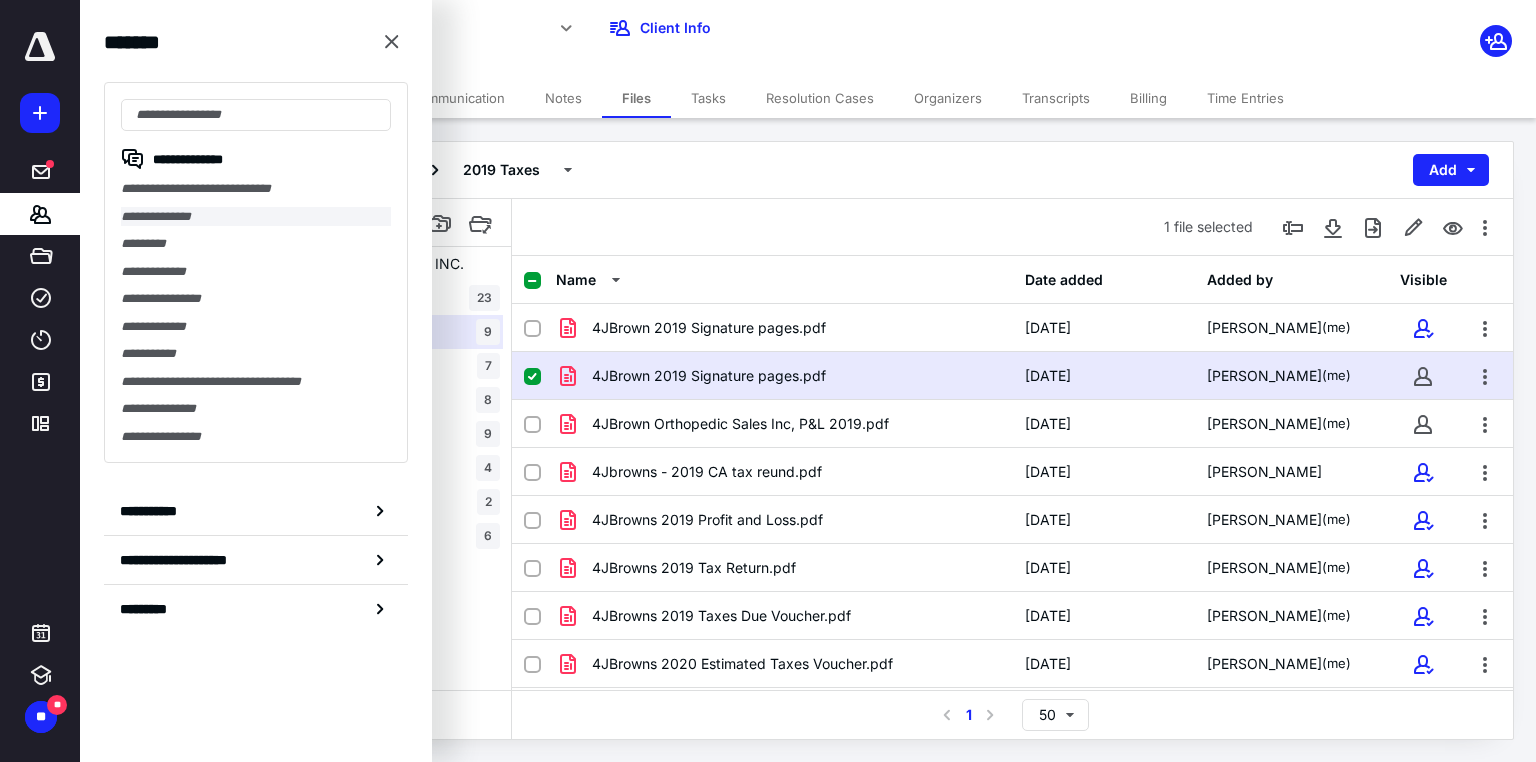 click on "**********" at bounding box center [256, 217] 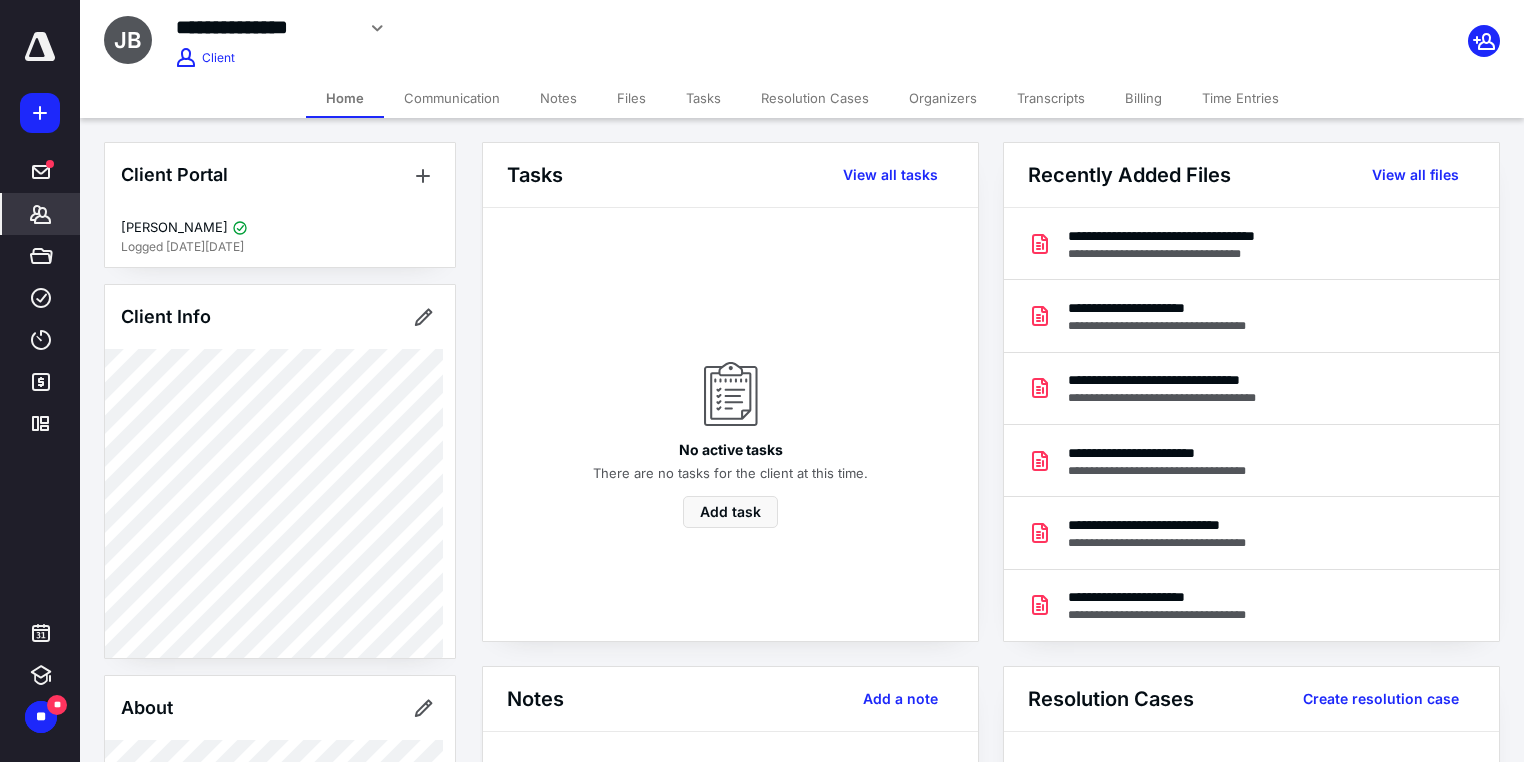 click on "No active tasks There are no tasks for the client at this time. Add task" at bounding box center (730, 424) 